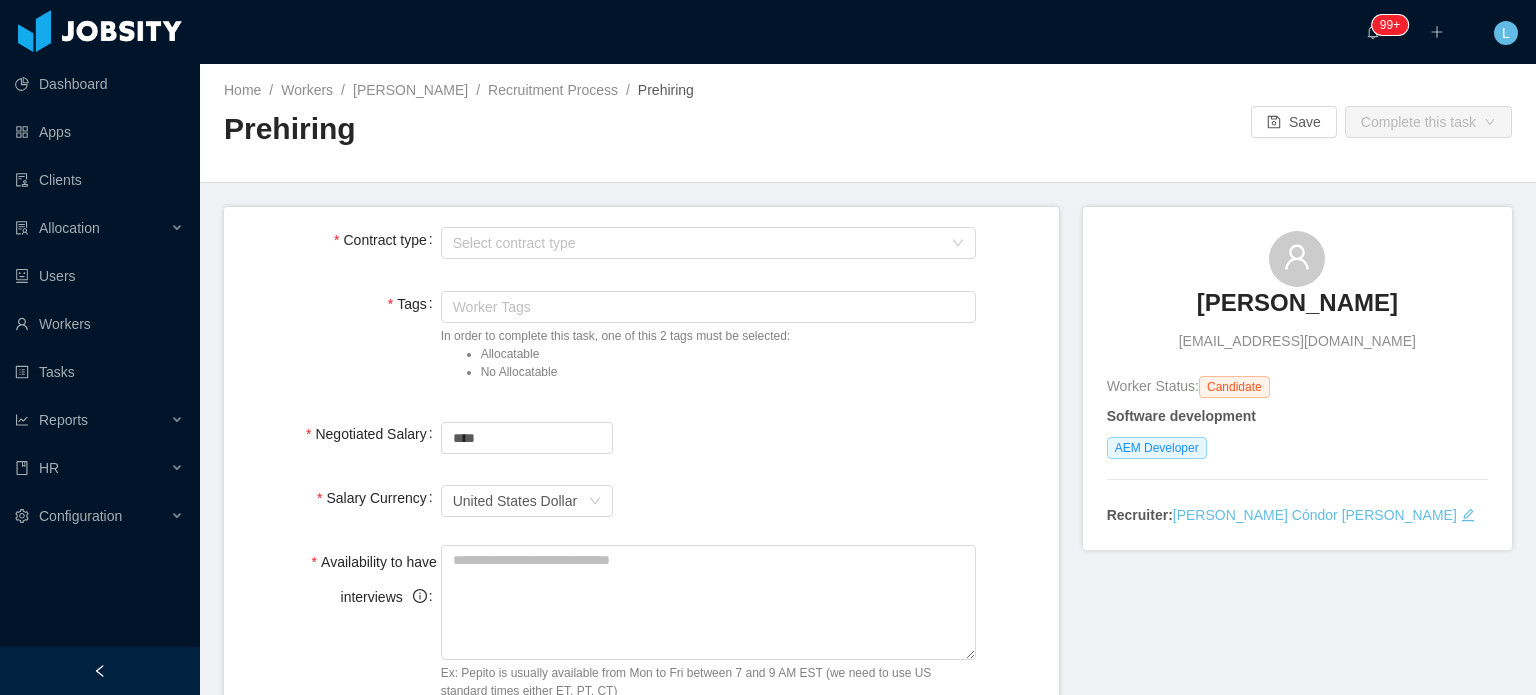 scroll, scrollTop: 0, scrollLeft: 0, axis: both 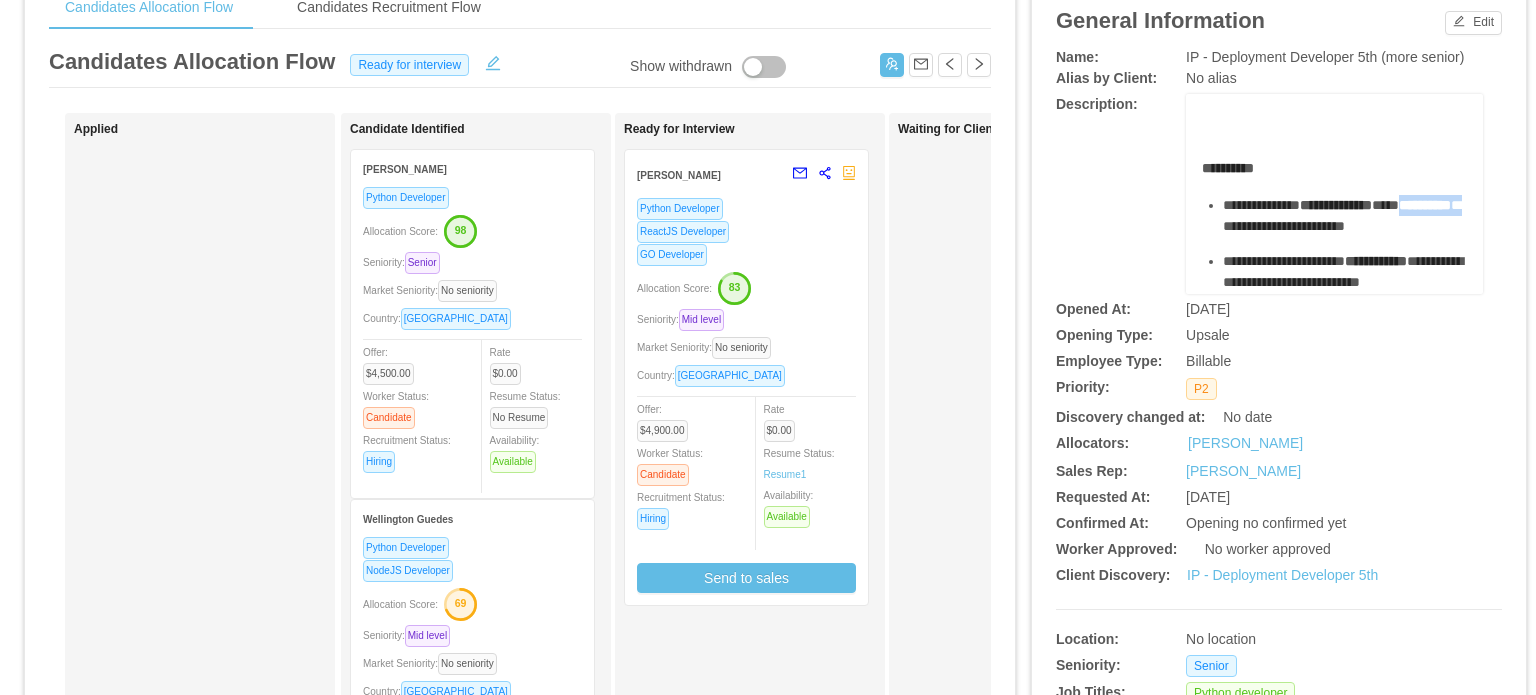 drag, startPoint x: 1213, startPoint y: 223, endPoint x: 1296, endPoint y: 231, distance: 83.38465 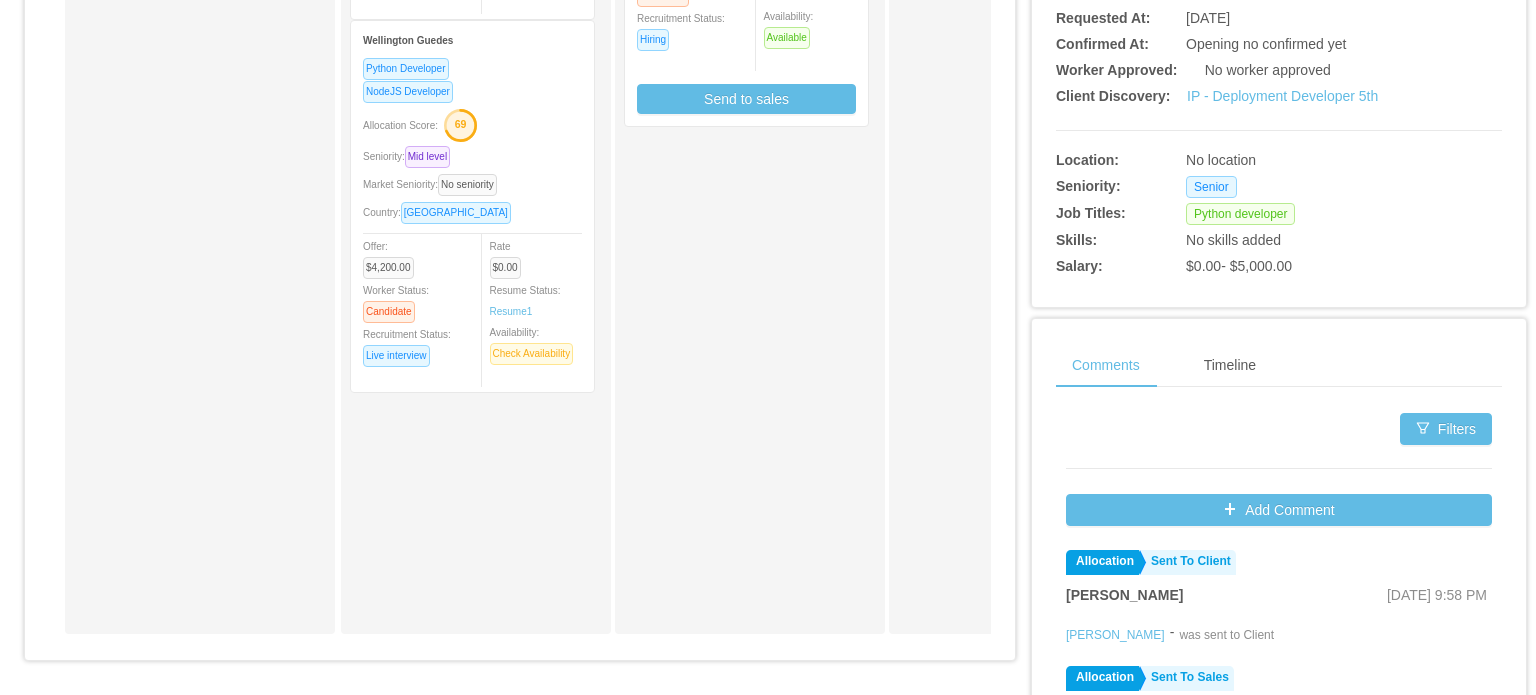 scroll, scrollTop: 400, scrollLeft: 0, axis: vertical 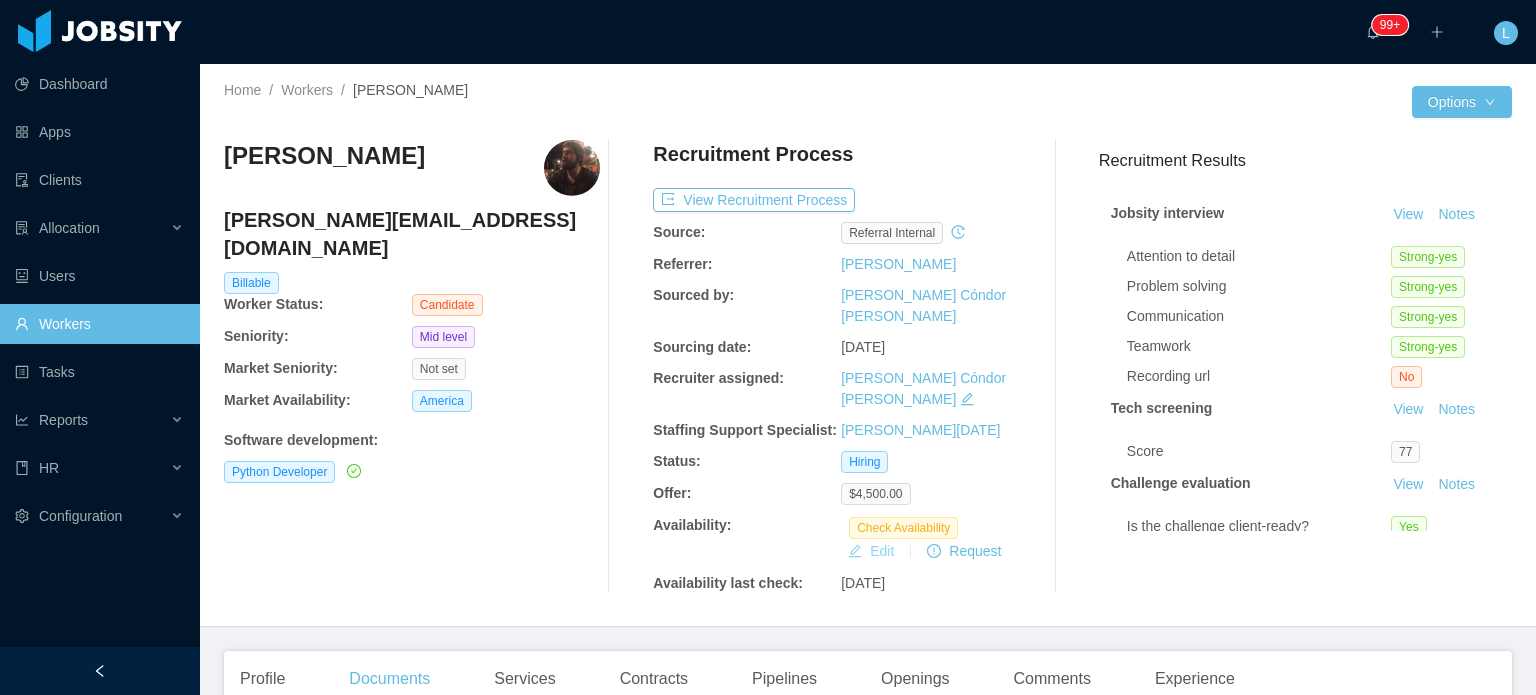 click on "Edit" at bounding box center (871, 551) 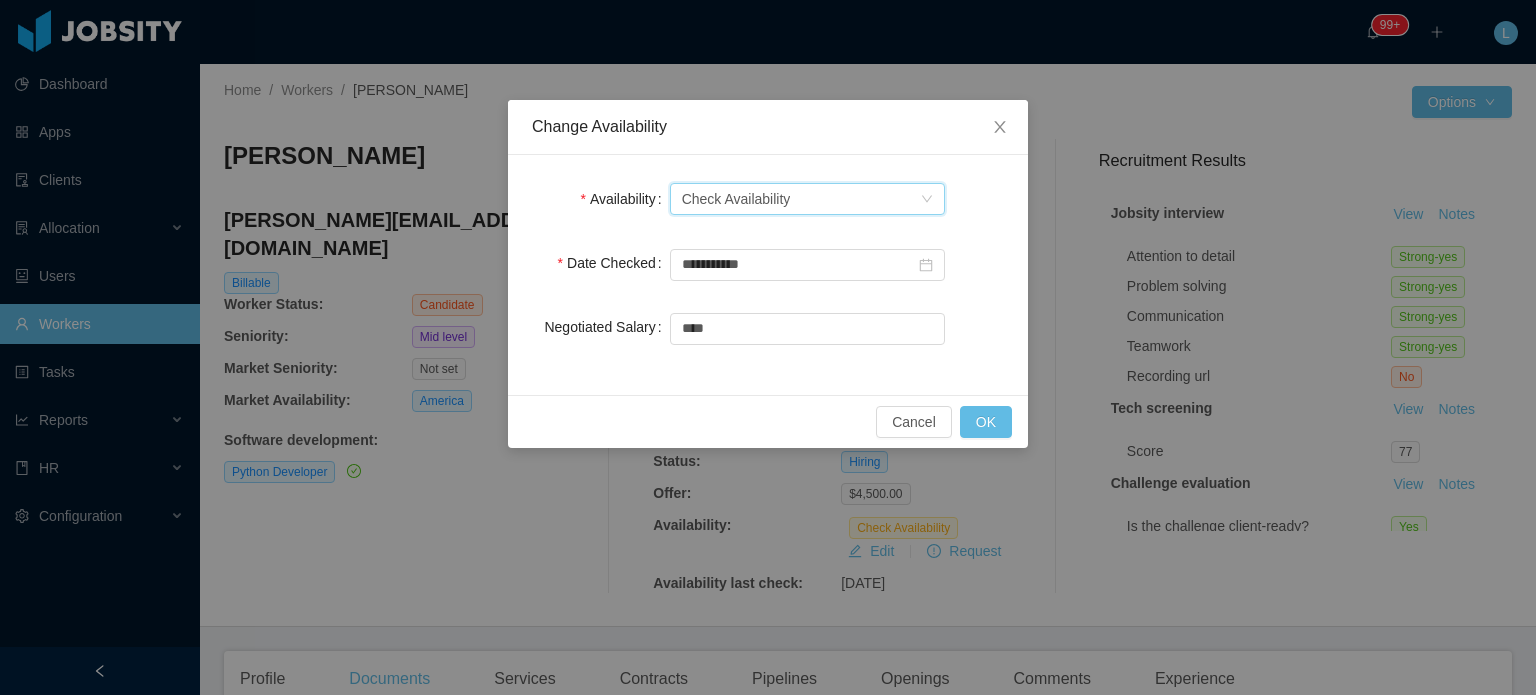 click on "Check Availability" at bounding box center (736, 199) 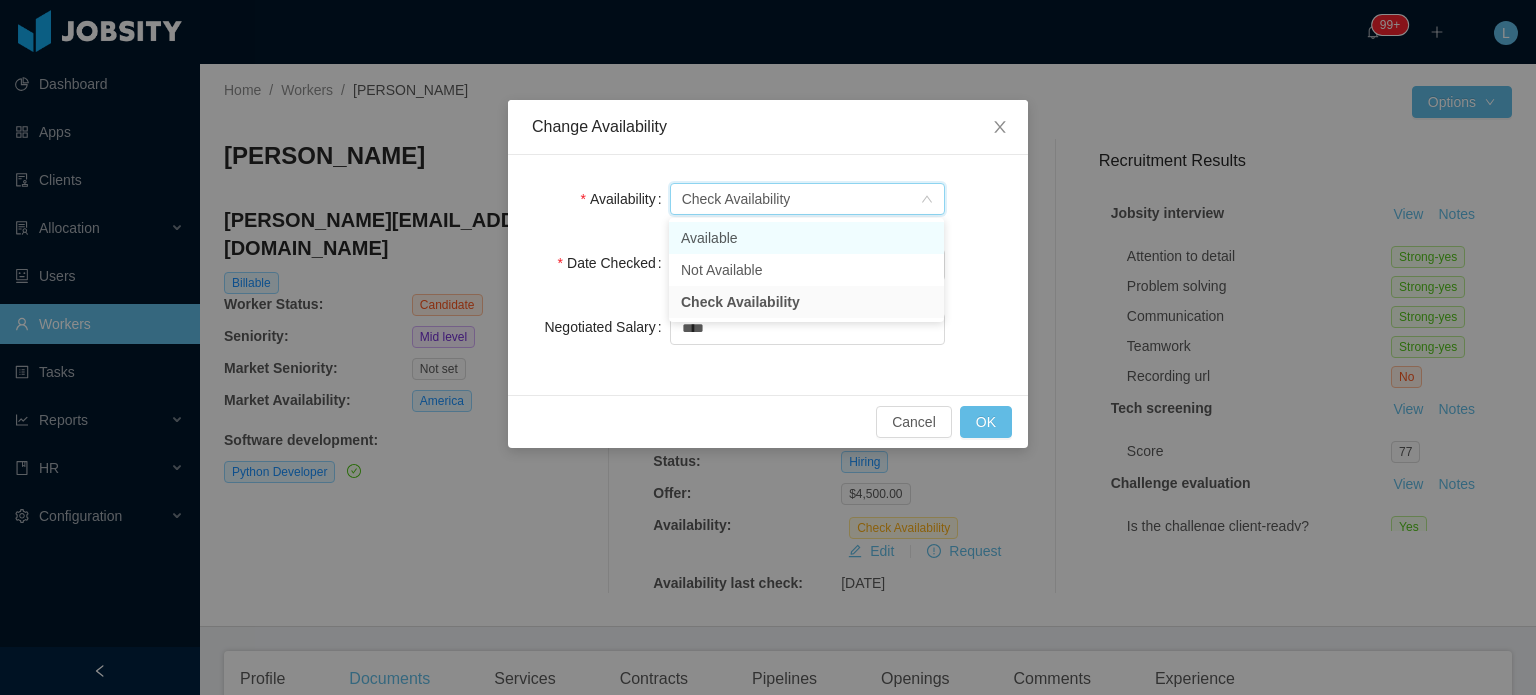click on "Available" at bounding box center [806, 238] 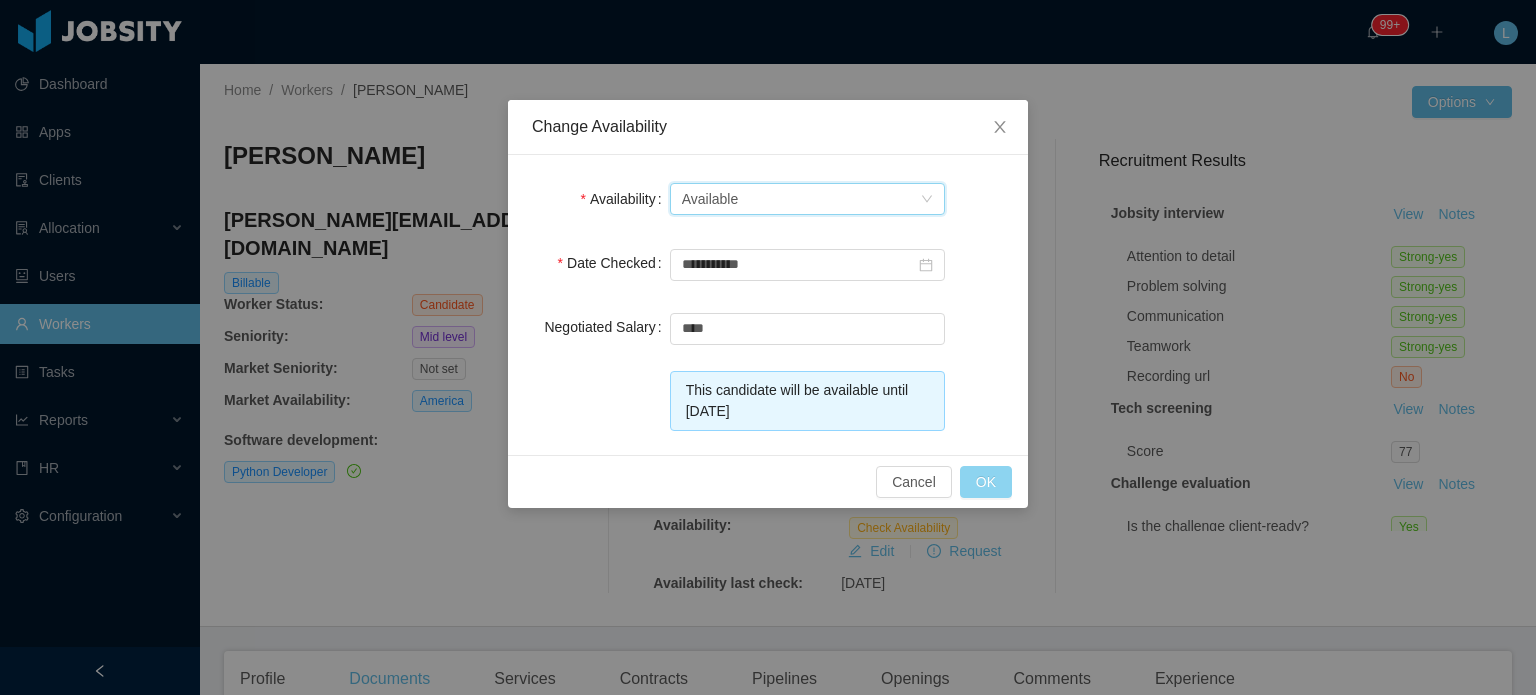 click on "OK" at bounding box center [986, 482] 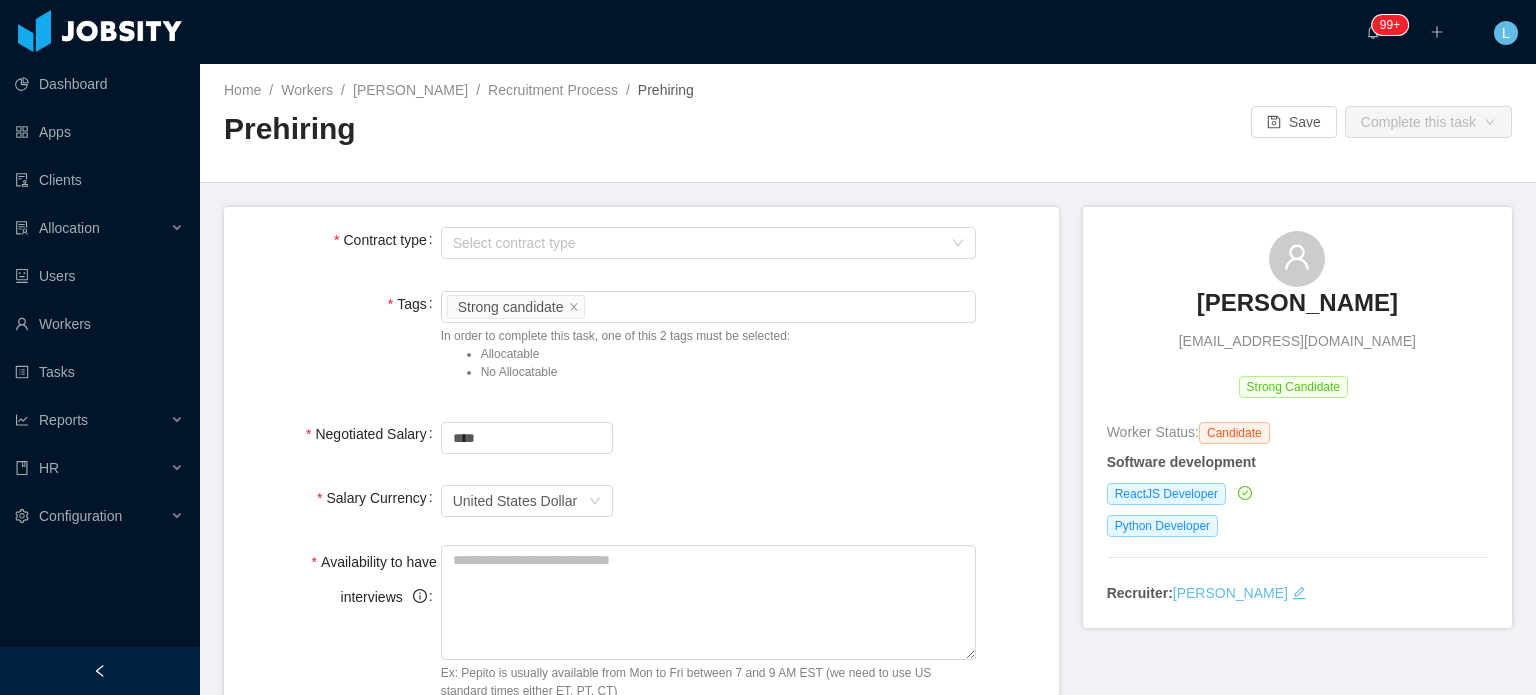 scroll, scrollTop: 0, scrollLeft: 0, axis: both 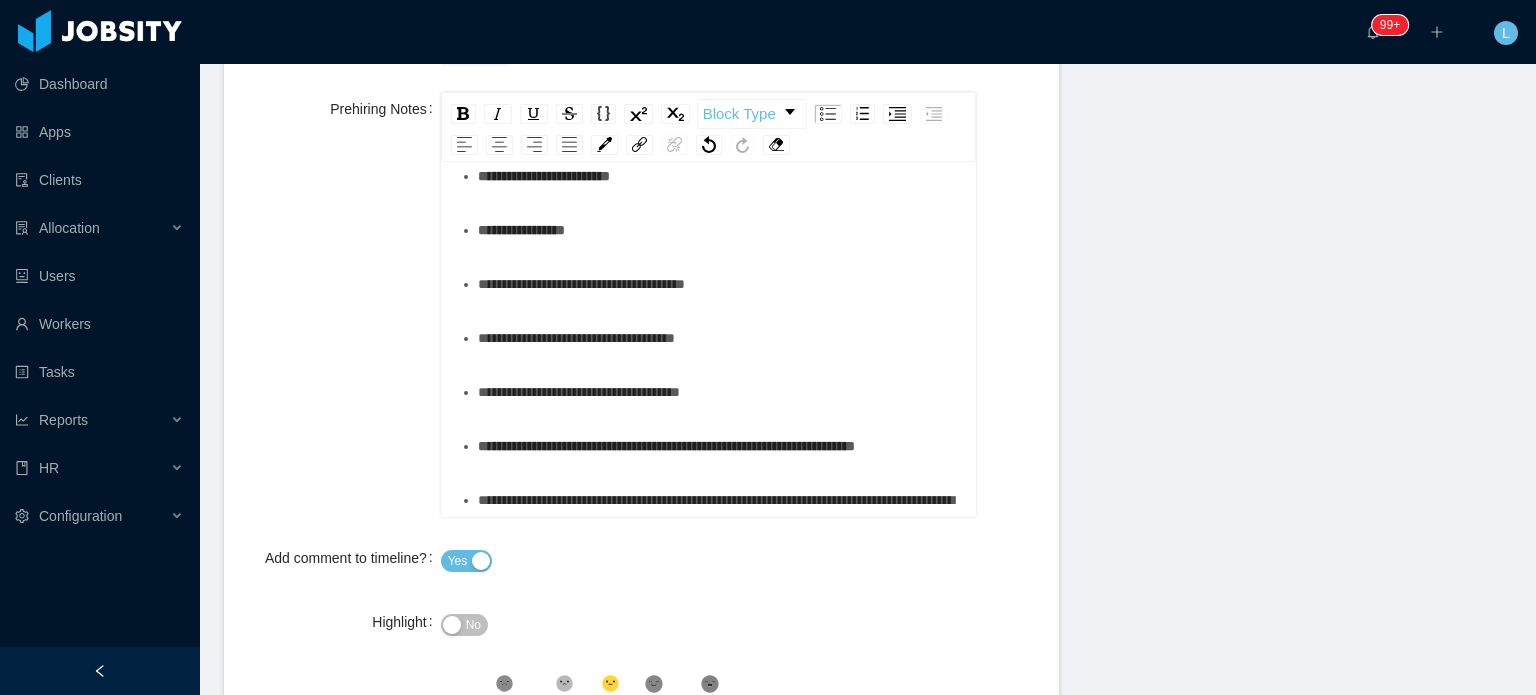 click on "**********" at bounding box center (719, 176) 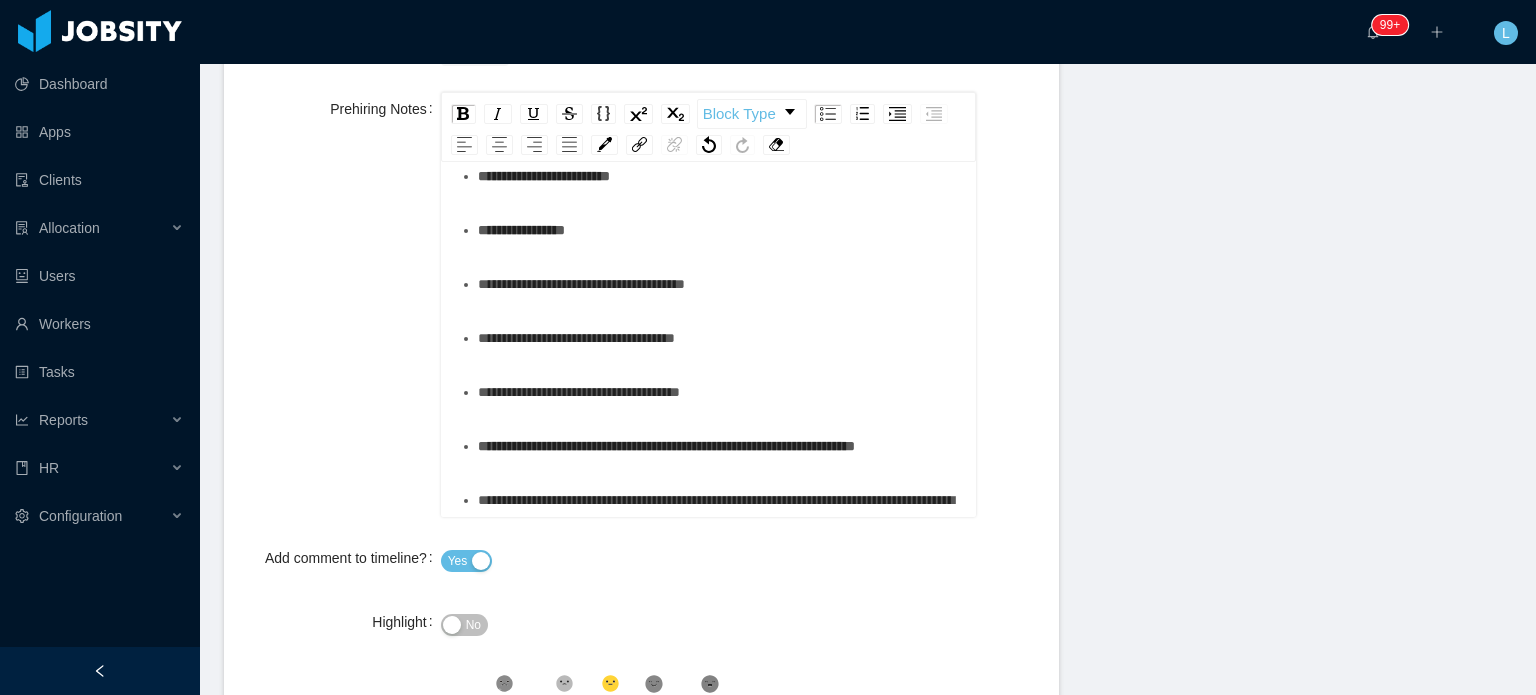 type 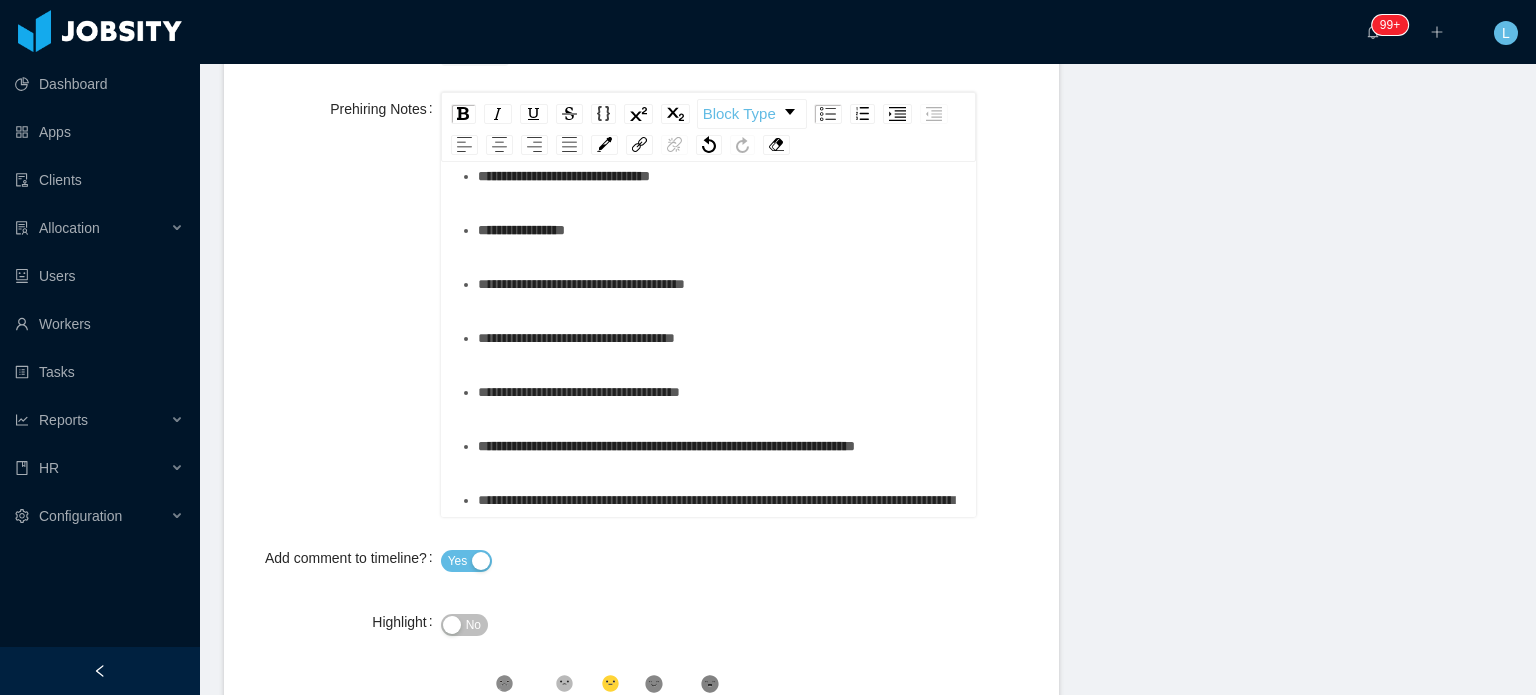 click on "**********" at bounding box center [719, 230] 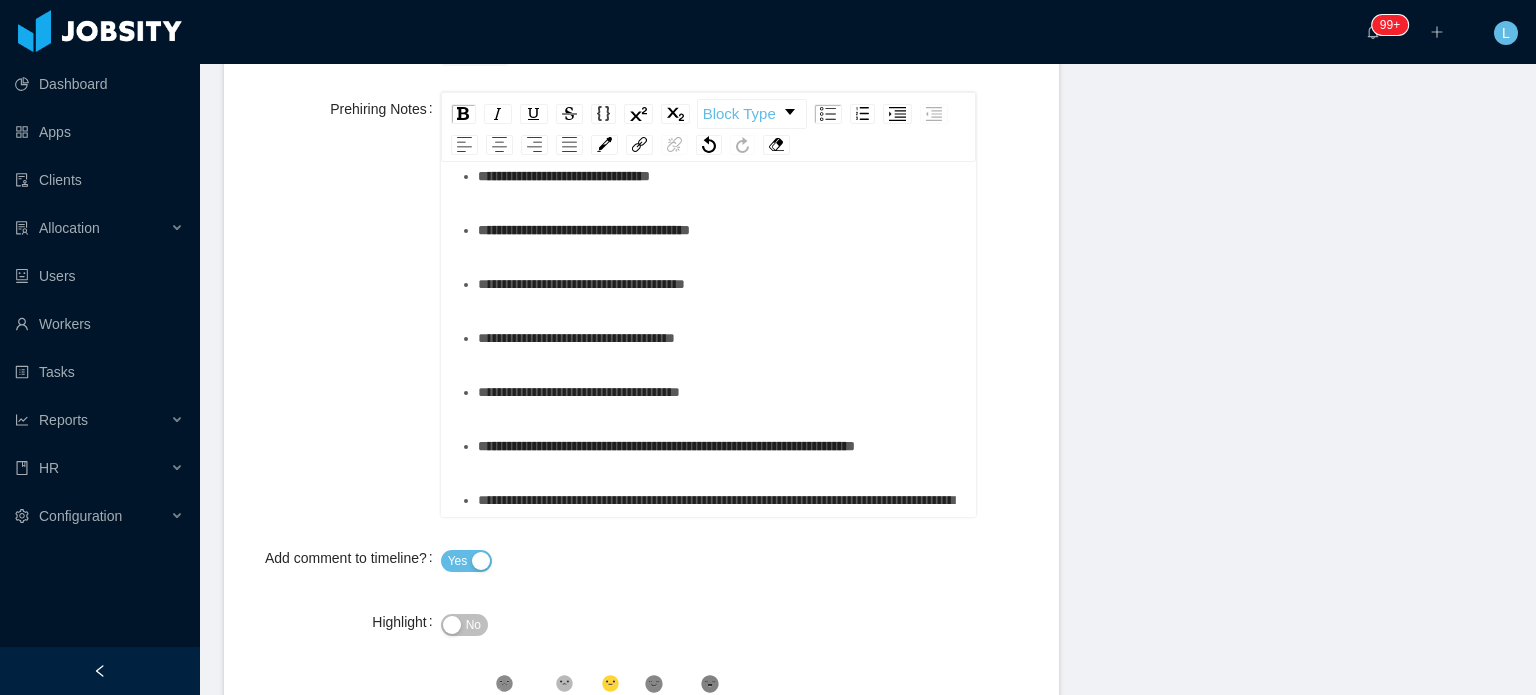 click on "**********" at bounding box center [584, 230] 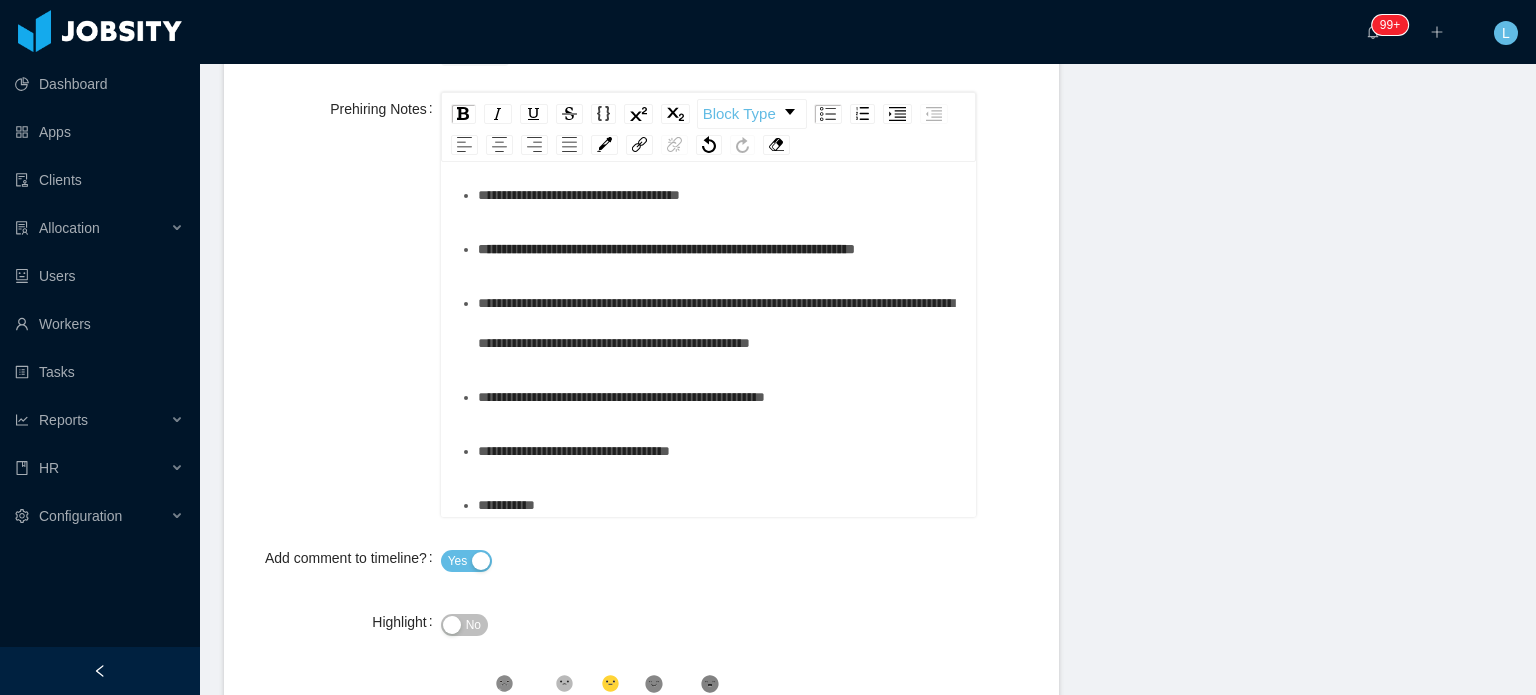 scroll, scrollTop: 900, scrollLeft: 0, axis: vertical 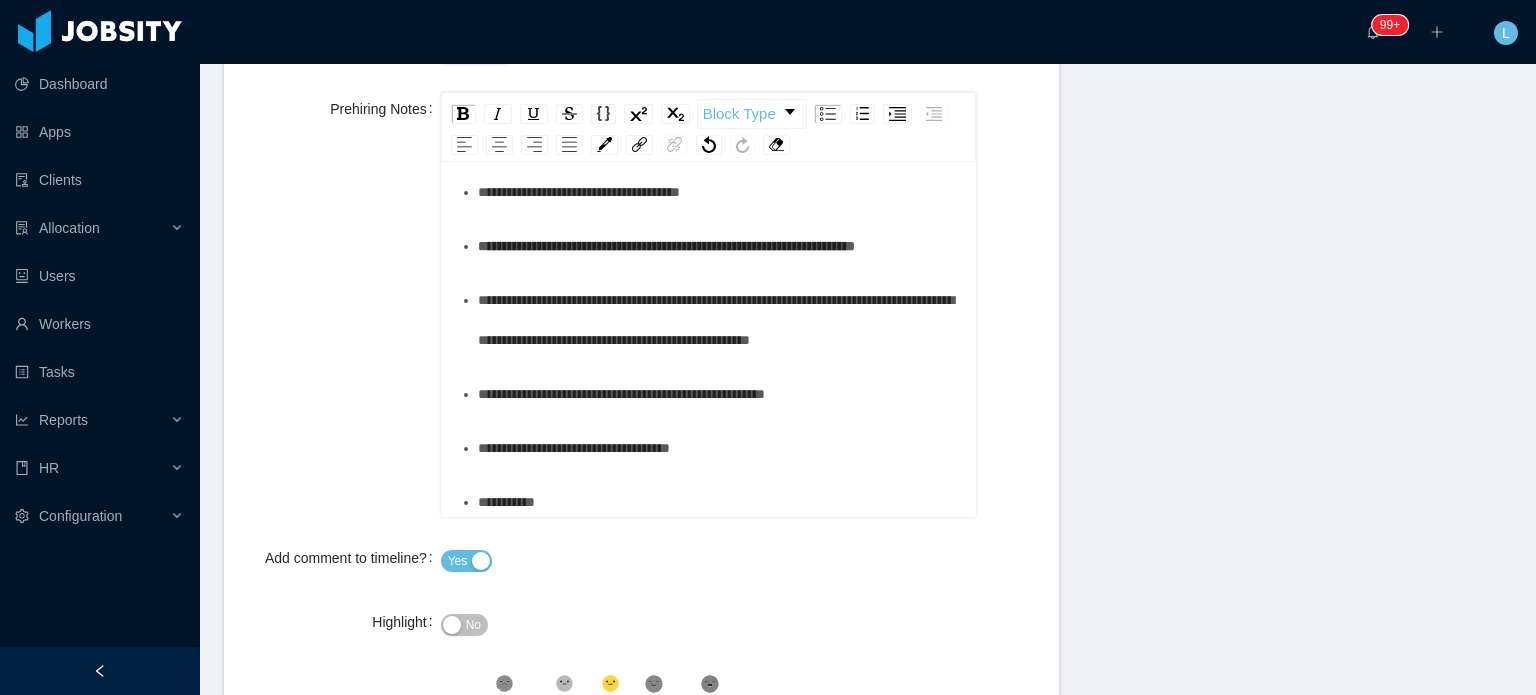 click on "**********" at bounding box center (719, 138) 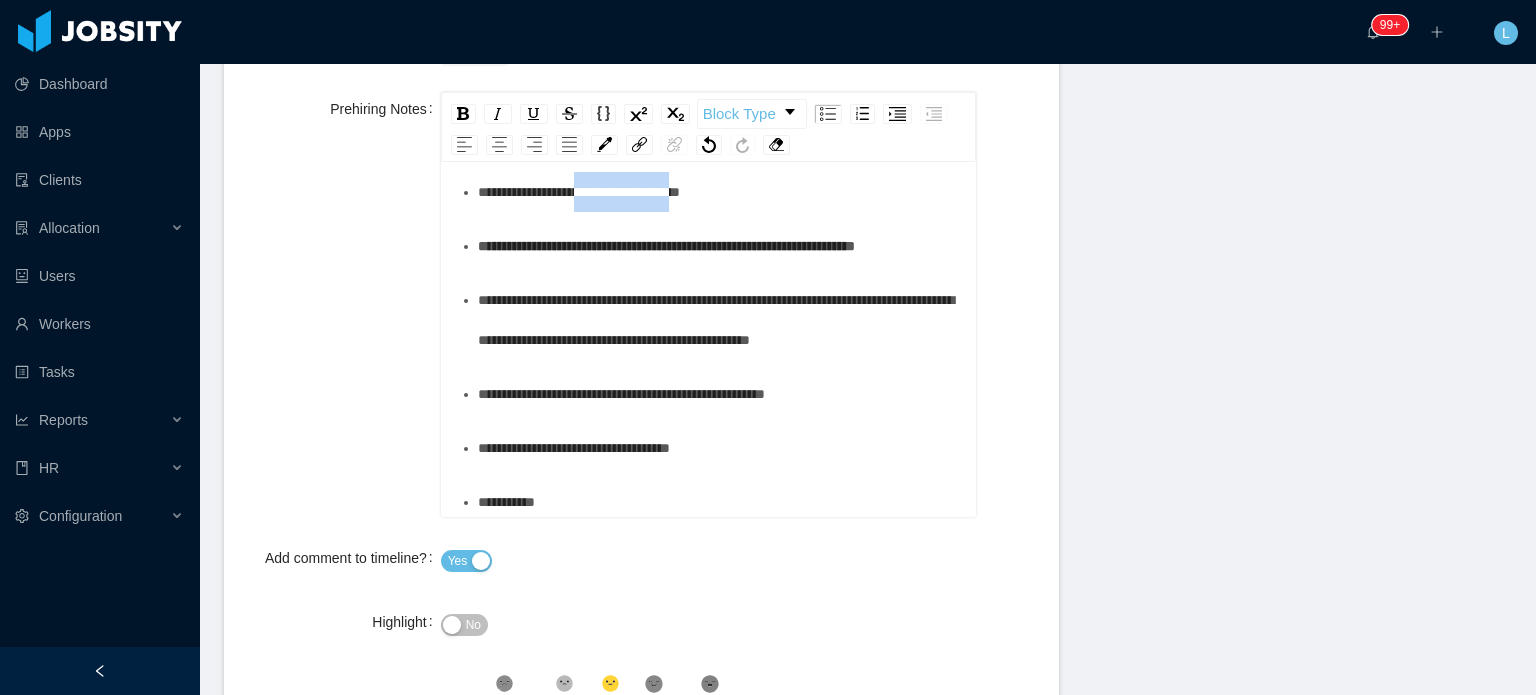 drag, startPoint x: 728, startPoint y: 386, endPoint x: 604, endPoint y: 399, distance: 124.67959 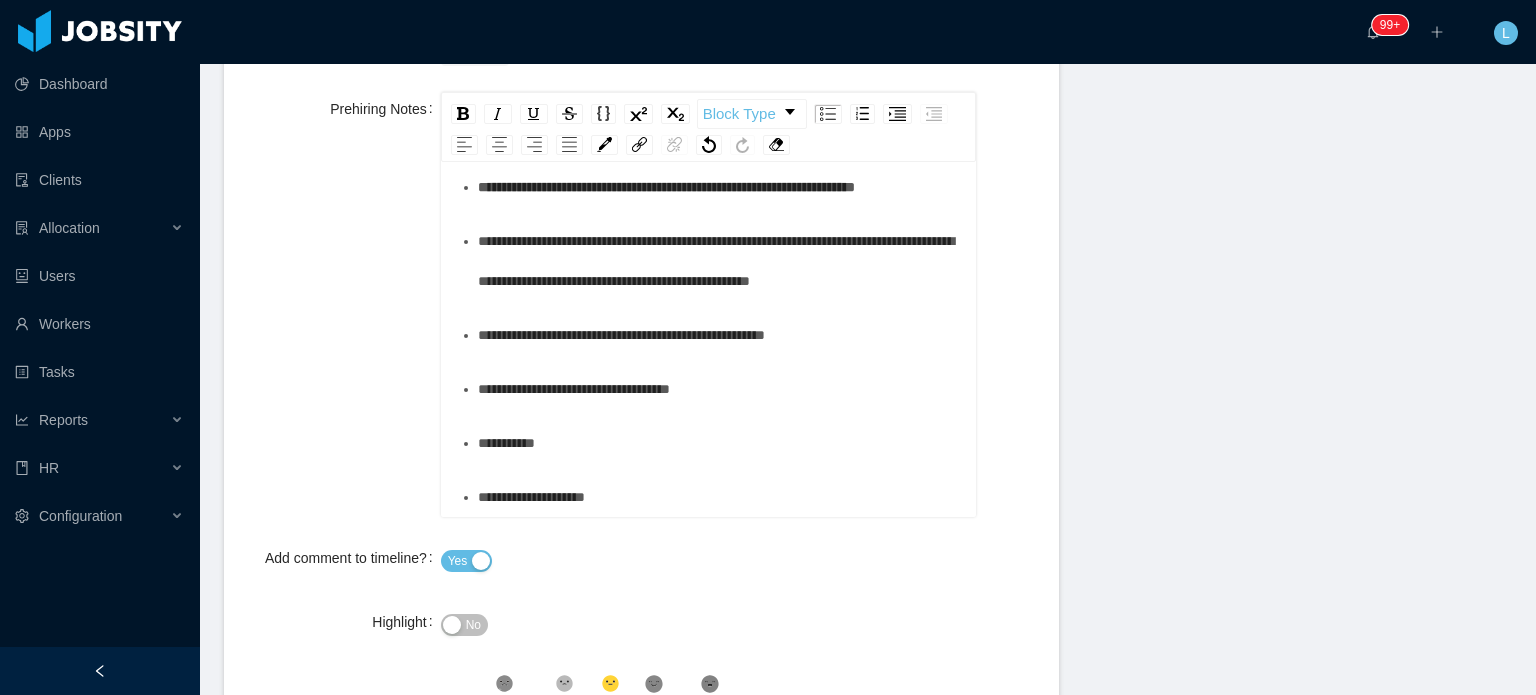 scroll, scrollTop: 1000, scrollLeft: 0, axis: vertical 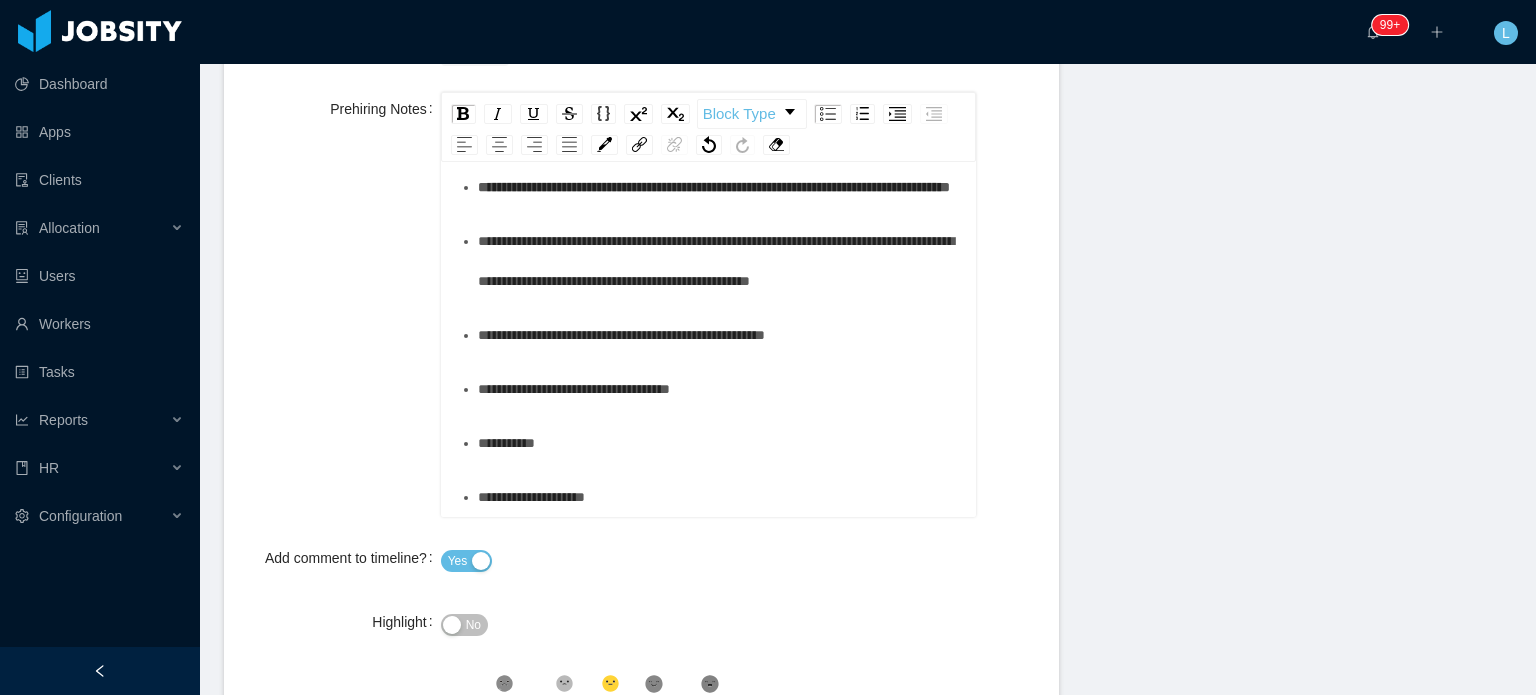 click on "**********" at bounding box center (716, 261) 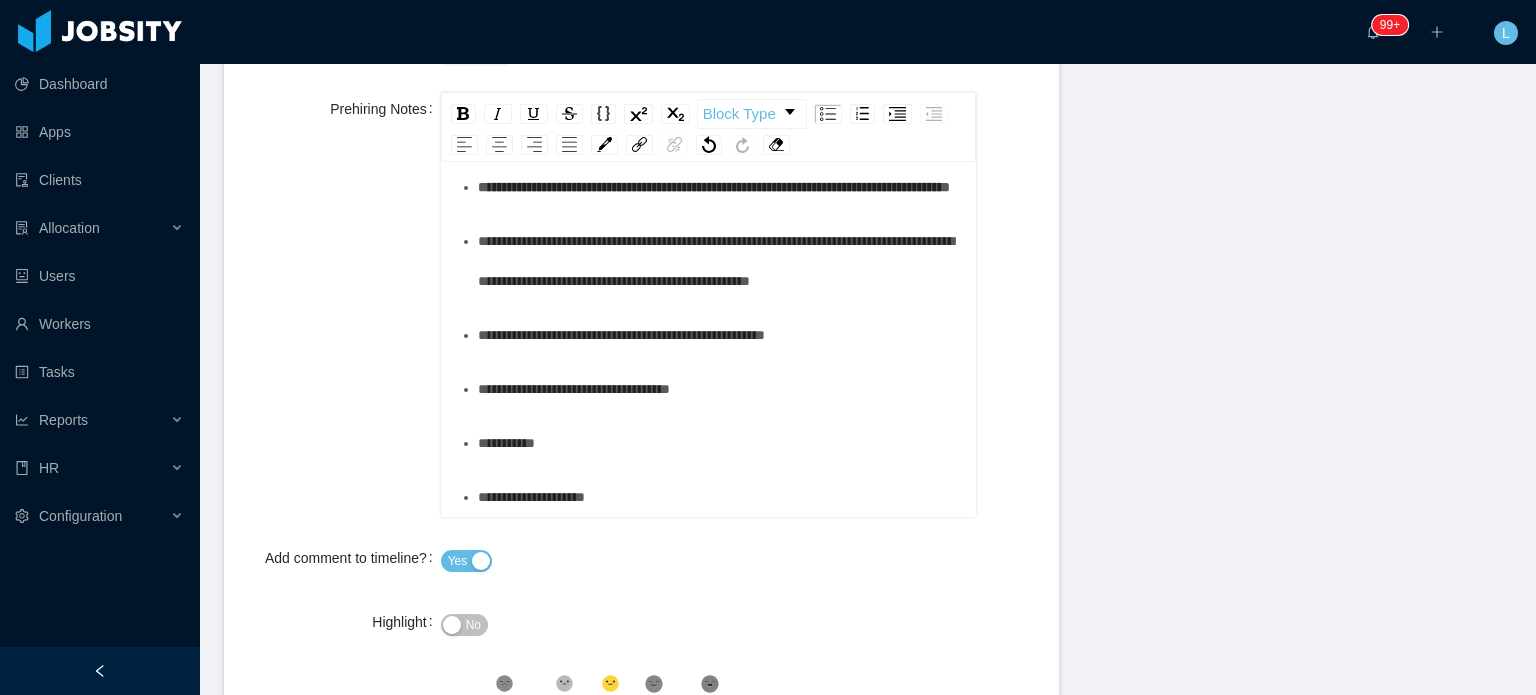 scroll, scrollTop: 1200, scrollLeft: 0, axis: vertical 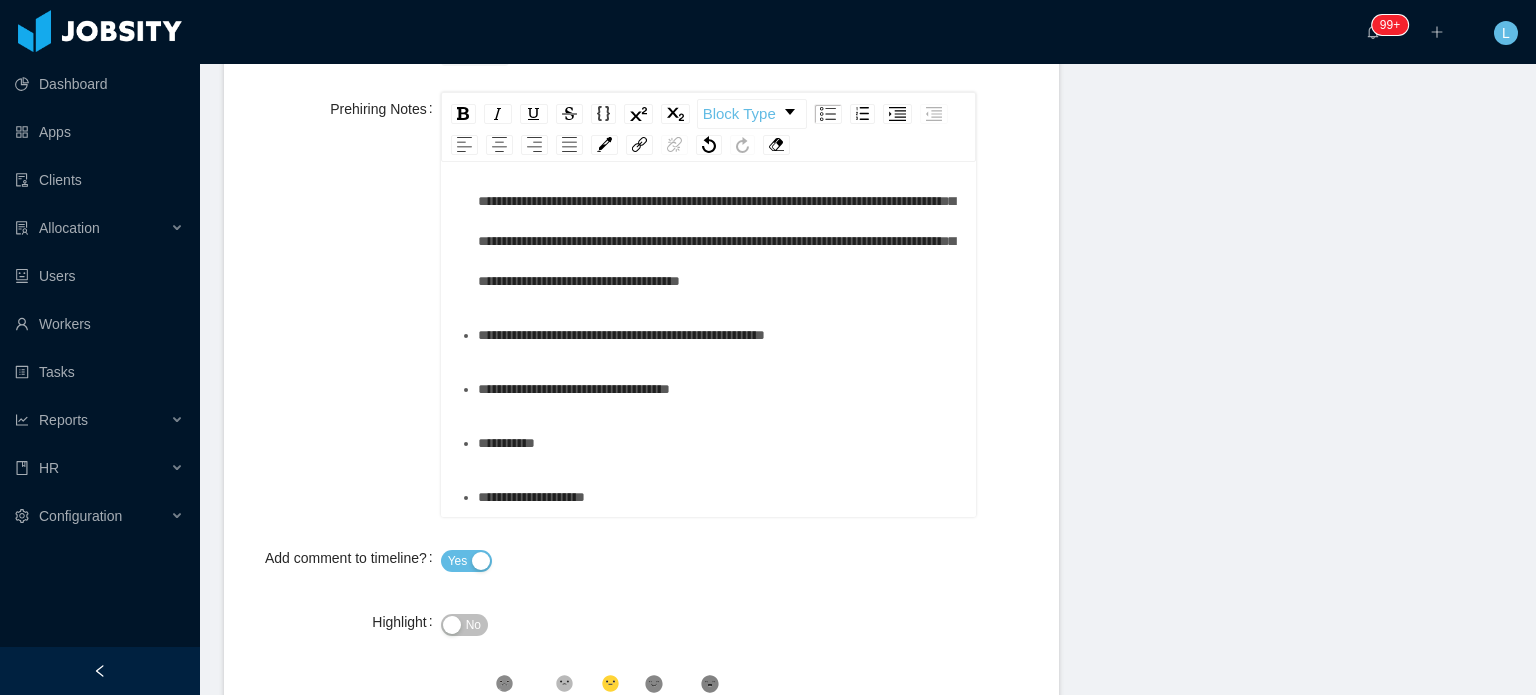 click on "**********" at bounding box center (716, 221) 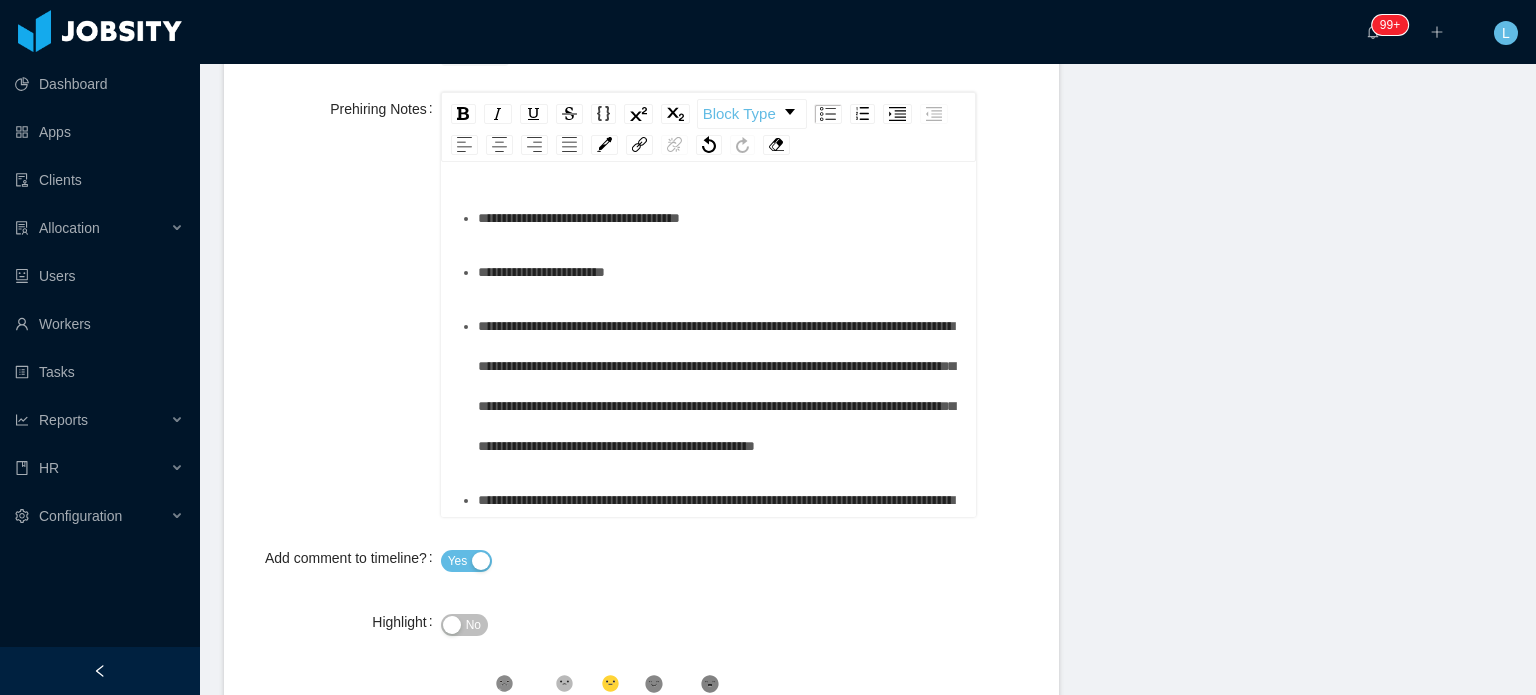 scroll, scrollTop: 0, scrollLeft: 0, axis: both 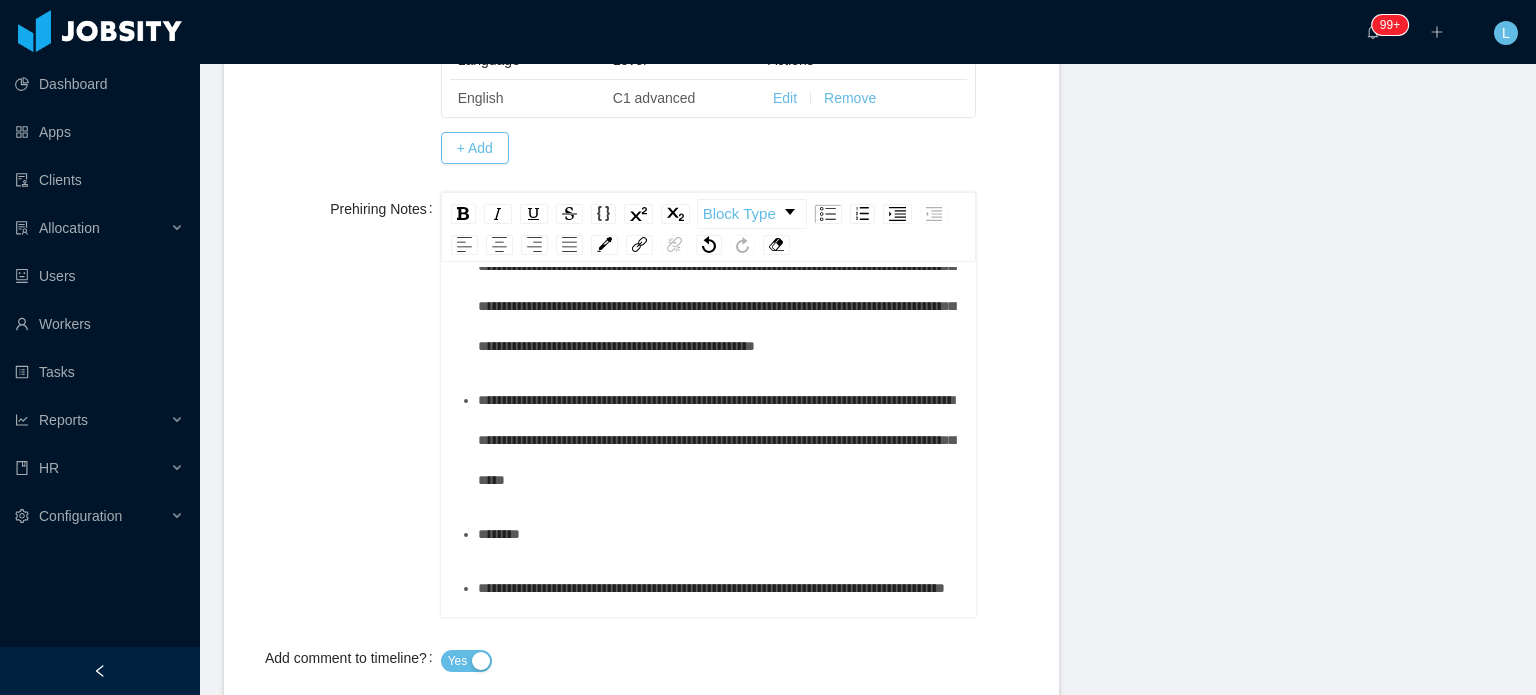 click on "**********" at bounding box center (719, 286) 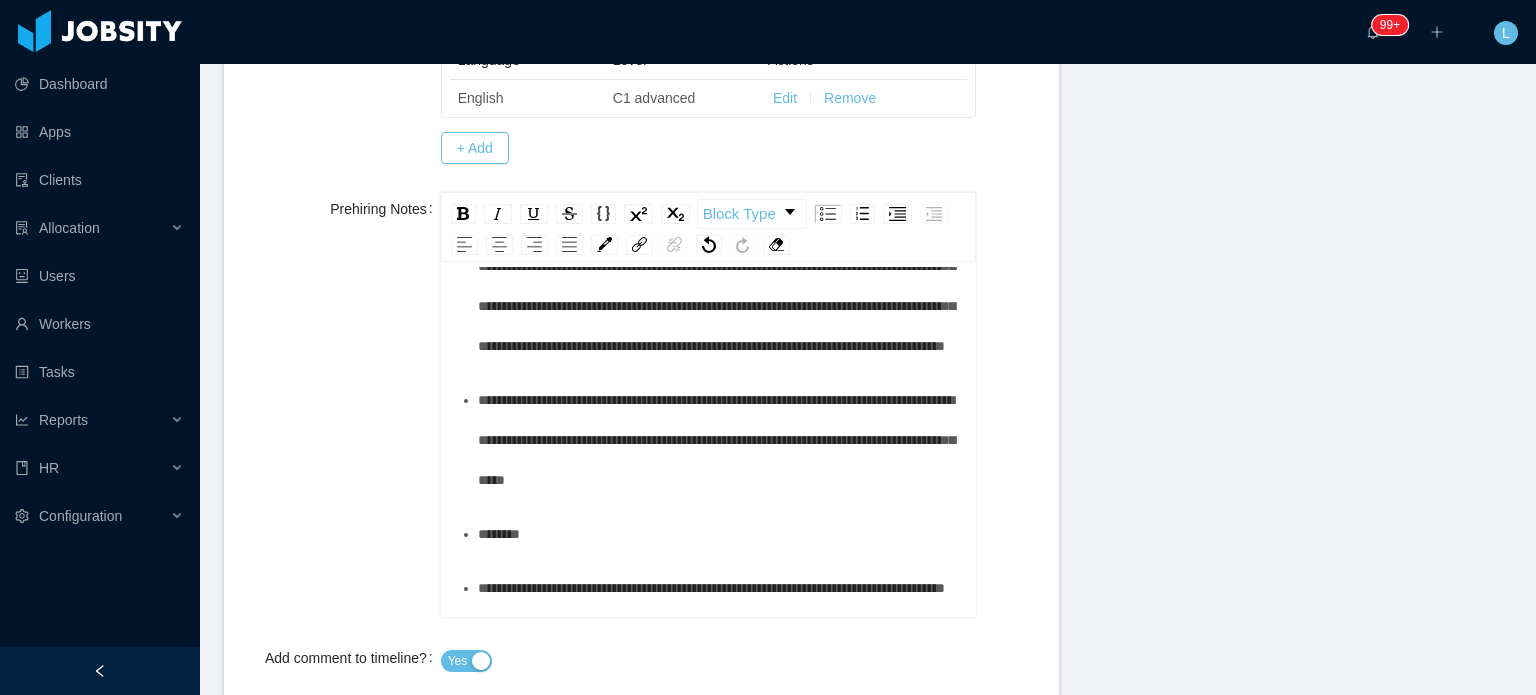 click on "**********" at bounding box center [719, 286] 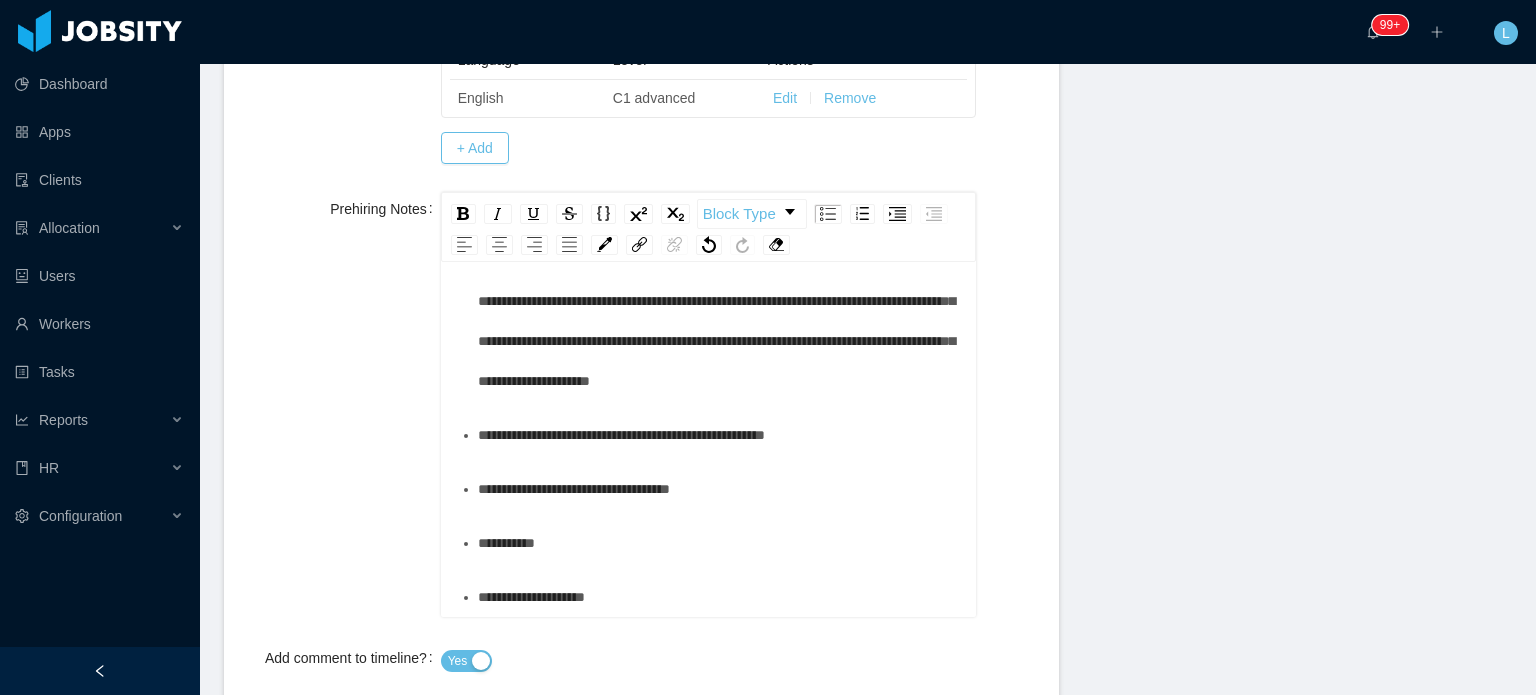 scroll, scrollTop: 1100, scrollLeft: 0, axis: vertical 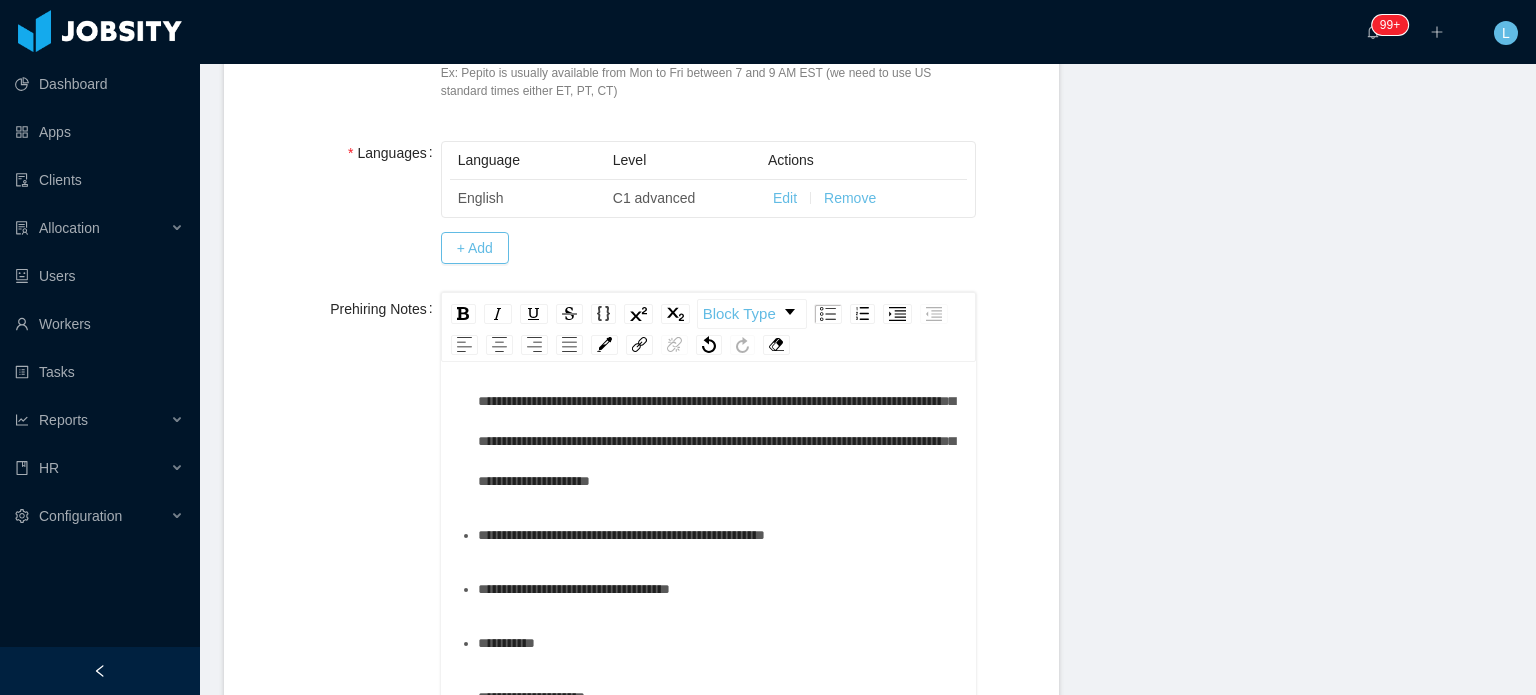 click on "**********" at bounding box center (719, 535) 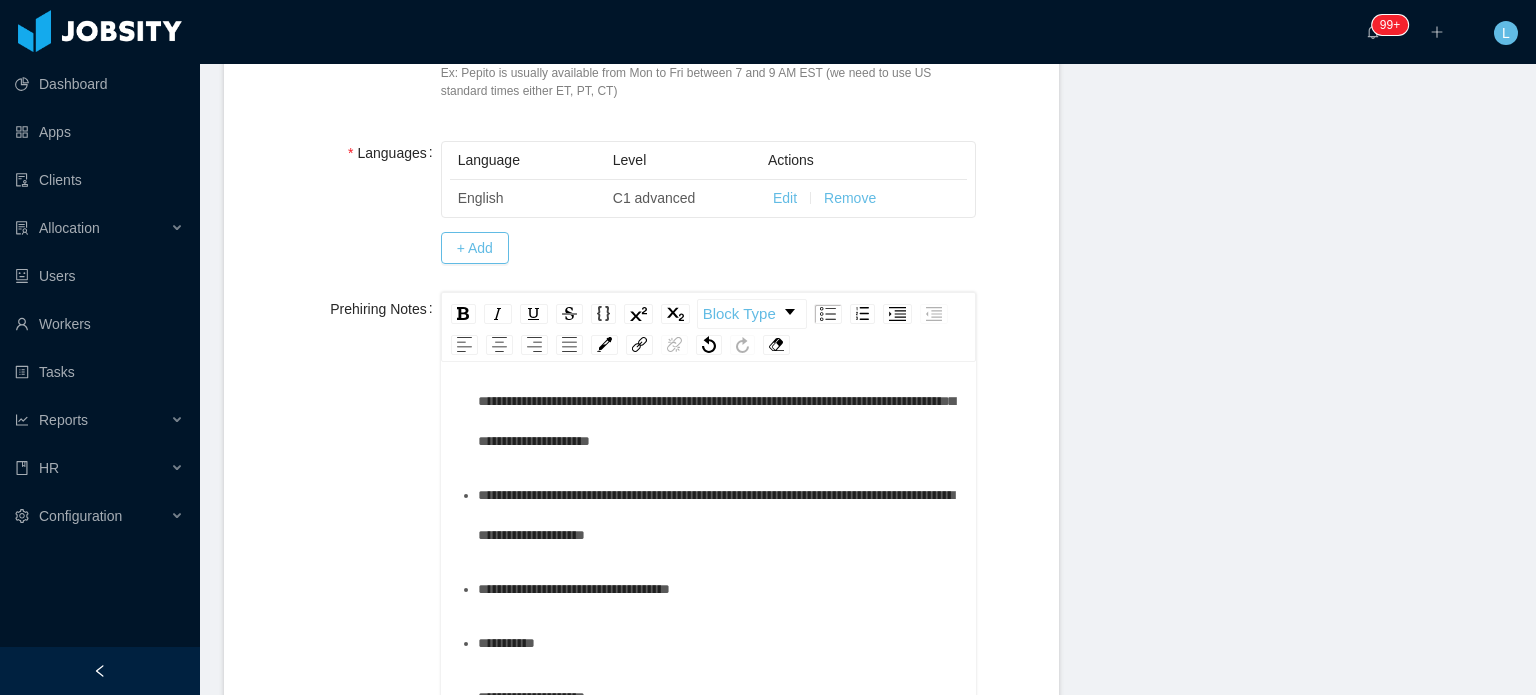 scroll, scrollTop: 1558, scrollLeft: 0, axis: vertical 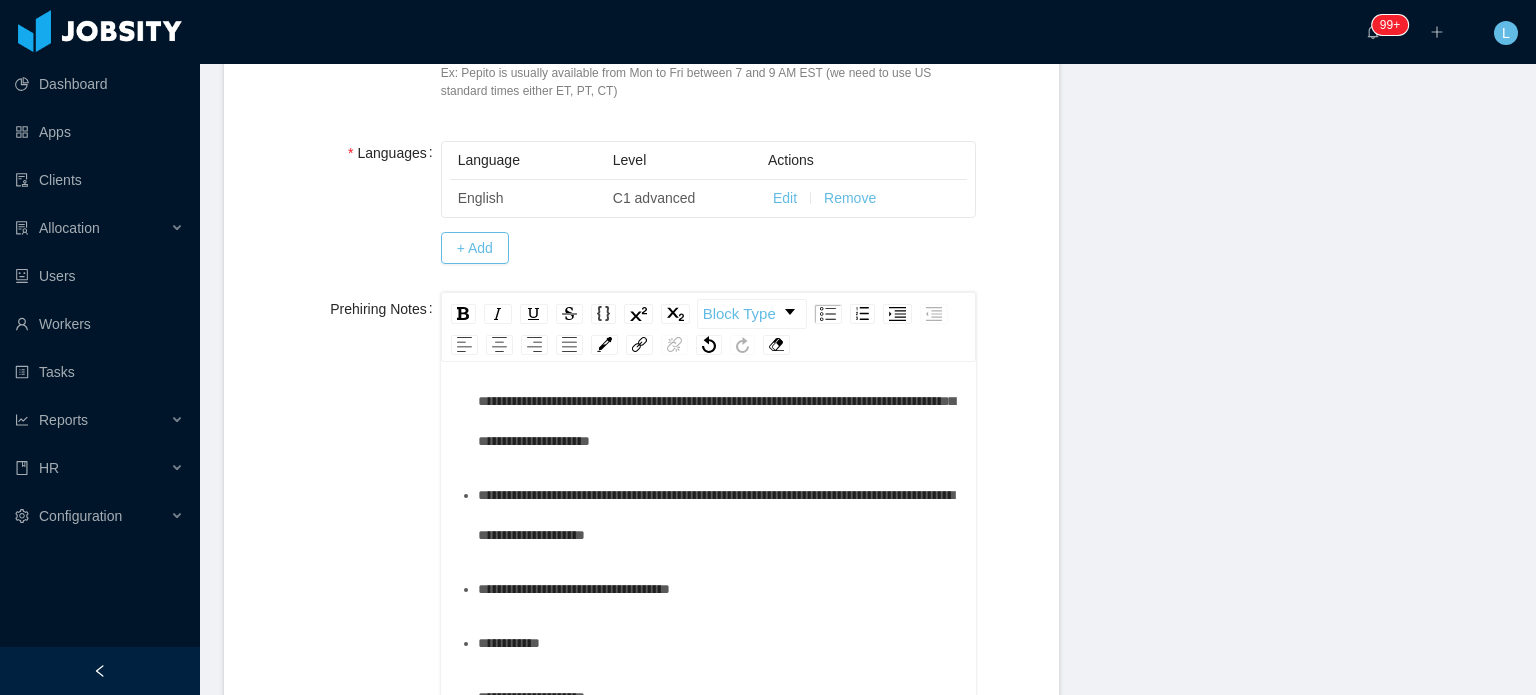 click on "**********" at bounding box center [574, 589] 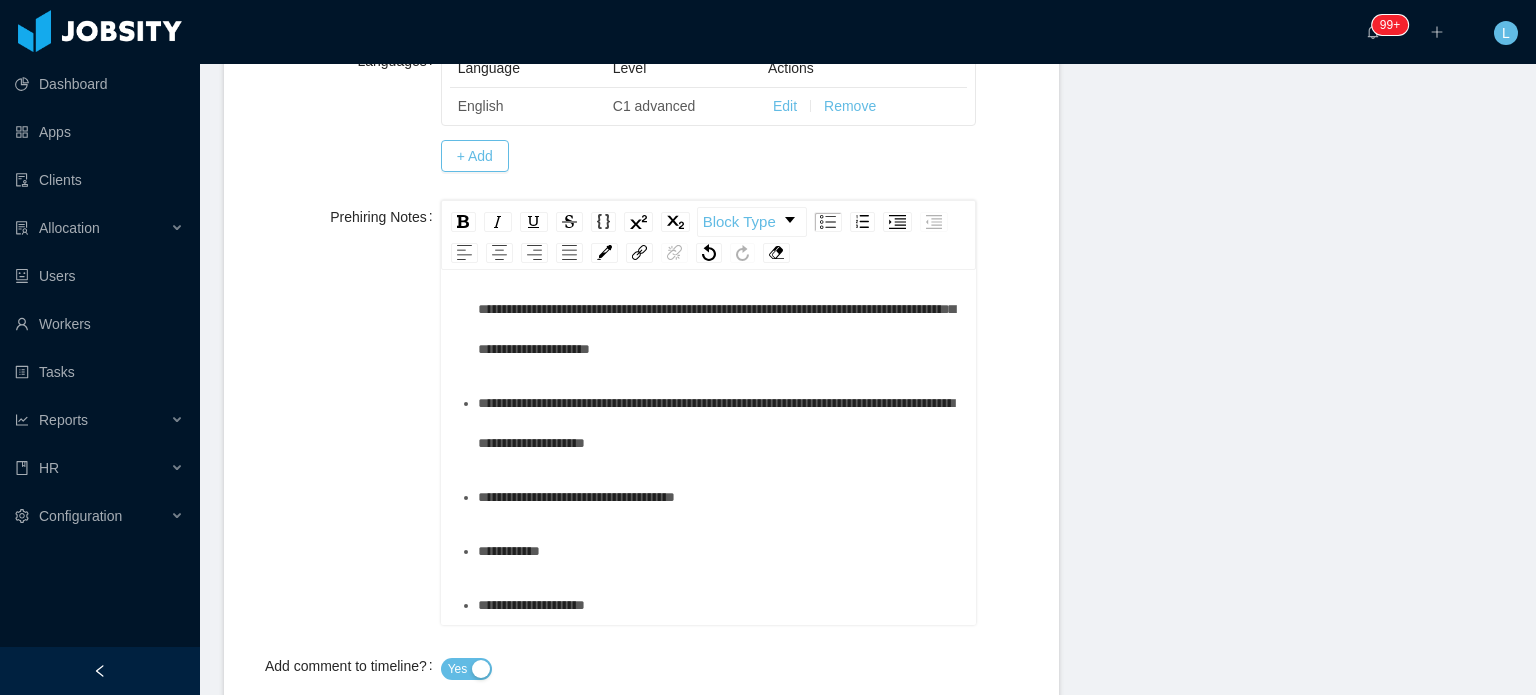 scroll, scrollTop: 700, scrollLeft: 0, axis: vertical 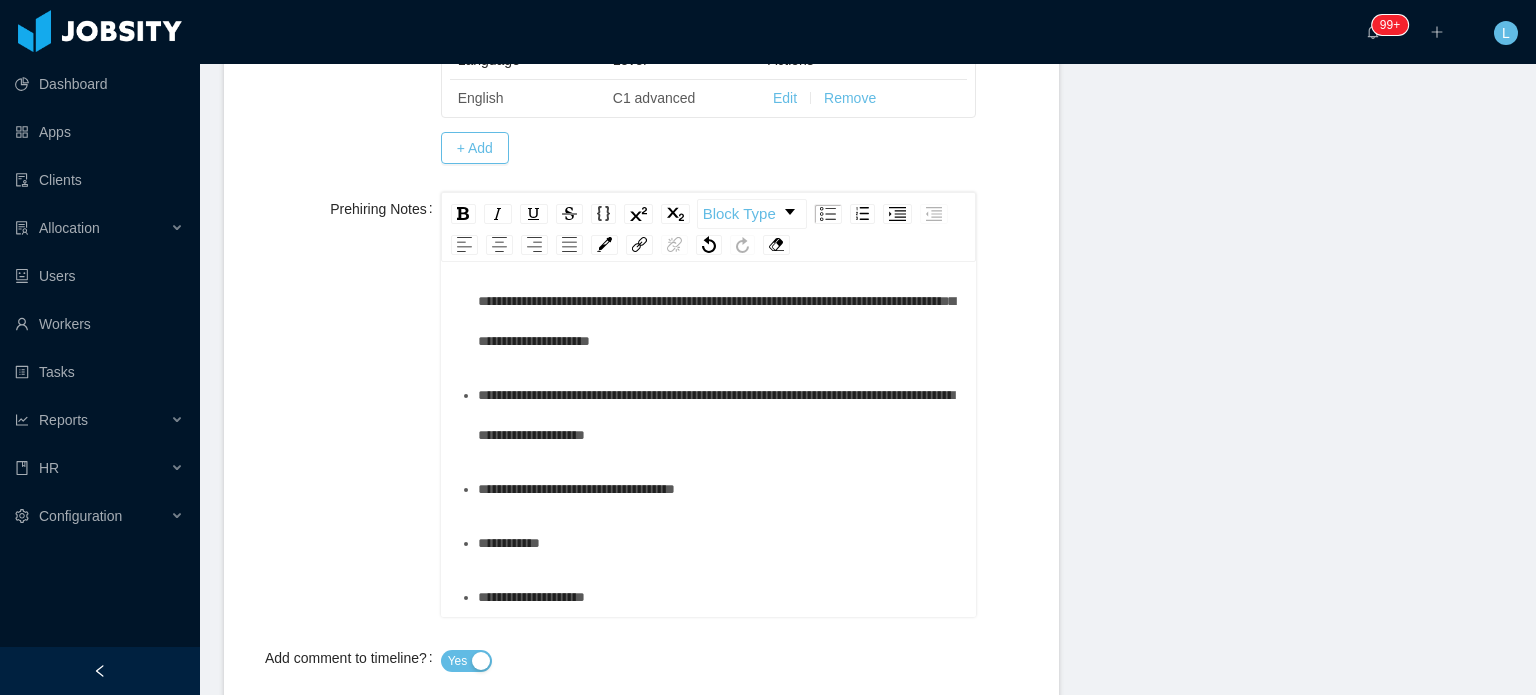 click on "**********" at bounding box center [719, 597] 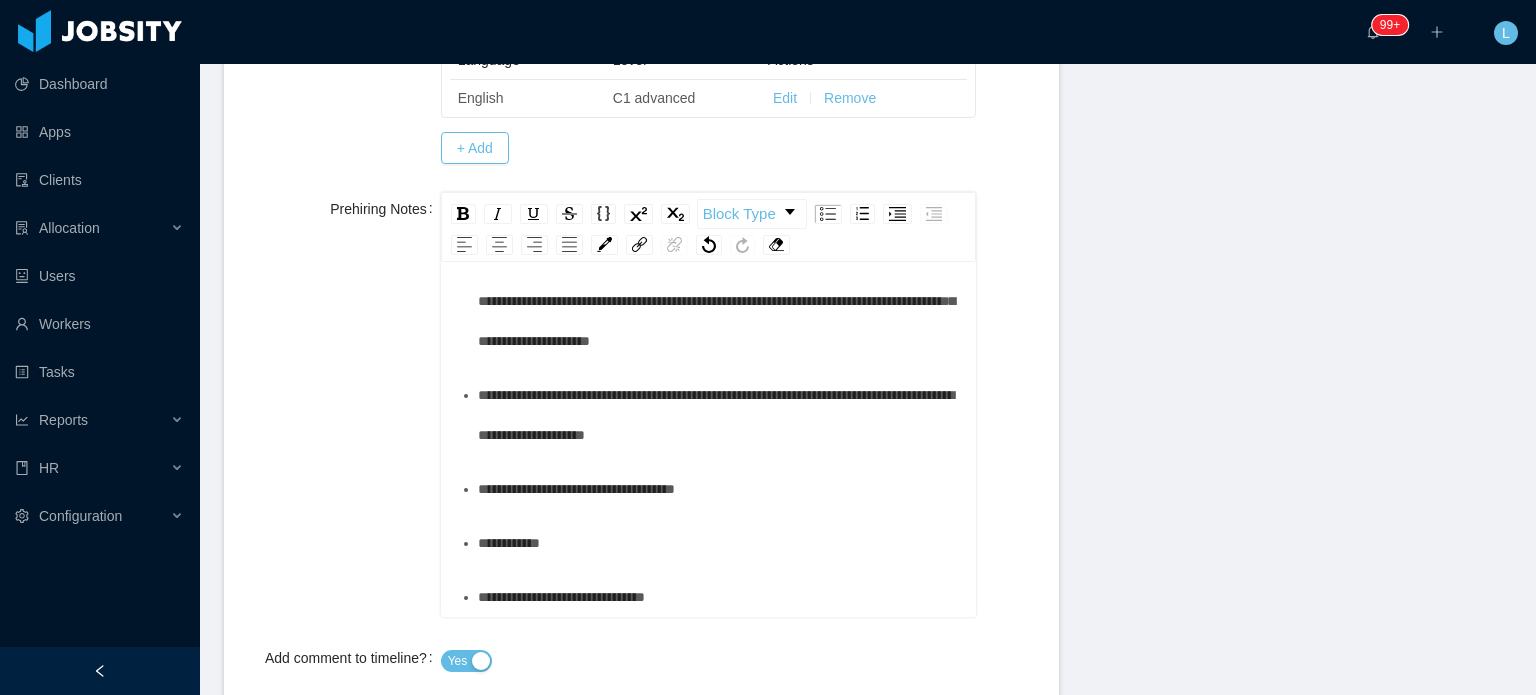 click on "*********" at bounding box center [719, 543] 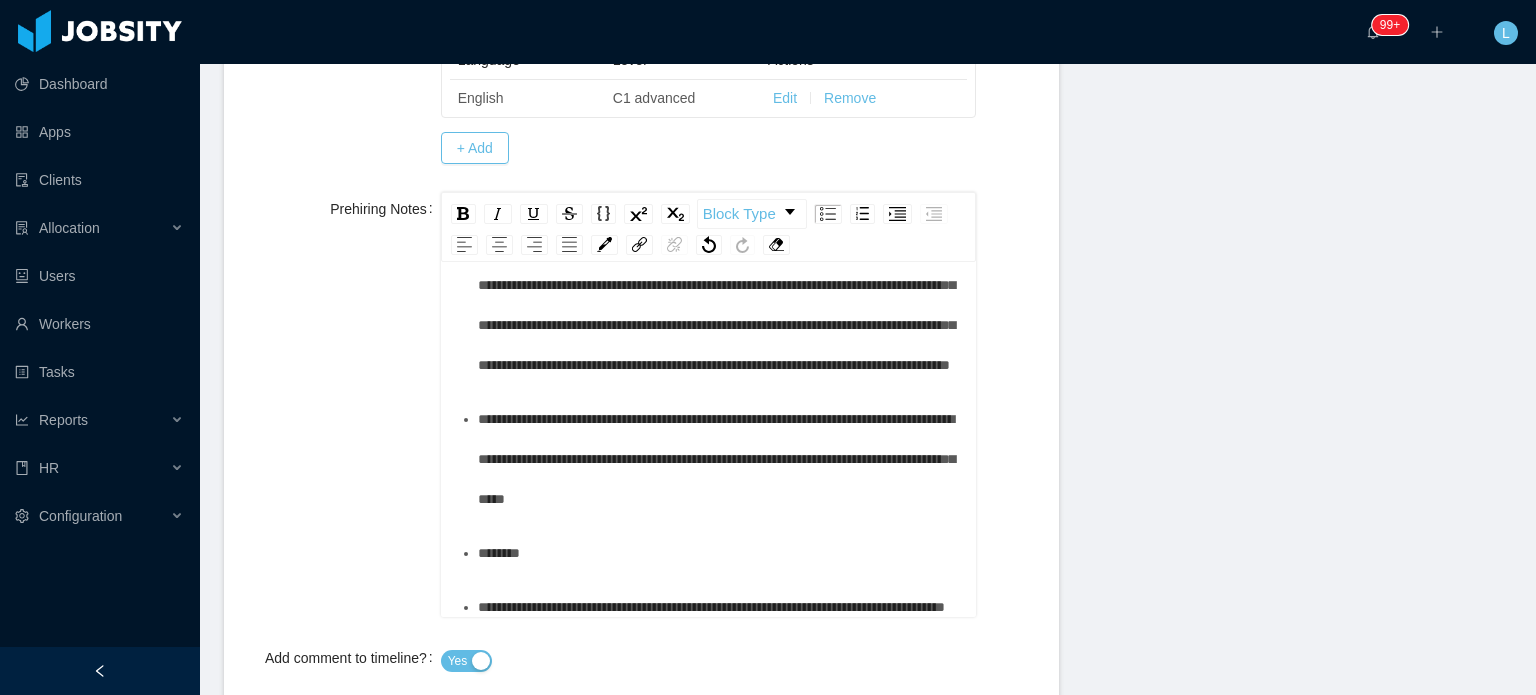 scroll, scrollTop: 258, scrollLeft: 0, axis: vertical 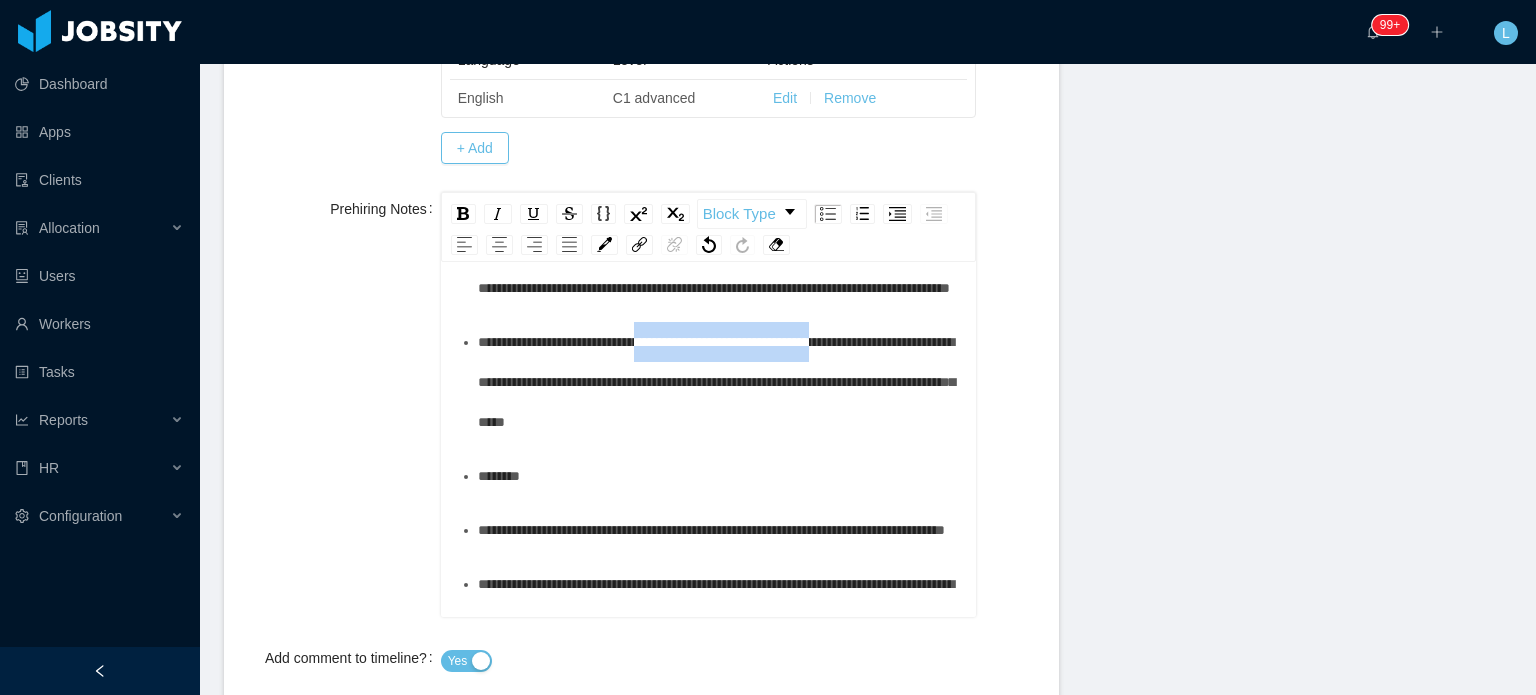 drag, startPoint x: 660, startPoint y: 461, endPoint x: 861, endPoint y: 459, distance: 201.00995 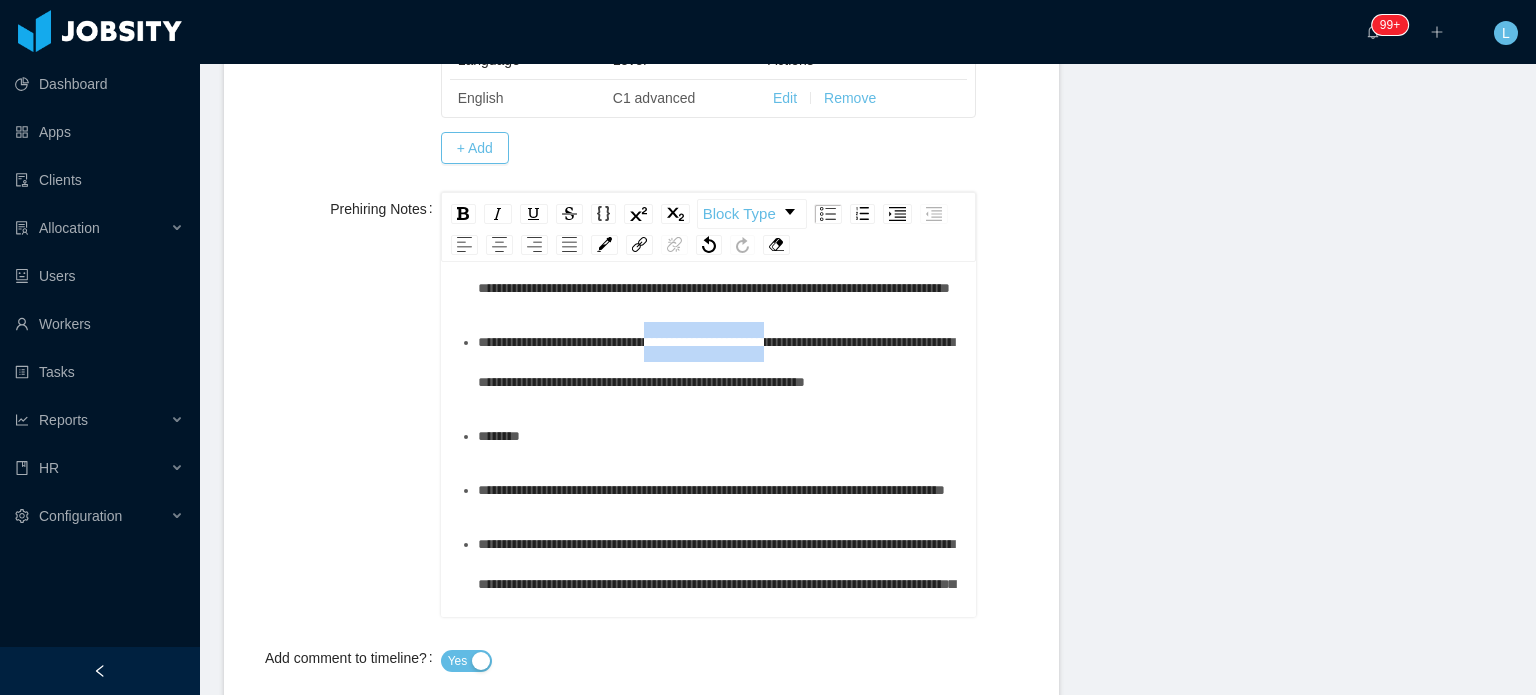 drag, startPoint x: 670, startPoint y: 459, endPoint x: 816, endPoint y: 460, distance: 146.00342 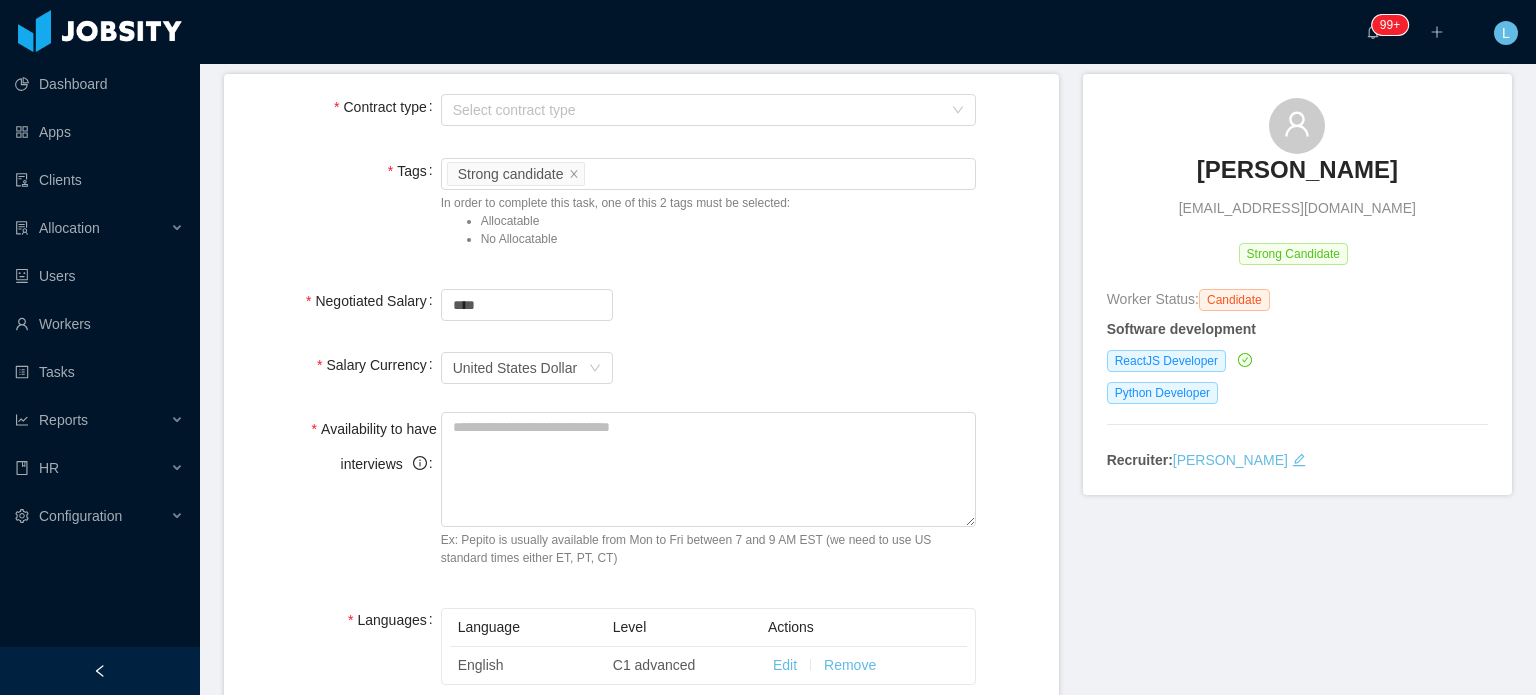 scroll, scrollTop: 500, scrollLeft: 0, axis: vertical 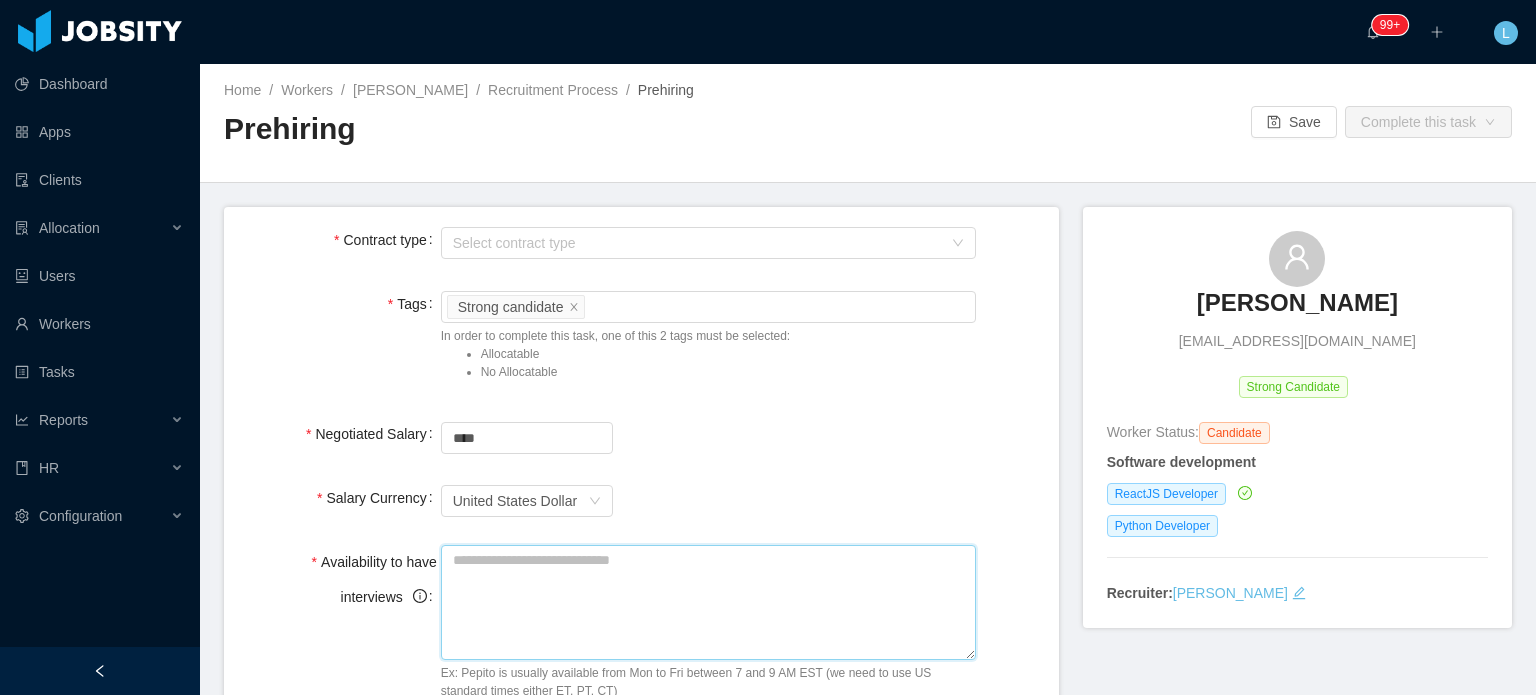 click on "Availability to have interviews" at bounding box center [708, 602] 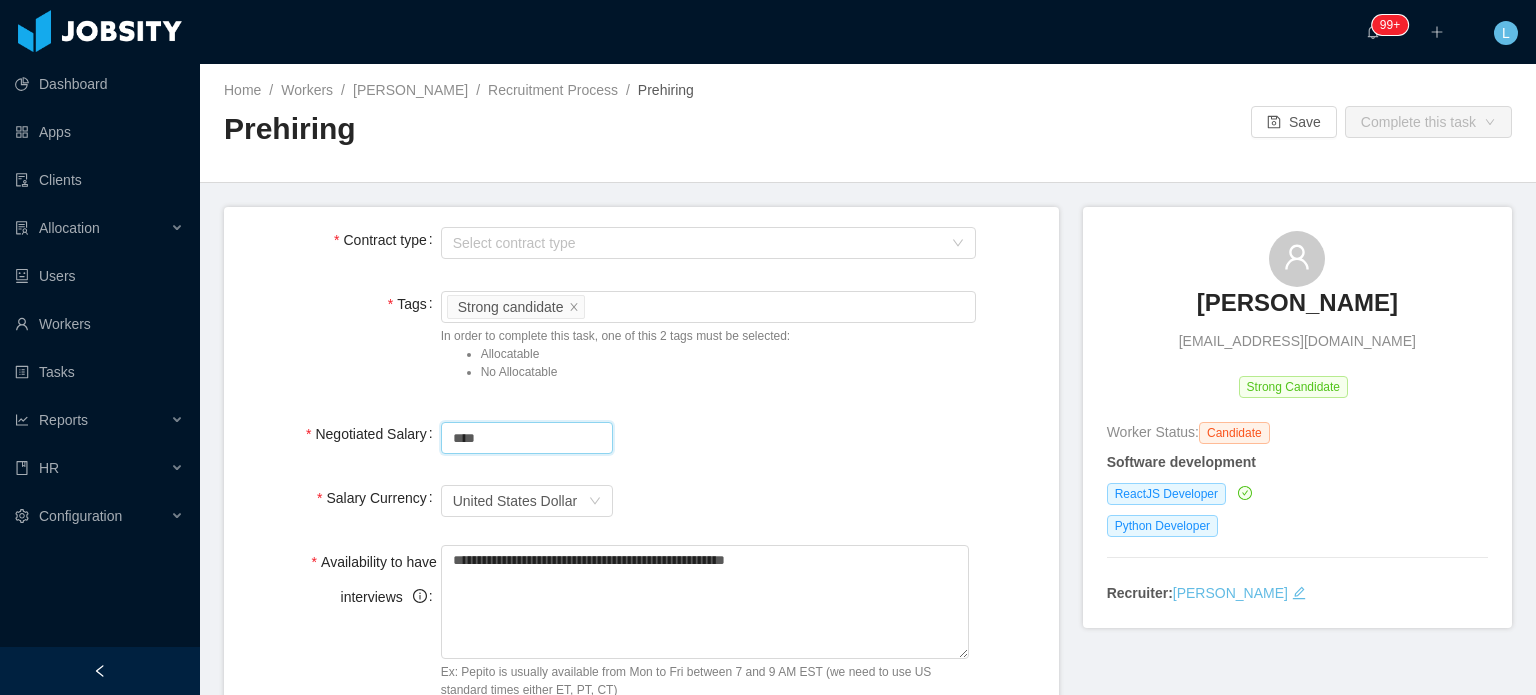 drag, startPoint x: 491, startPoint y: 431, endPoint x: 419, endPoint y: 427, distance: 72.11102 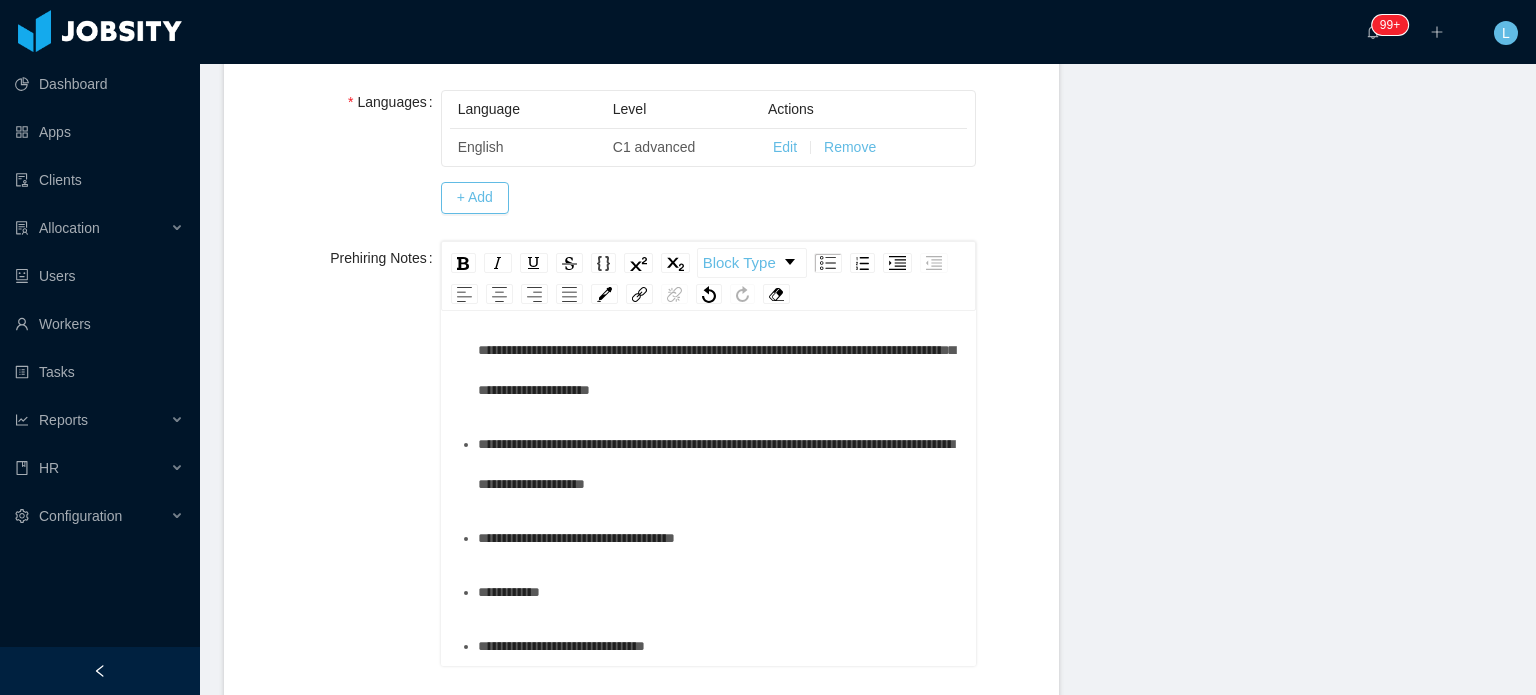 scroll, scrollTop: 648, scrollLeft: 0, axis: vertical 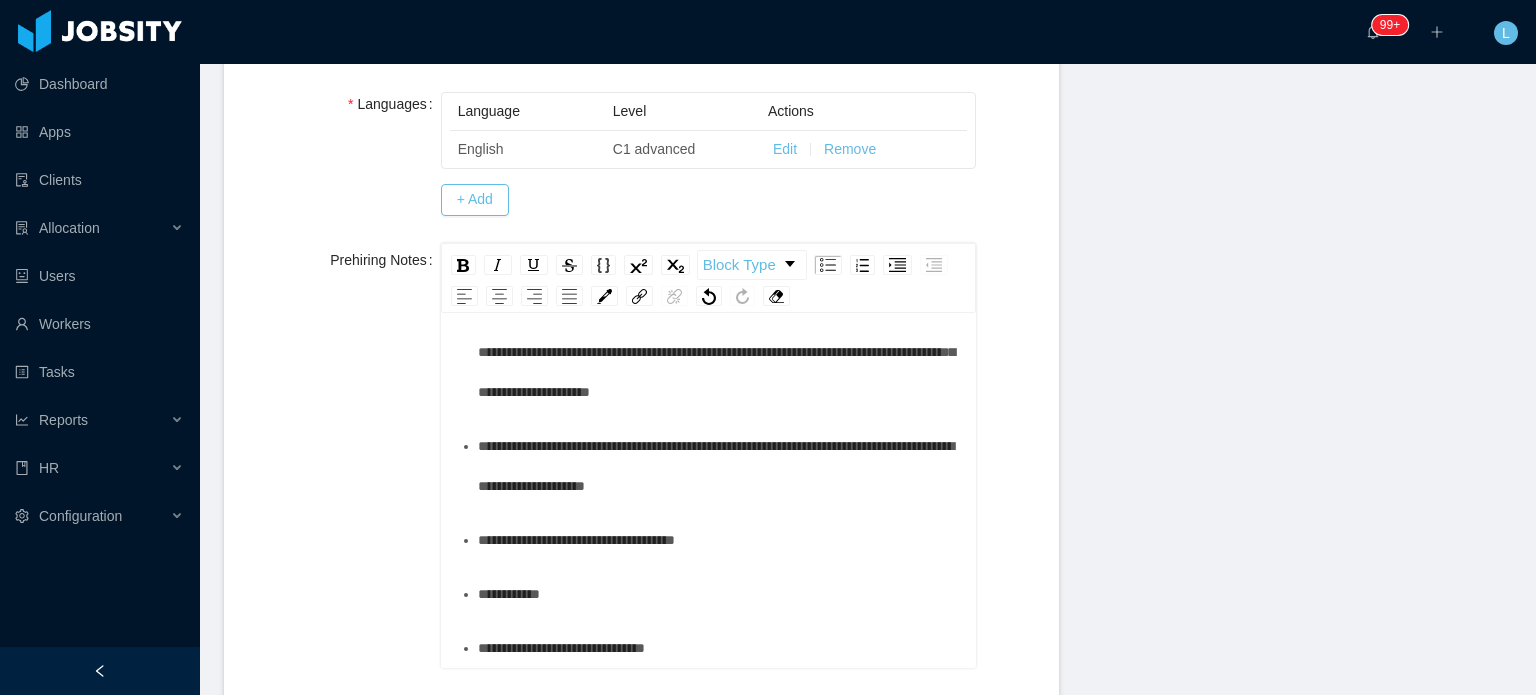 click on "*********" at bounding box center (719, 594) 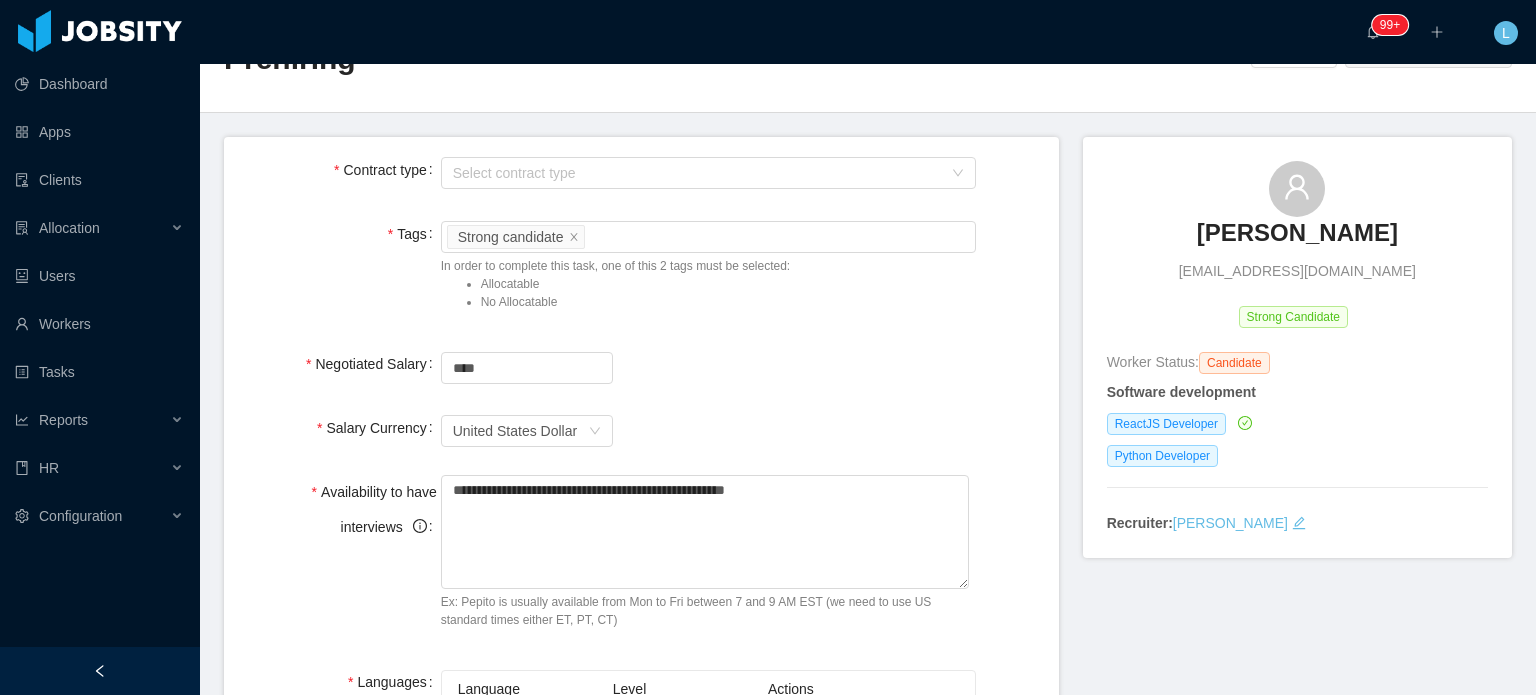 scroll, scrollTop: 0, scrollLeft: 0, axis: both 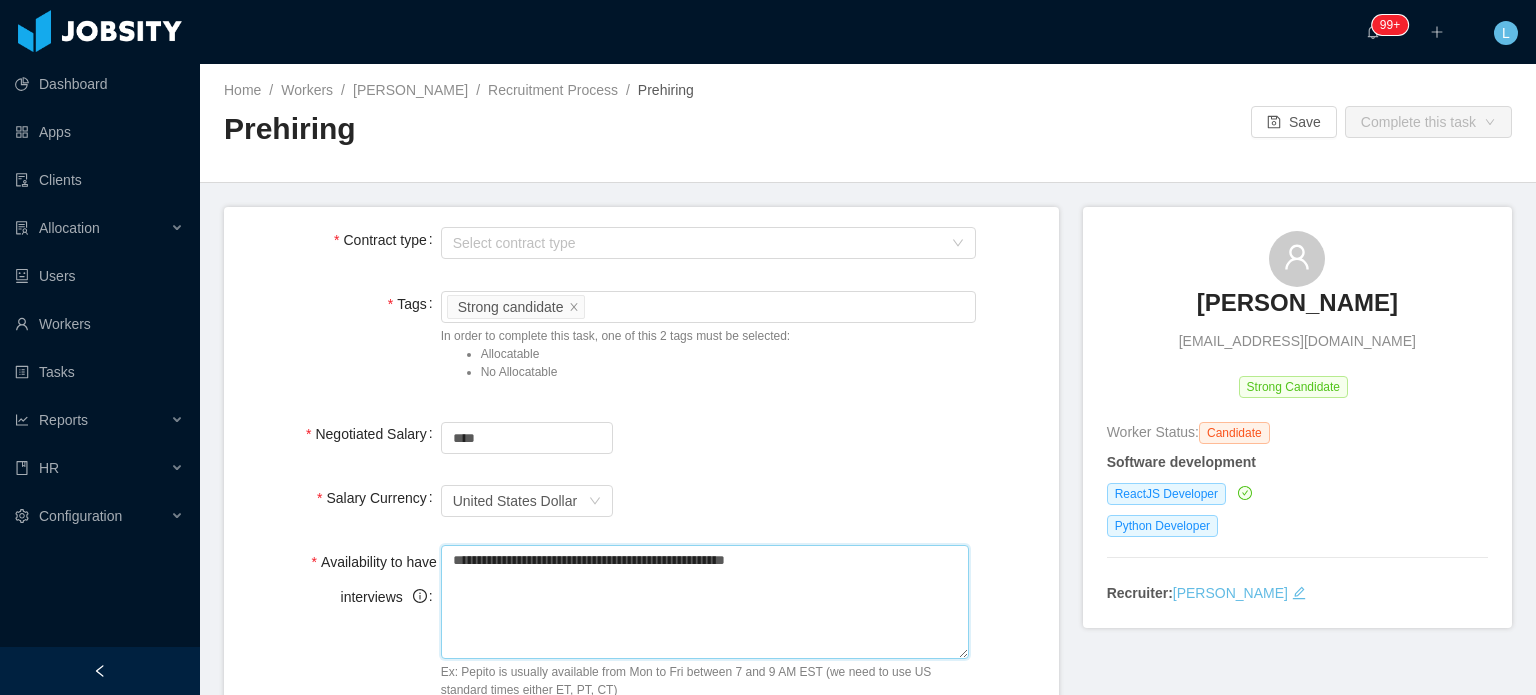 click on "**********" at bounding box center [705, 602] 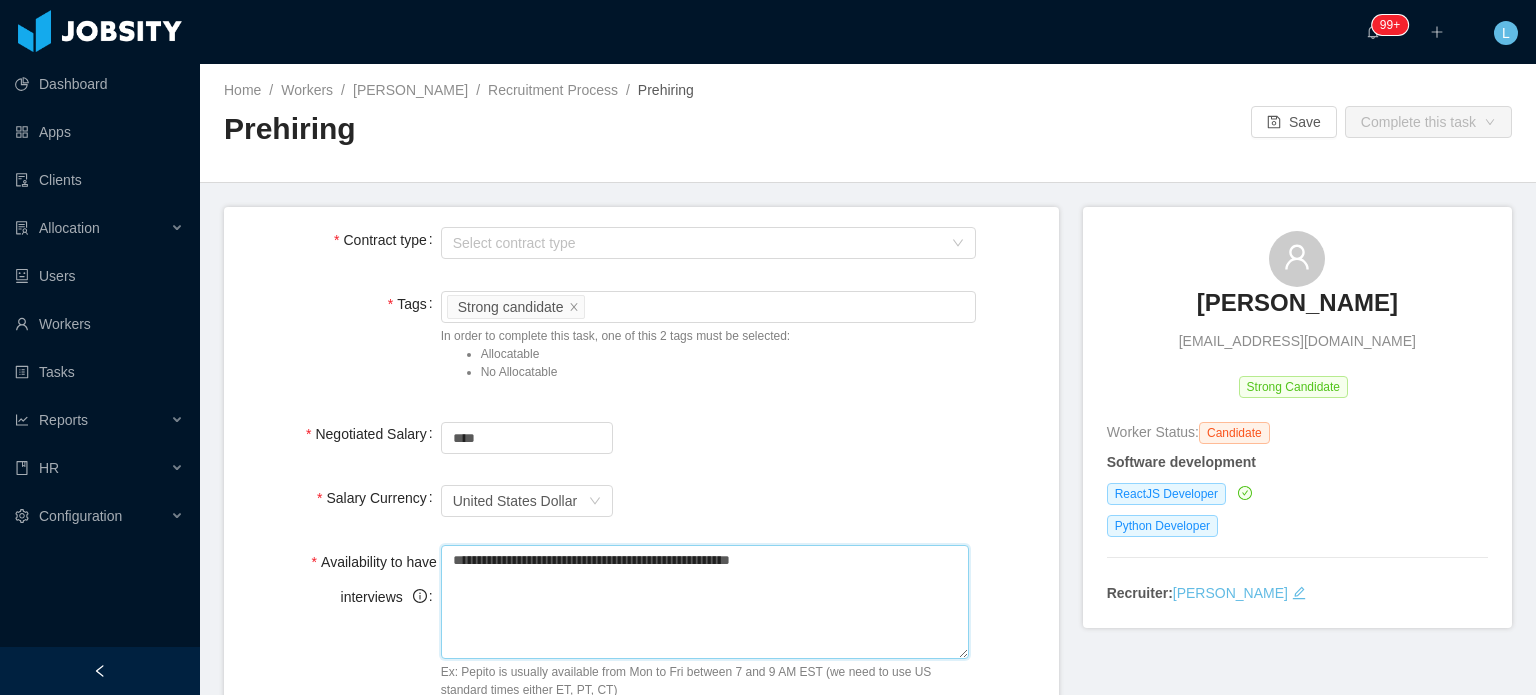 type on "**********" 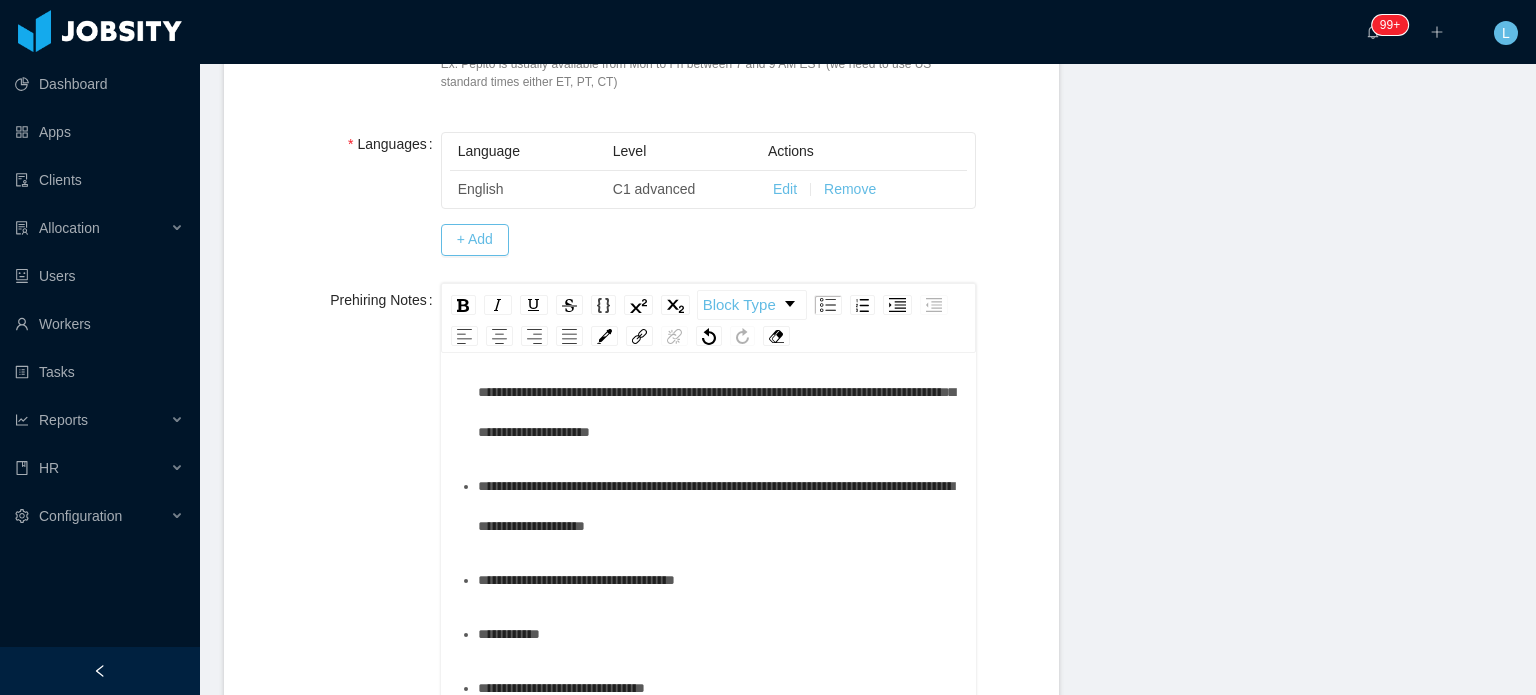 scroll, scrollTop: 700, scrollLeft: 0, axis: vertical 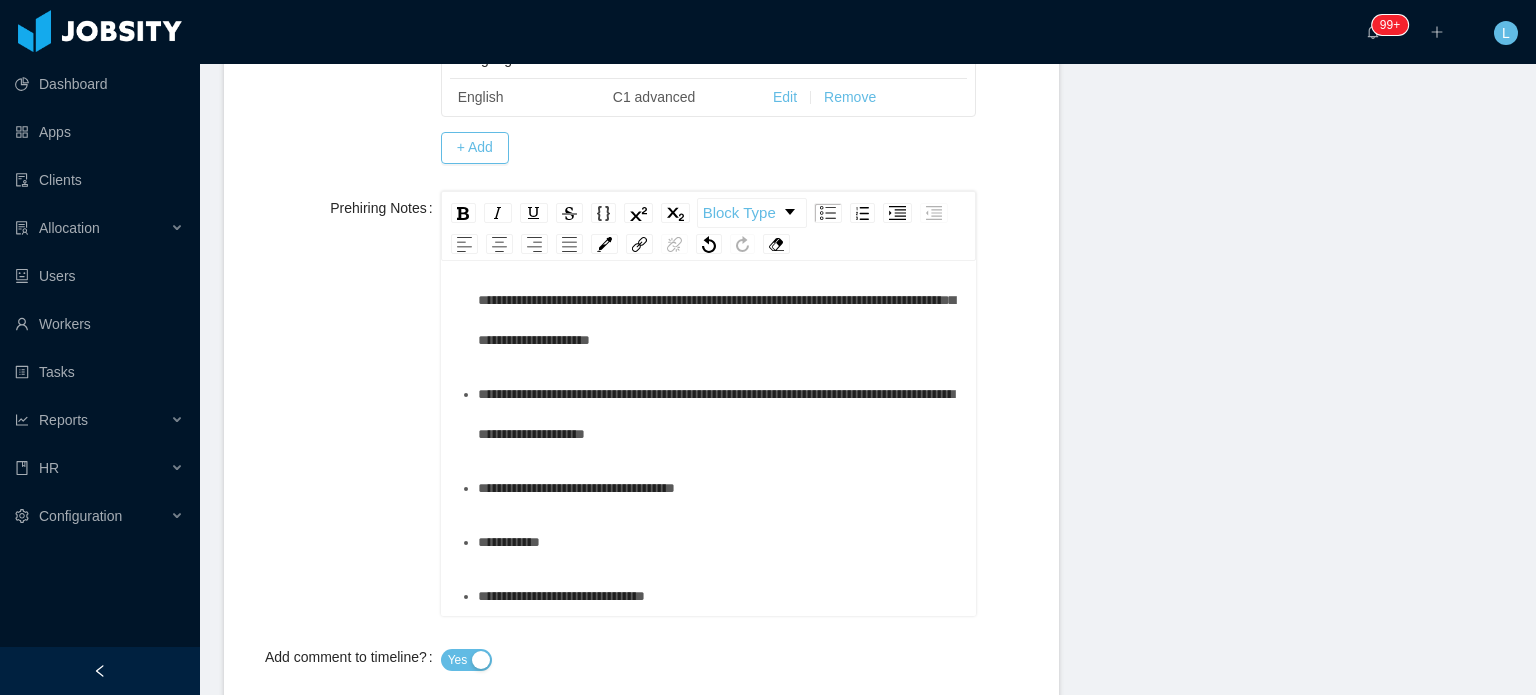 click on "*********" at bounding box center [719, 542] 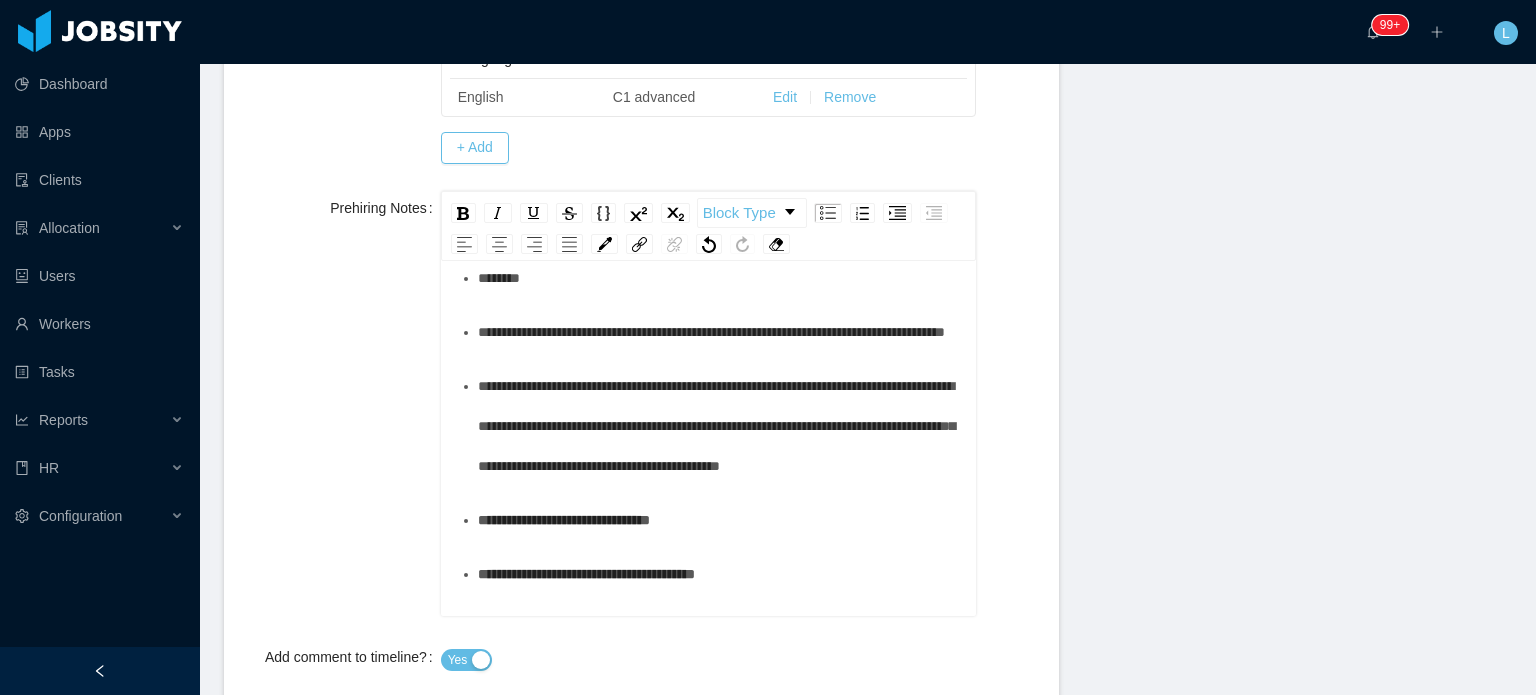 scroll, scrollTop: 318, scrollLeft: 0, axis: vertical 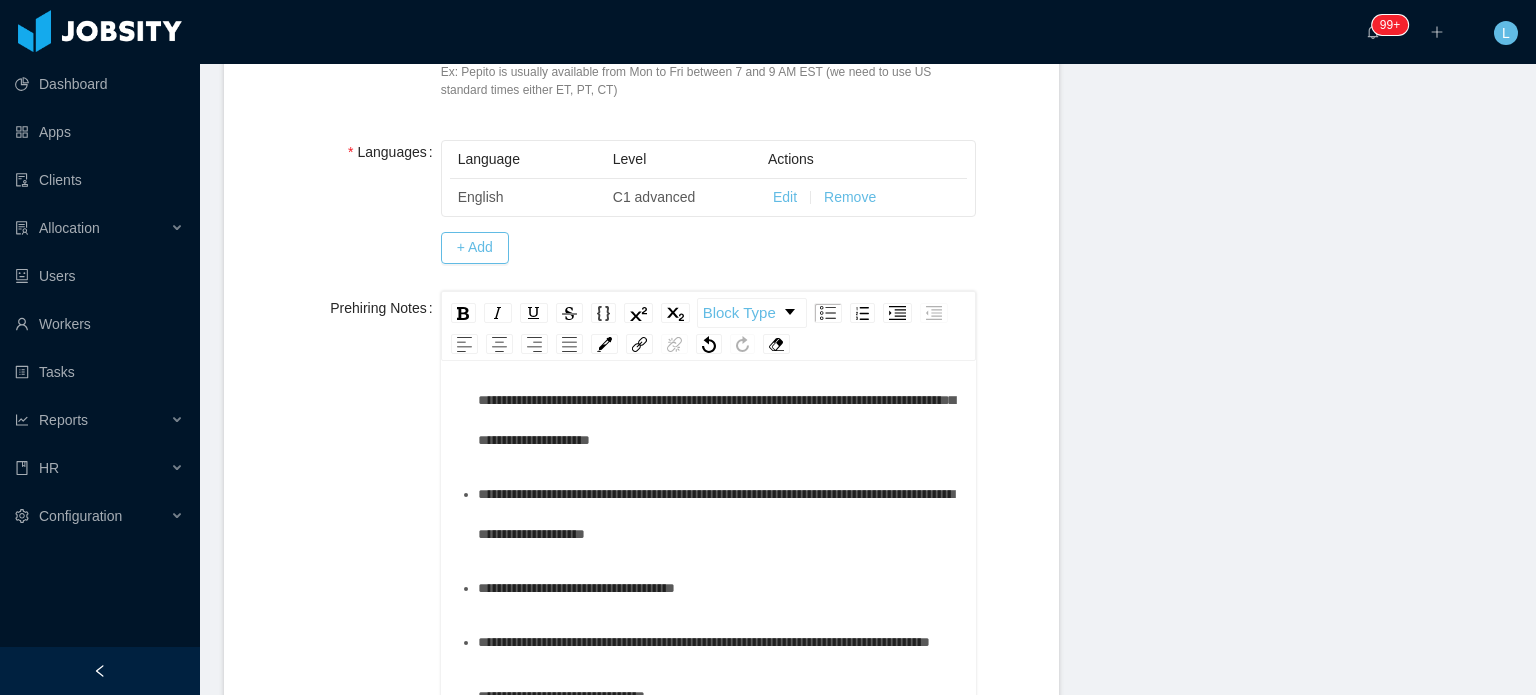 click on "**********" at bounding box center (719, 642) 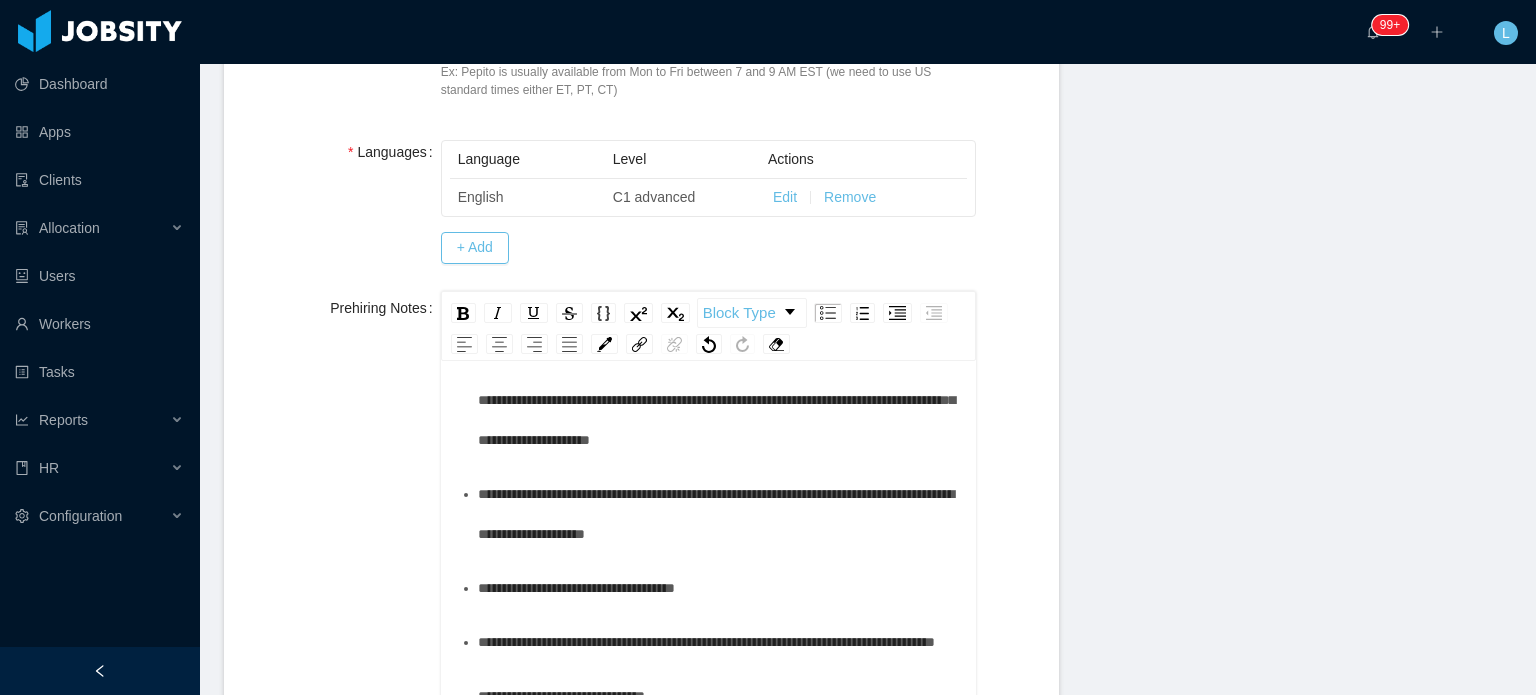 scroll, scrollTop: 1558, scrollLeft: 0, axis: vertical 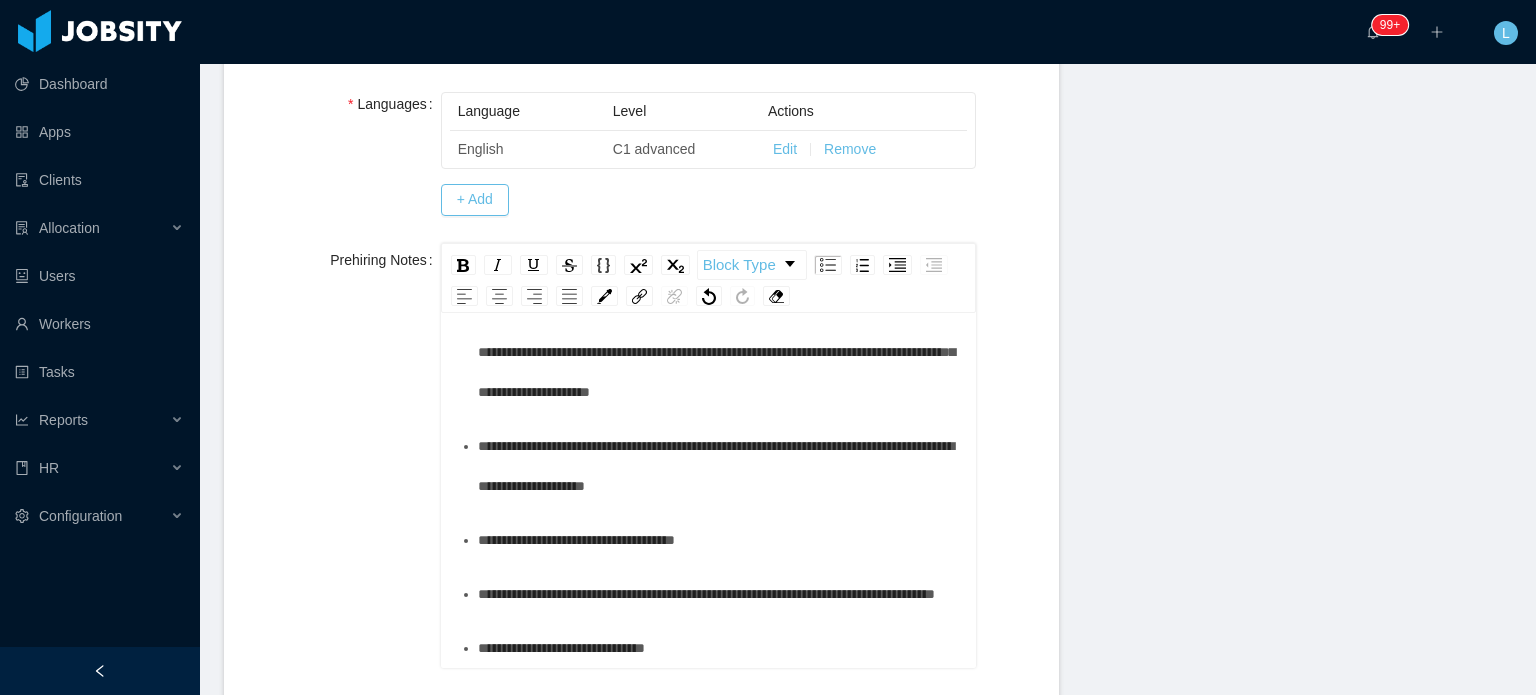 click on "**********" at bounding box center (719, 594) 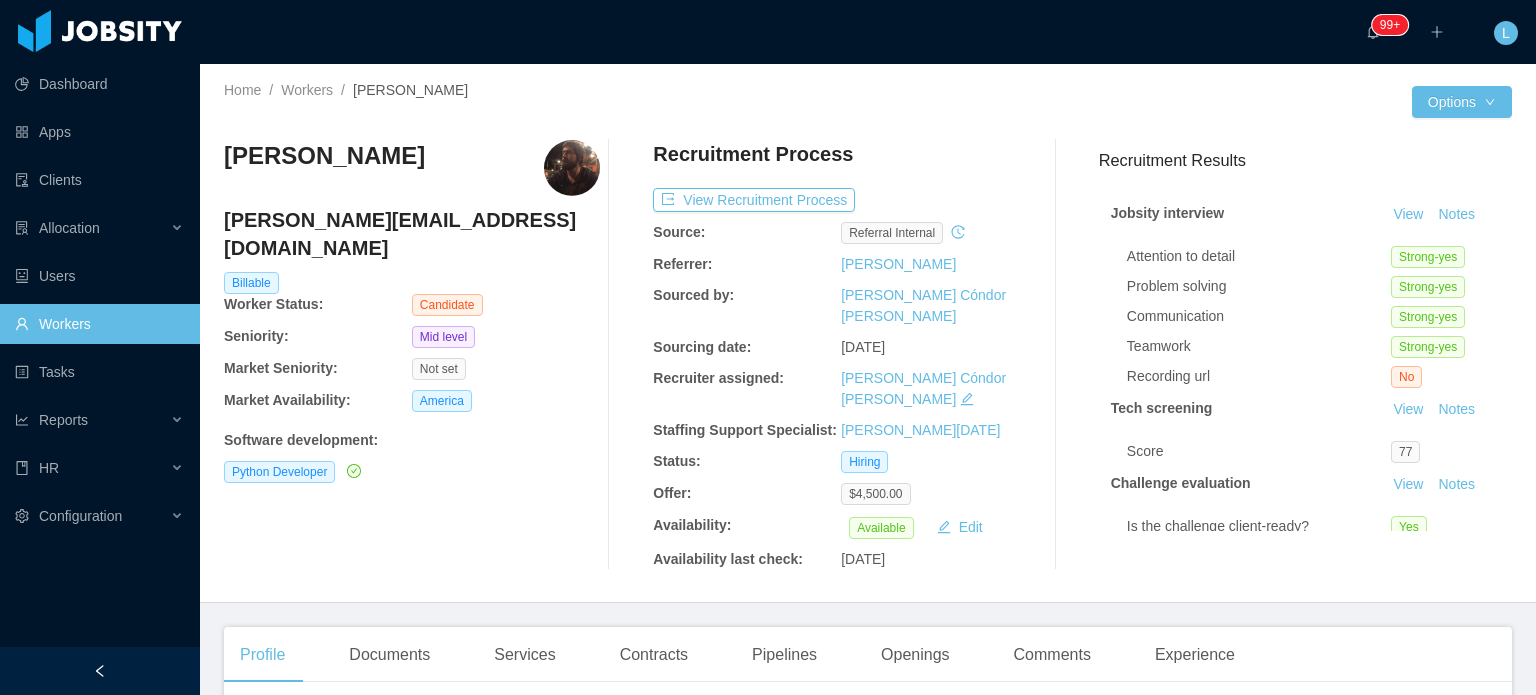 scroll, scrollTop: 0, scrollLeft: 0, axis: both 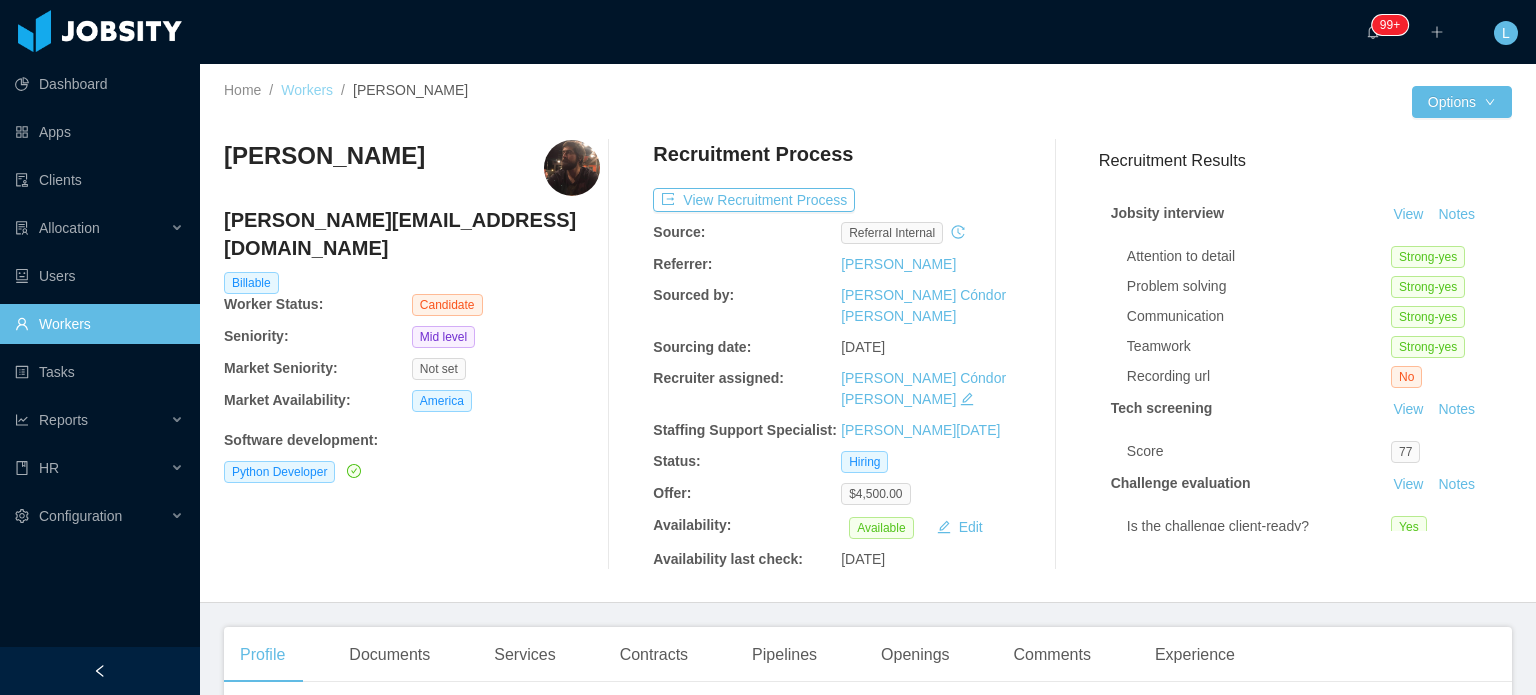 click on "Workers" at bounding box center (307, 90) 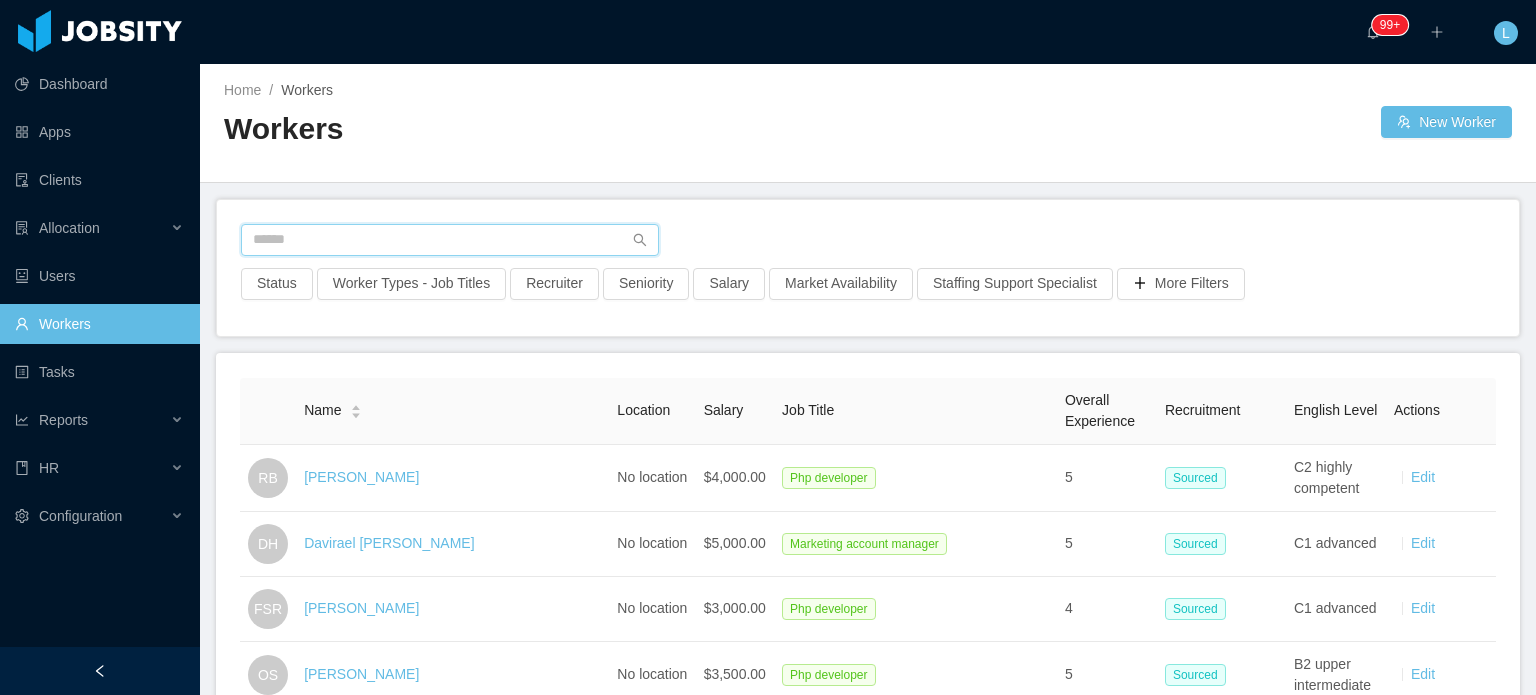 click at bounding box center (450, 240) 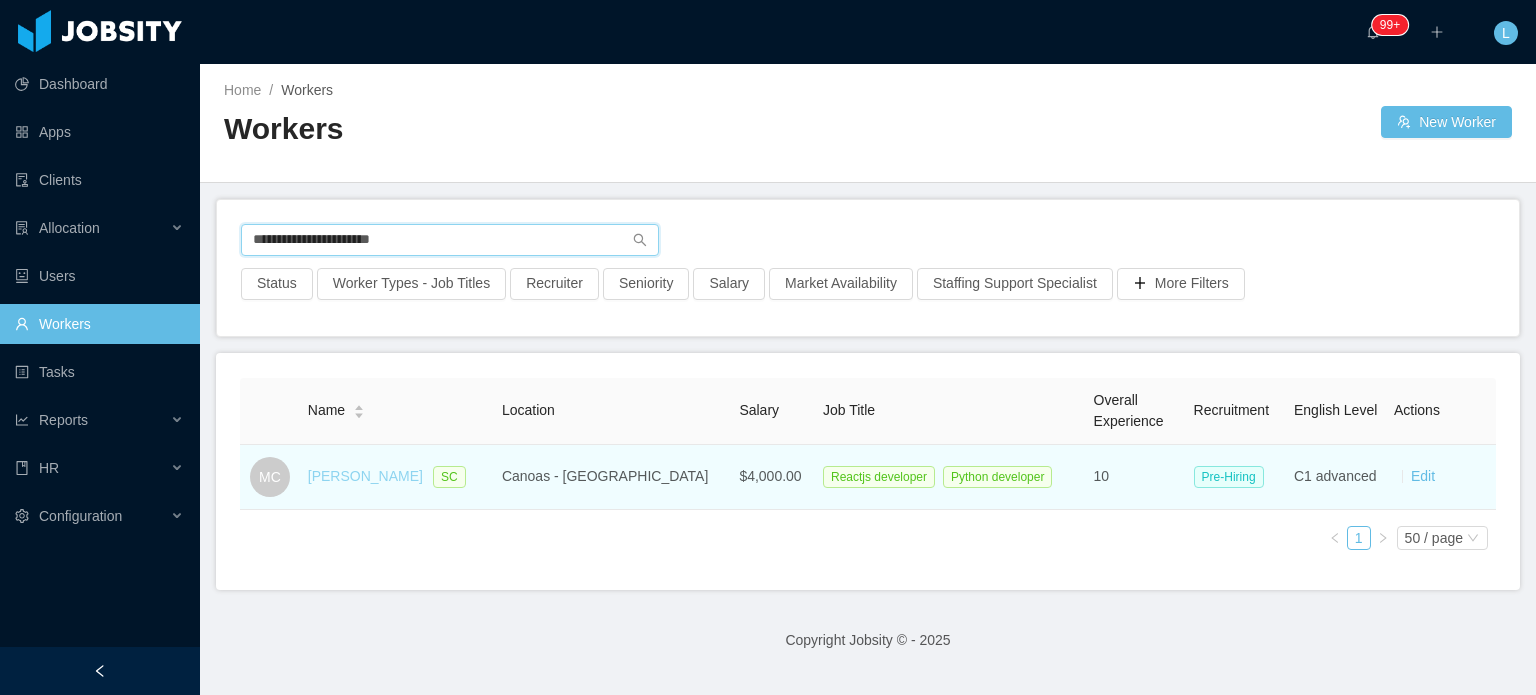 type on "**********" 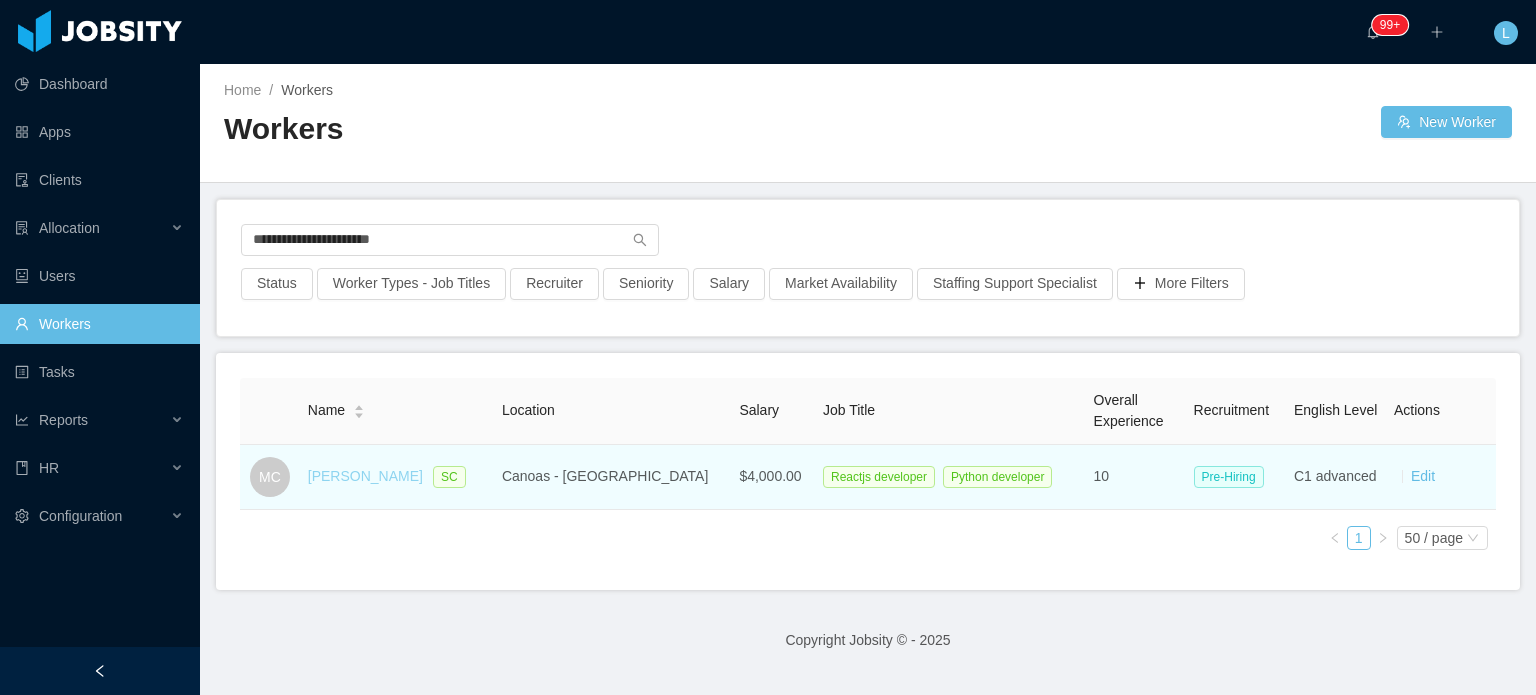 click on "Matheus César" at bounding box center [365, 476] 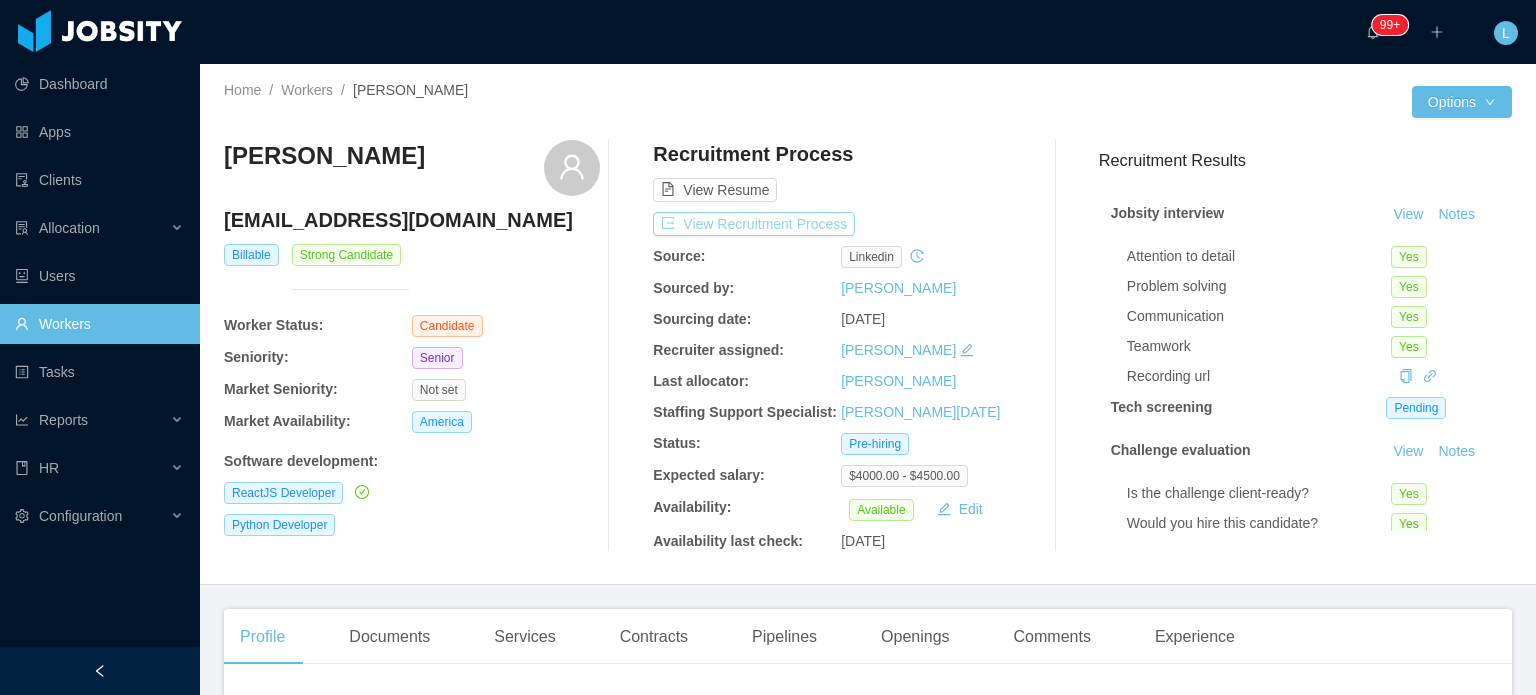 click on "View Recruitment Process" at bounding box center (754, 224) 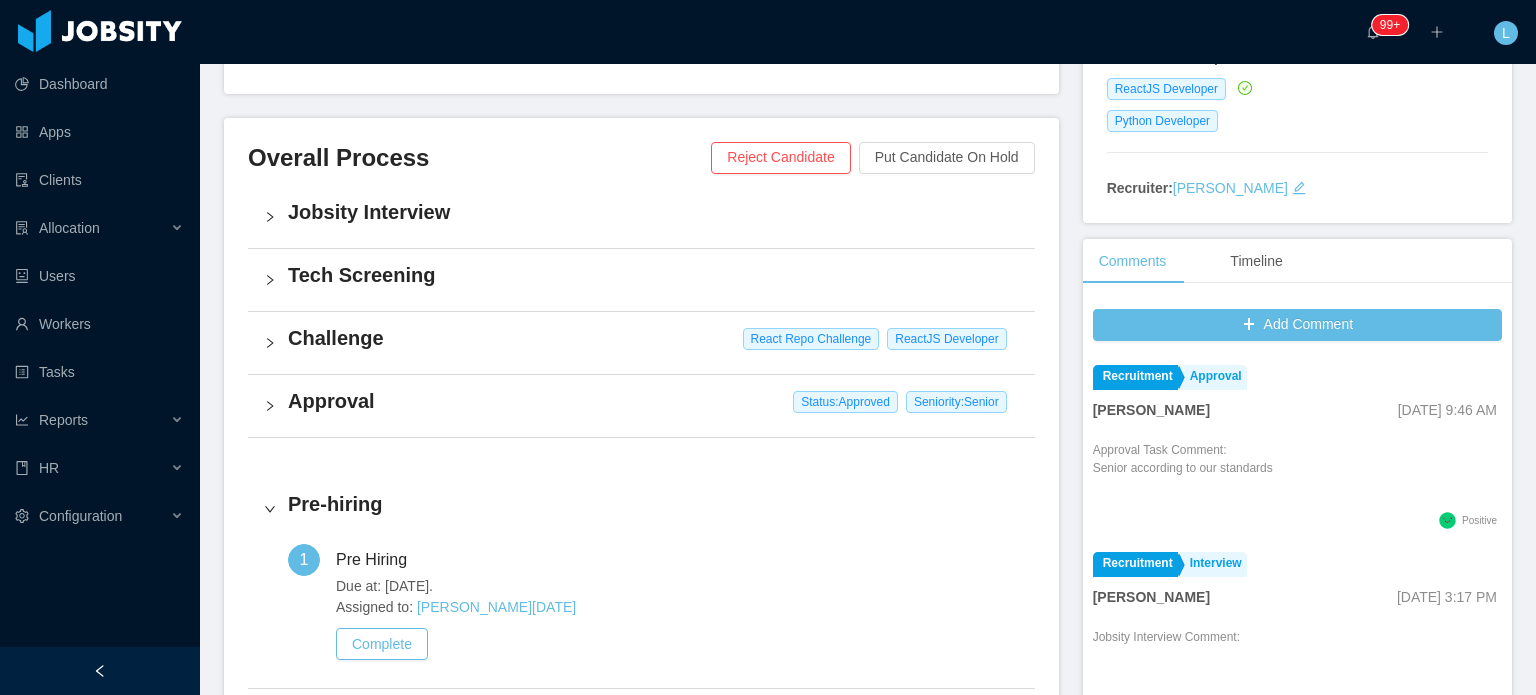 scroll, scrollTop: 500, scrollLeft: 0, axis: vertical 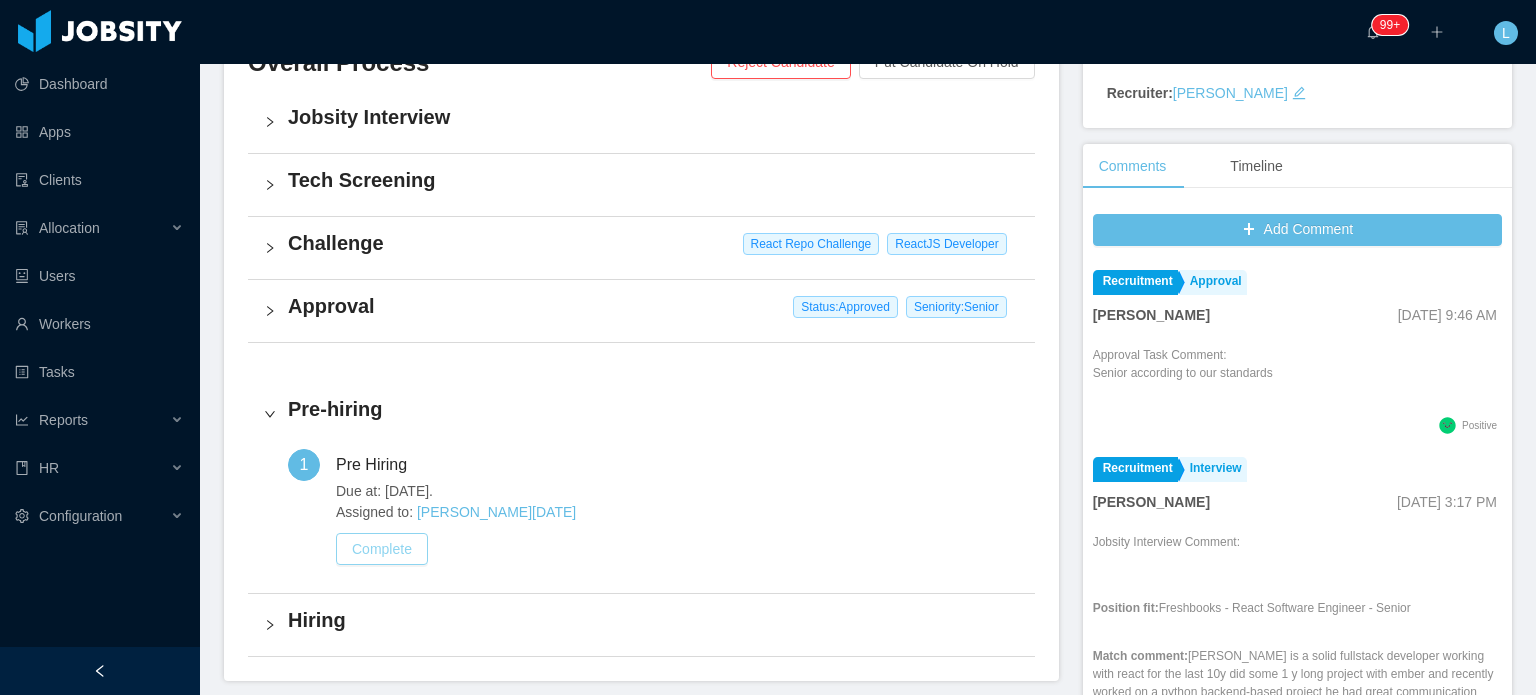 click on "Complete" at bounding box center [382, 549] 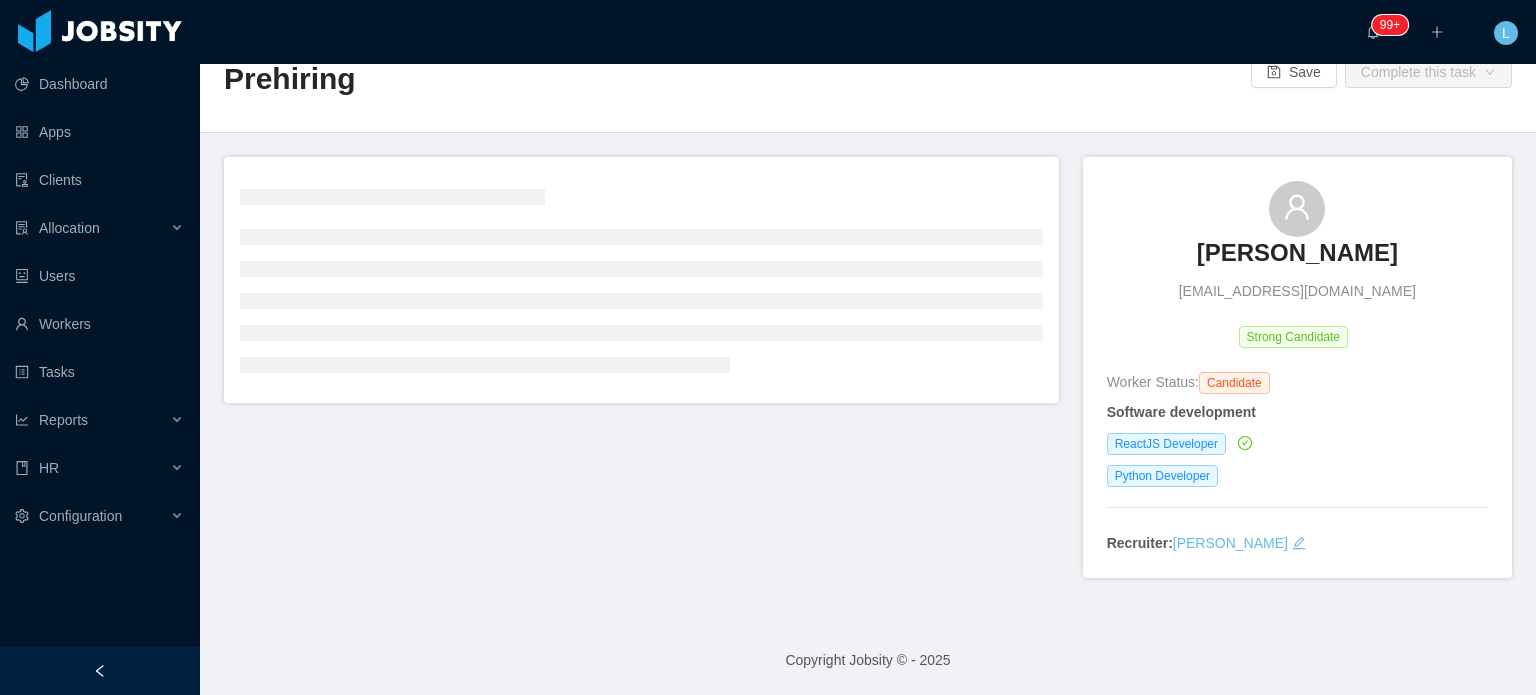 scroll, scrollTop: 0, scrollLeft: 0, axis: both 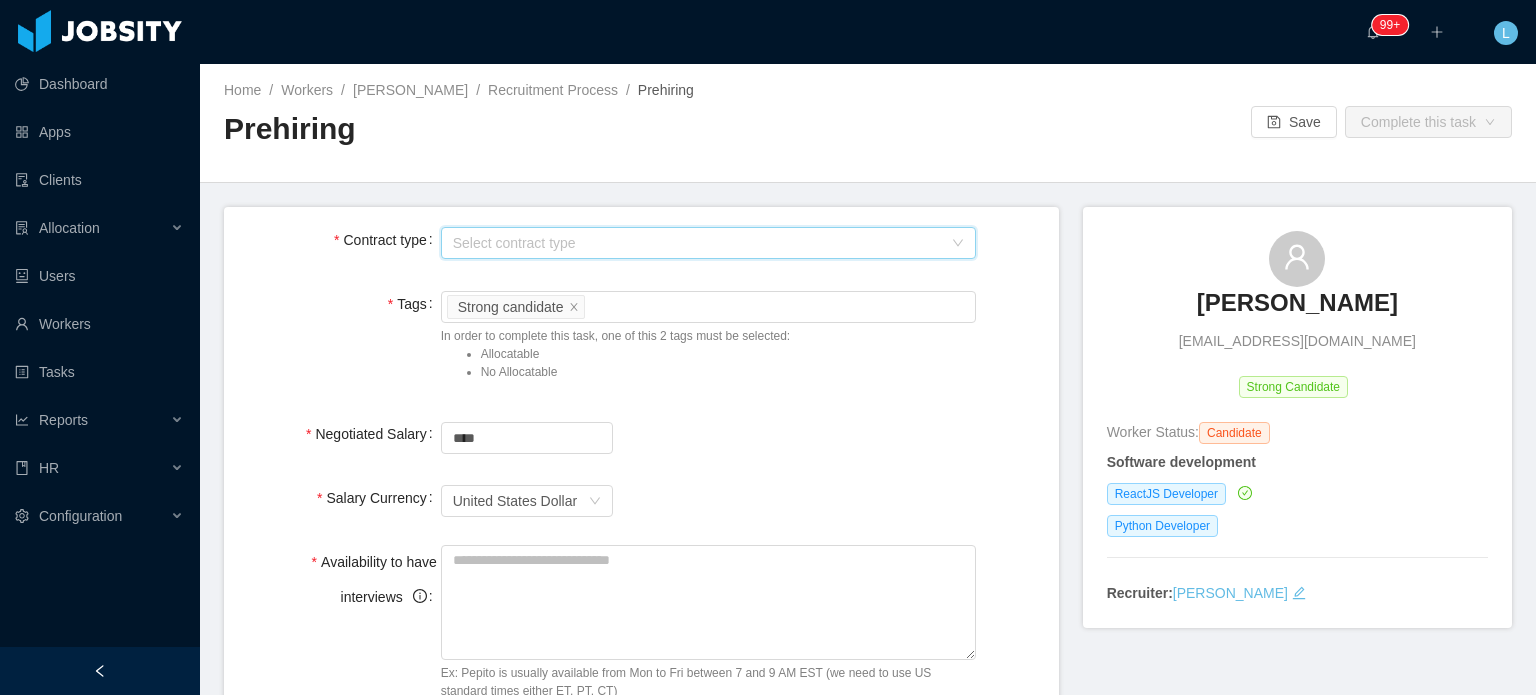 click on "Select contract type" at bounding box center [702, 243] 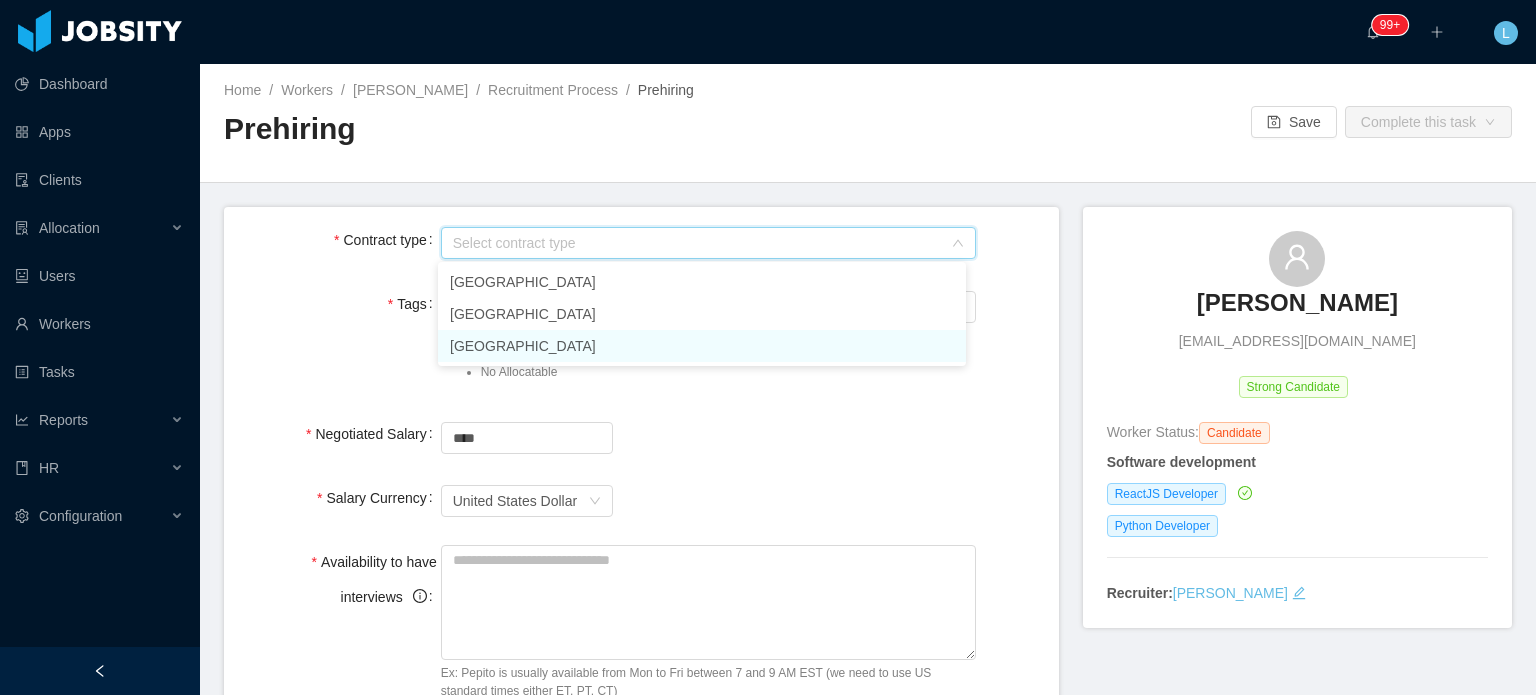 click on "USA" at bounding box center [702, 346] 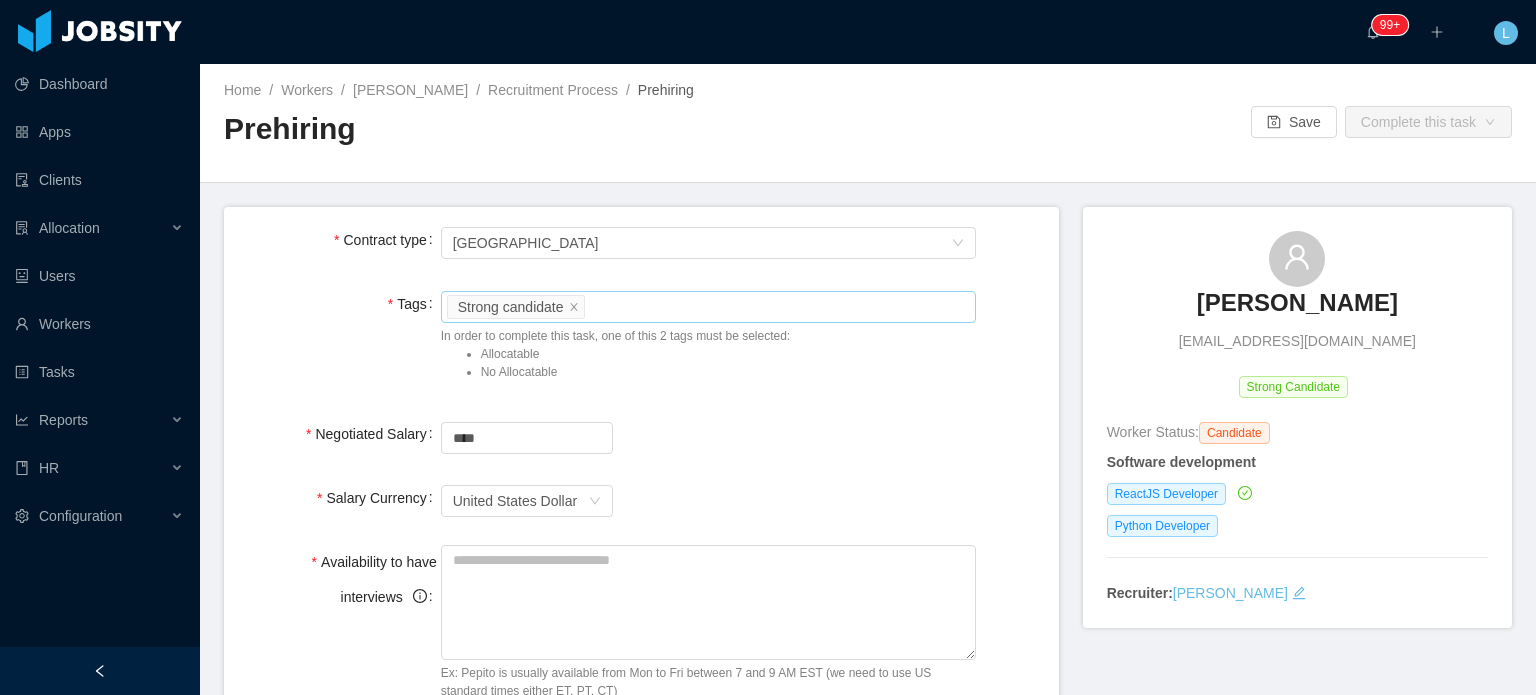 click on "Worker Tags Strong candidate" at bounding box center (705, 307) 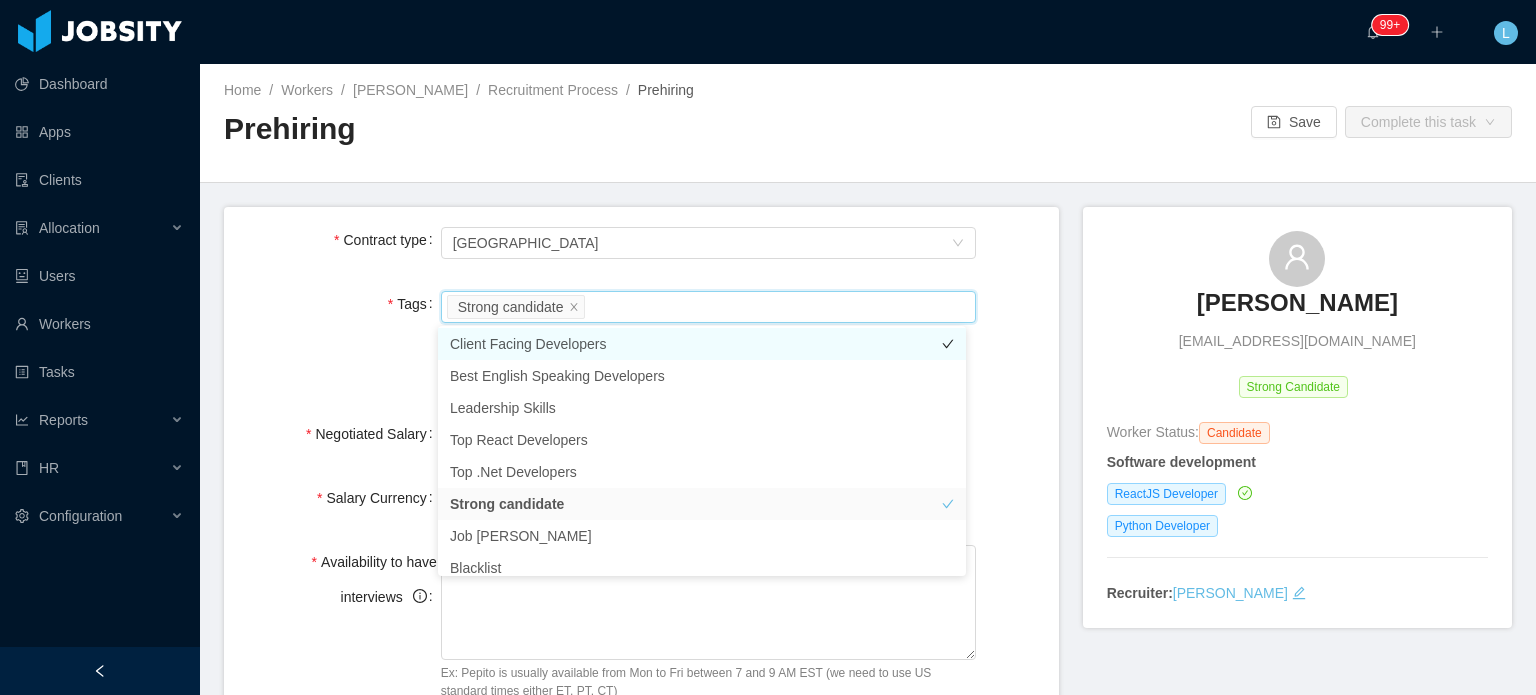 scroll, scrollTop: 268, scrollLeft: 0, axis: vertical 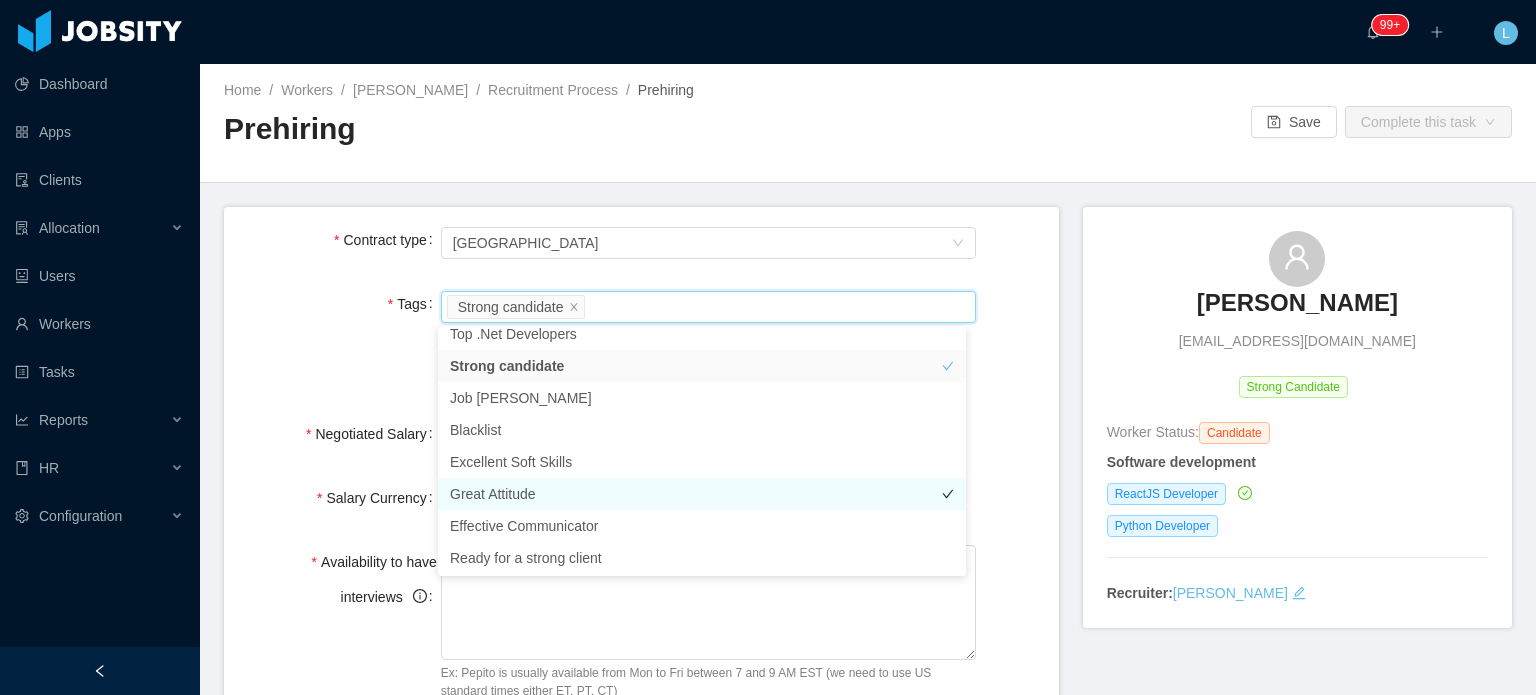 click on "Great Attitude" at bounding box center [702, 494] 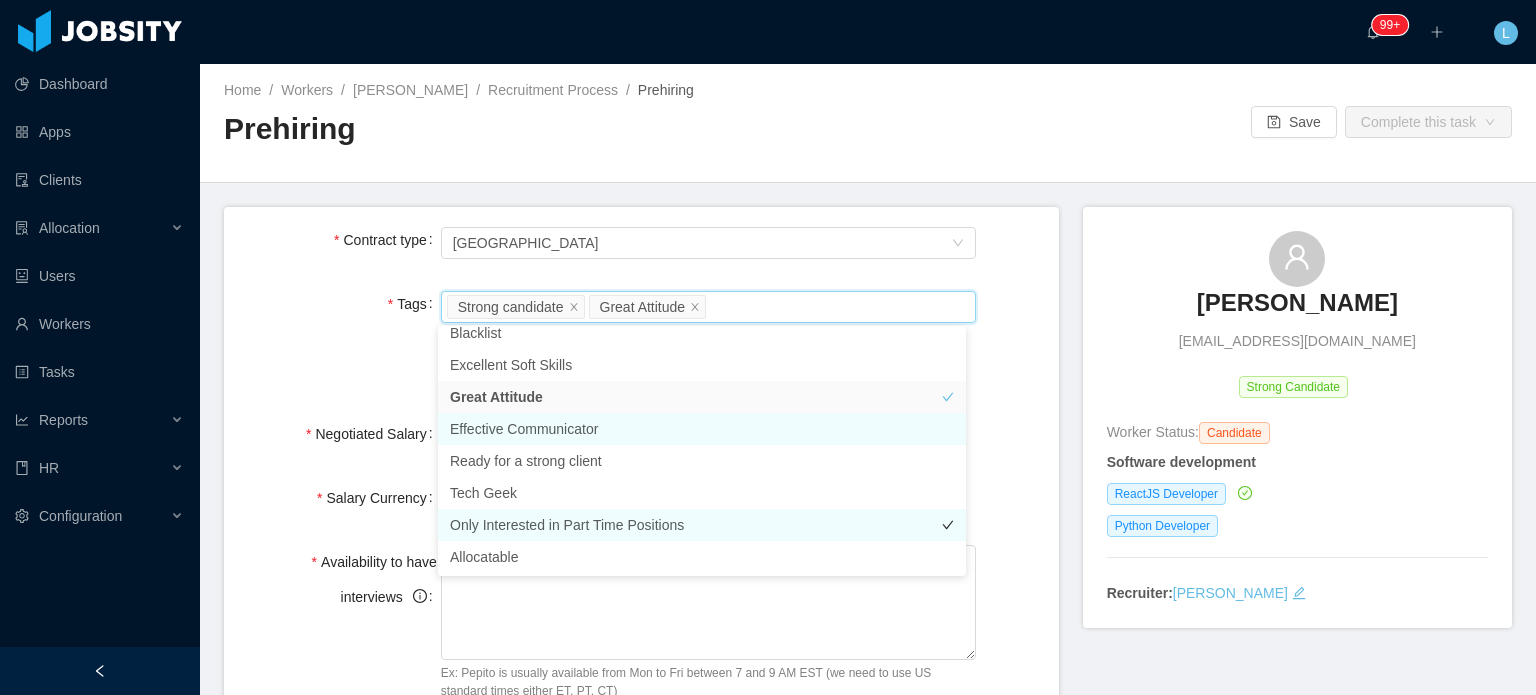 scroll, scrollTop: 368, scrollLeft: 0, axis: vertical 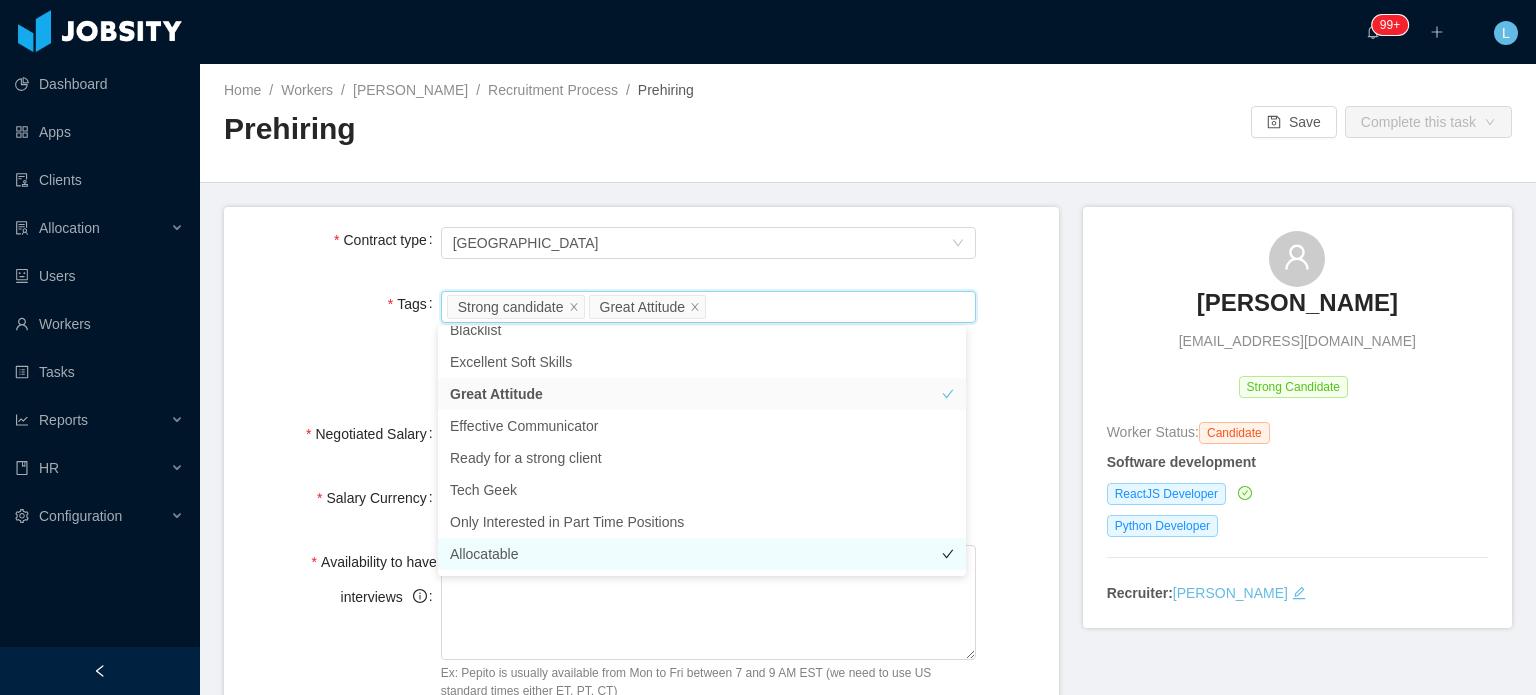 click on "Allocatable" at bounding box center [702, 554] 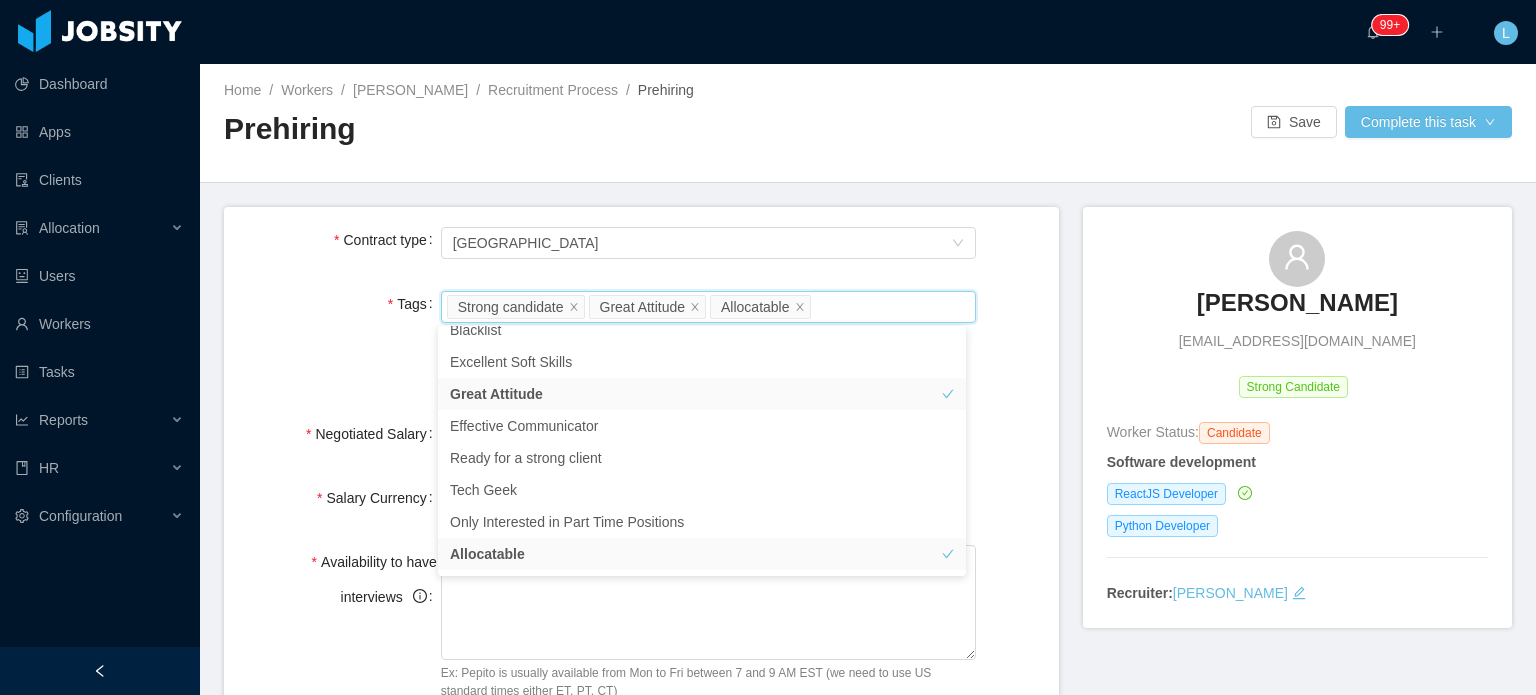 click on "**********" at bounding box center [641, 930] 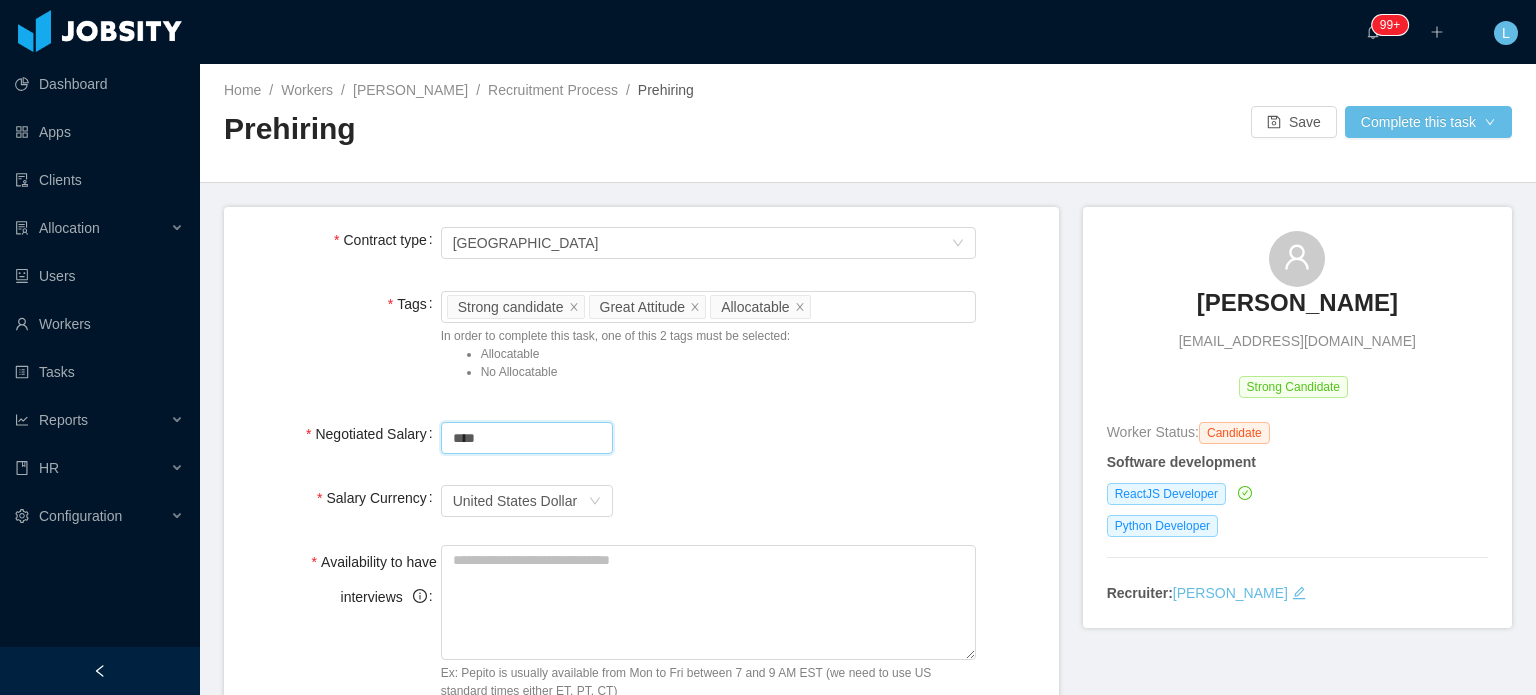 drag, startPoint x: 540, startPoint y: 434, endPoint x: 316, endPoint y: 426, distance: 224.1428 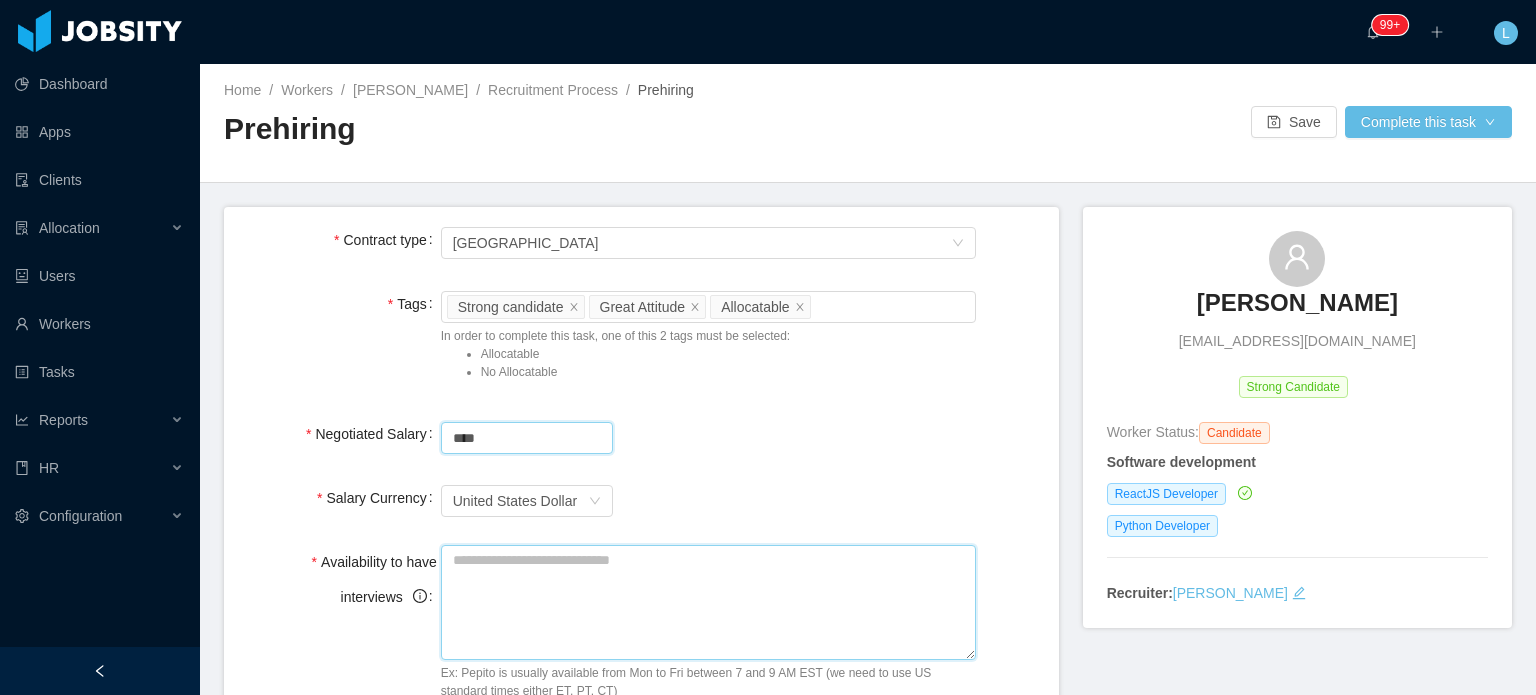type on "*******" 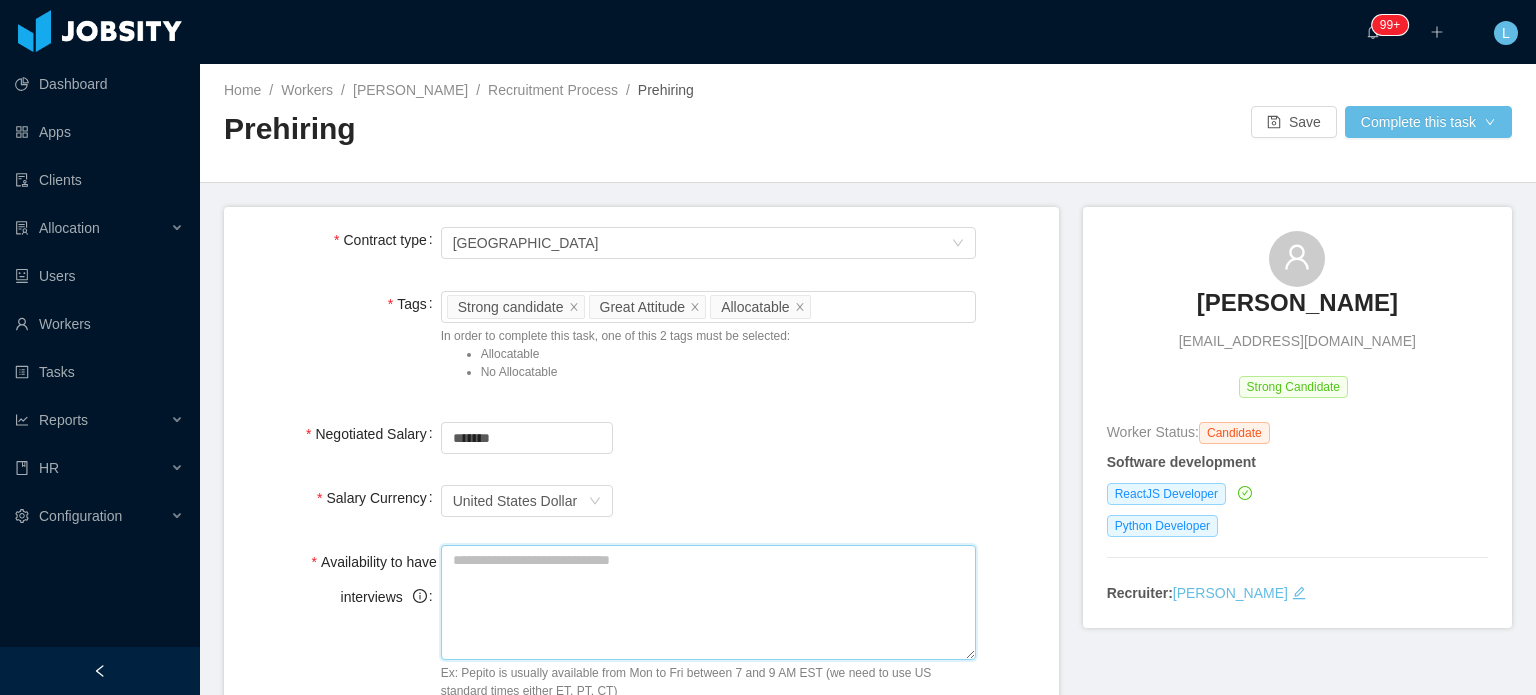 click on "Availability to have interviews" at bounding box center [708, 602] 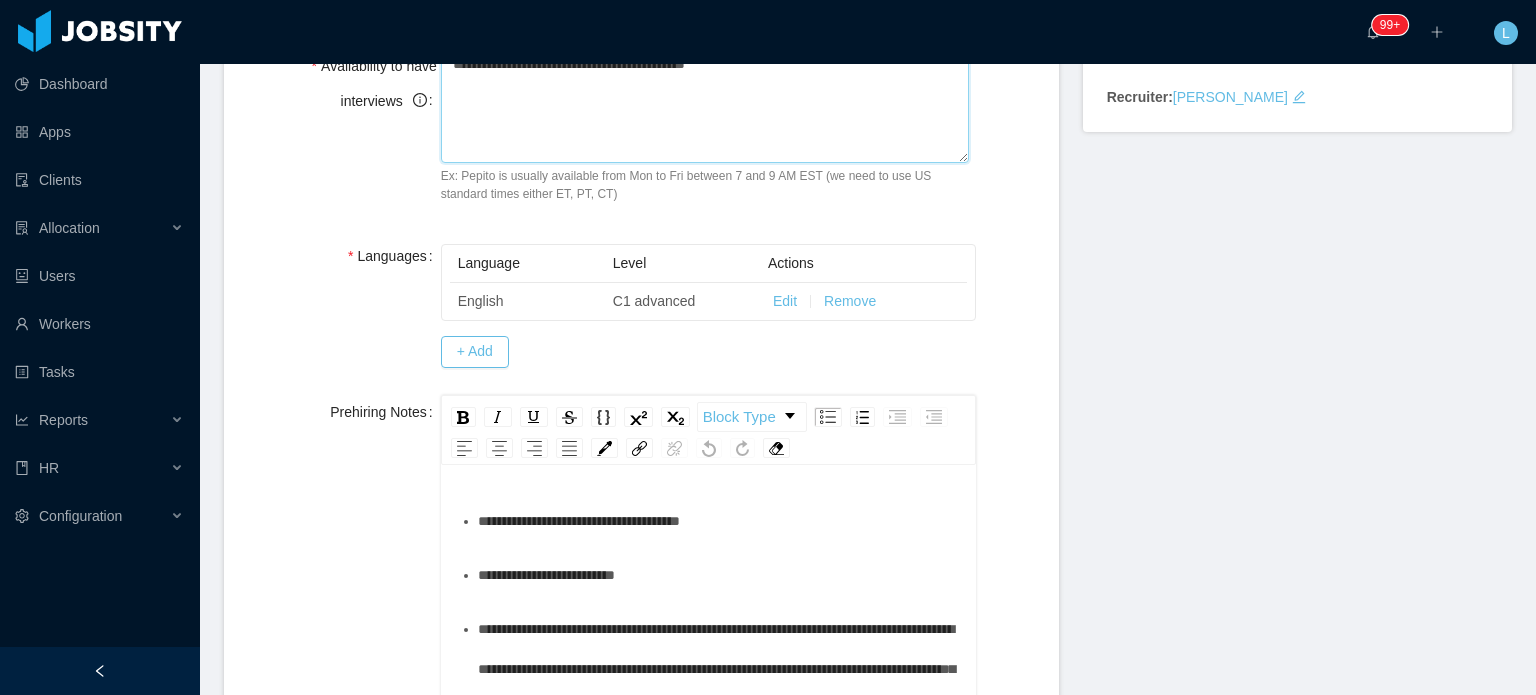 scroll, scrollTop: 600, scrollLeft: 0, axis: vertical 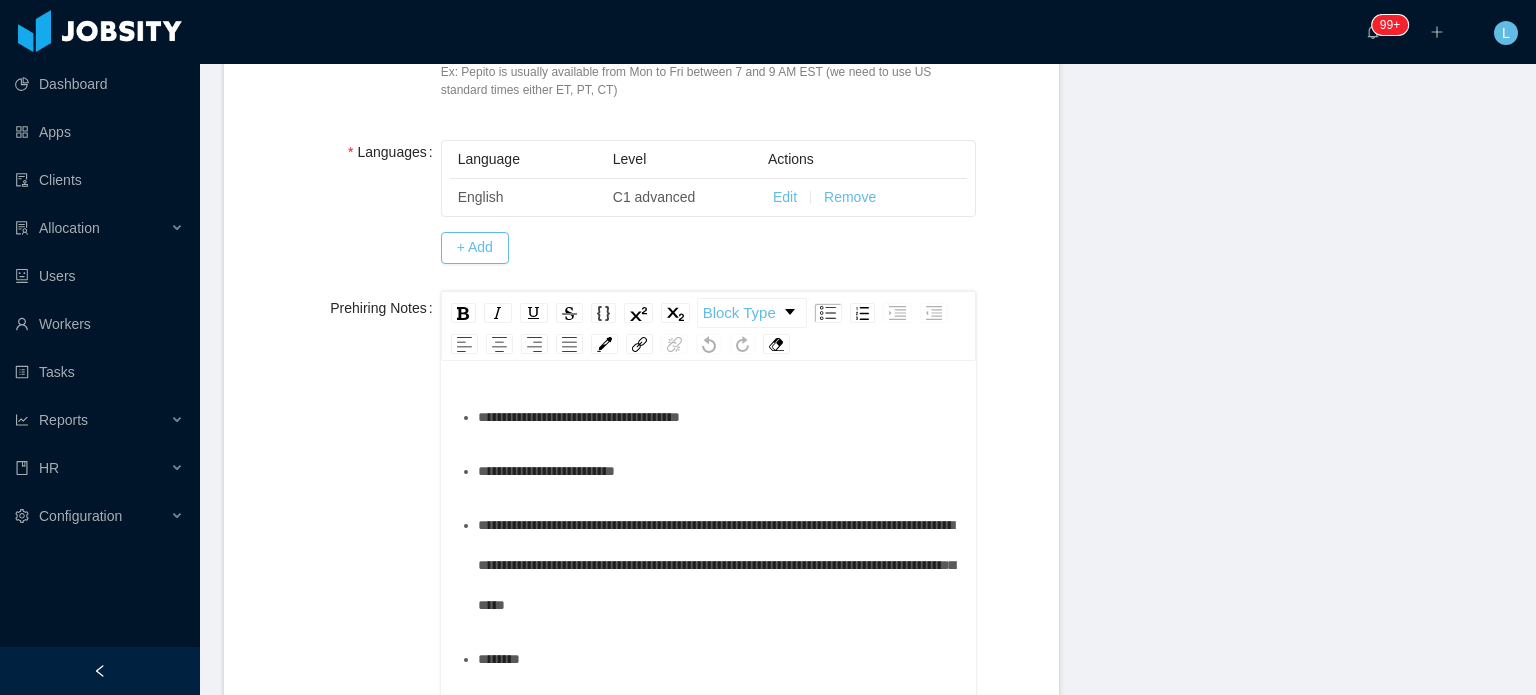 type on "**********" 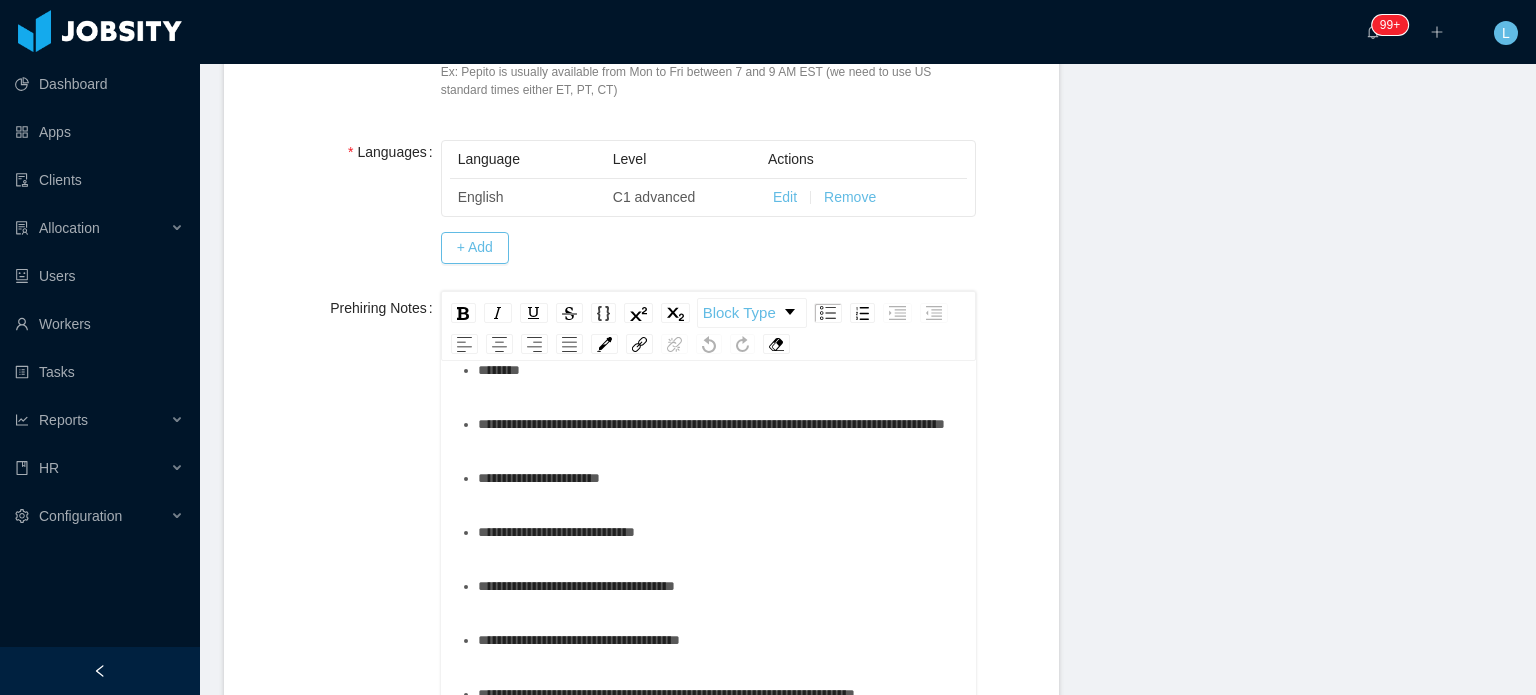 scroll, scrollTop: 300, scrollLeft: 0, axis: vertical 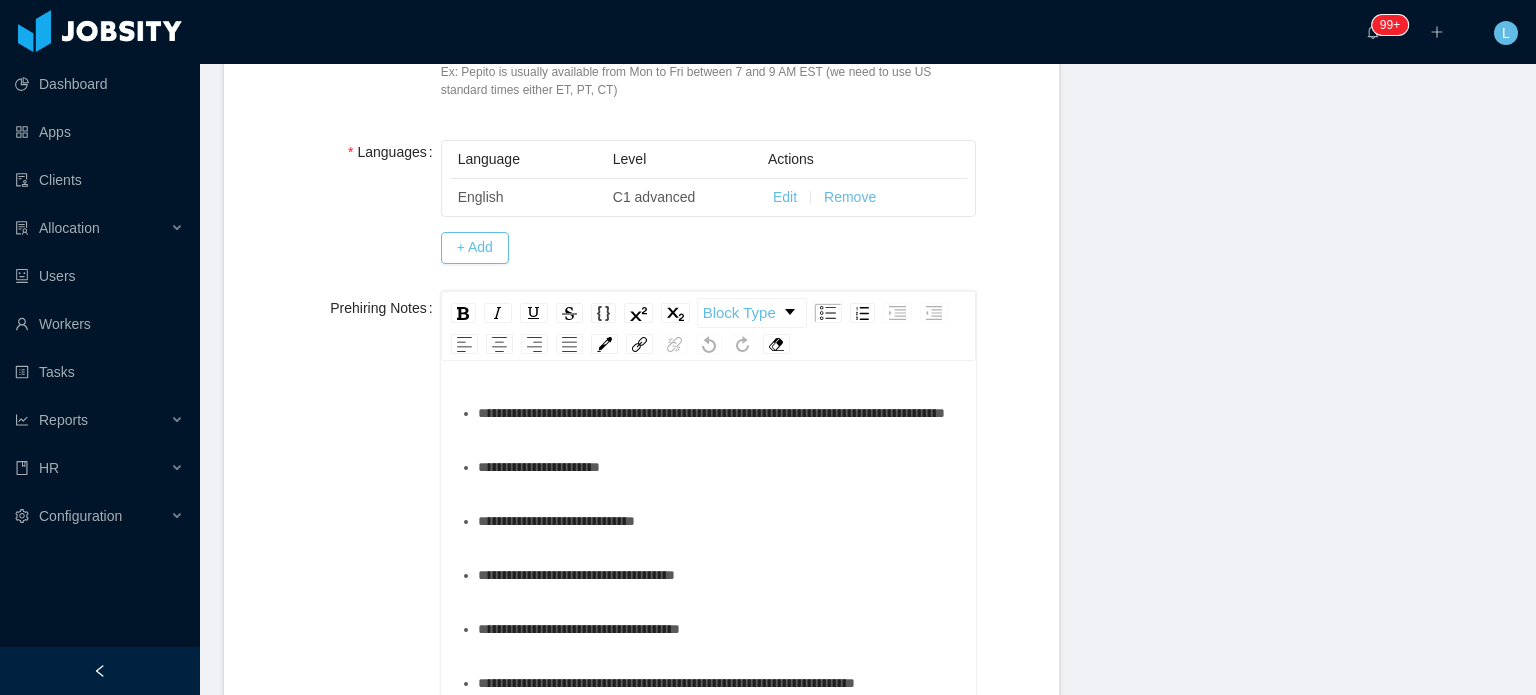 click on "**********" at bounding box center (719, 467) 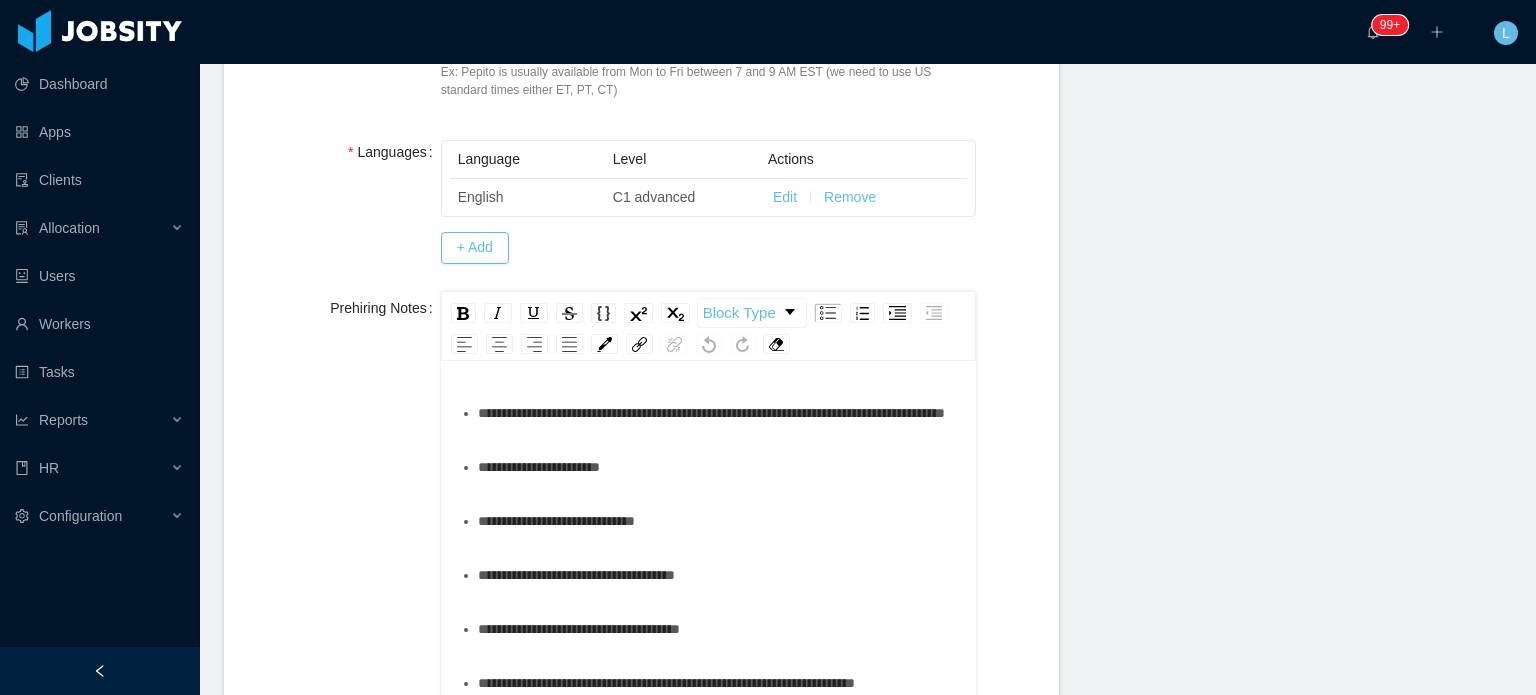 type 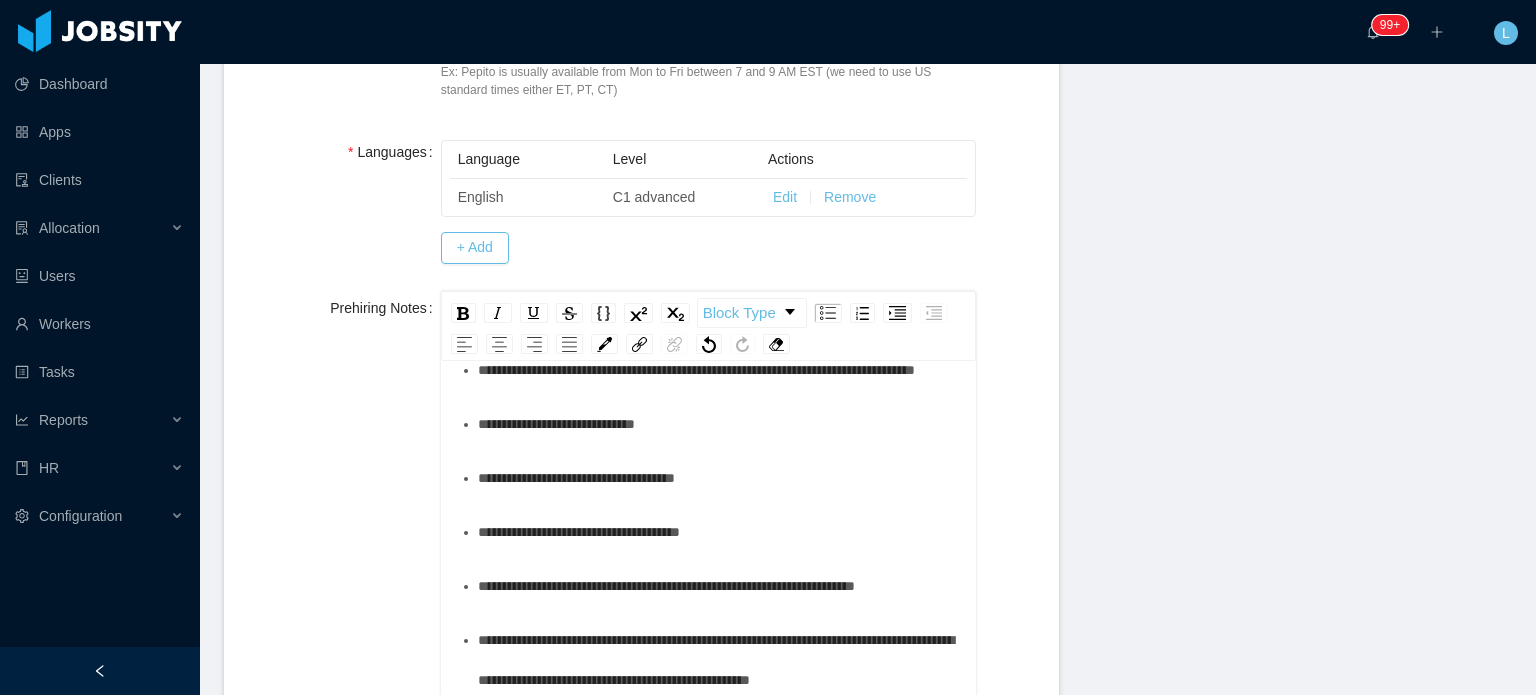 scroll, scrollTop: 400, scrollLeft: 0, axis: vertical 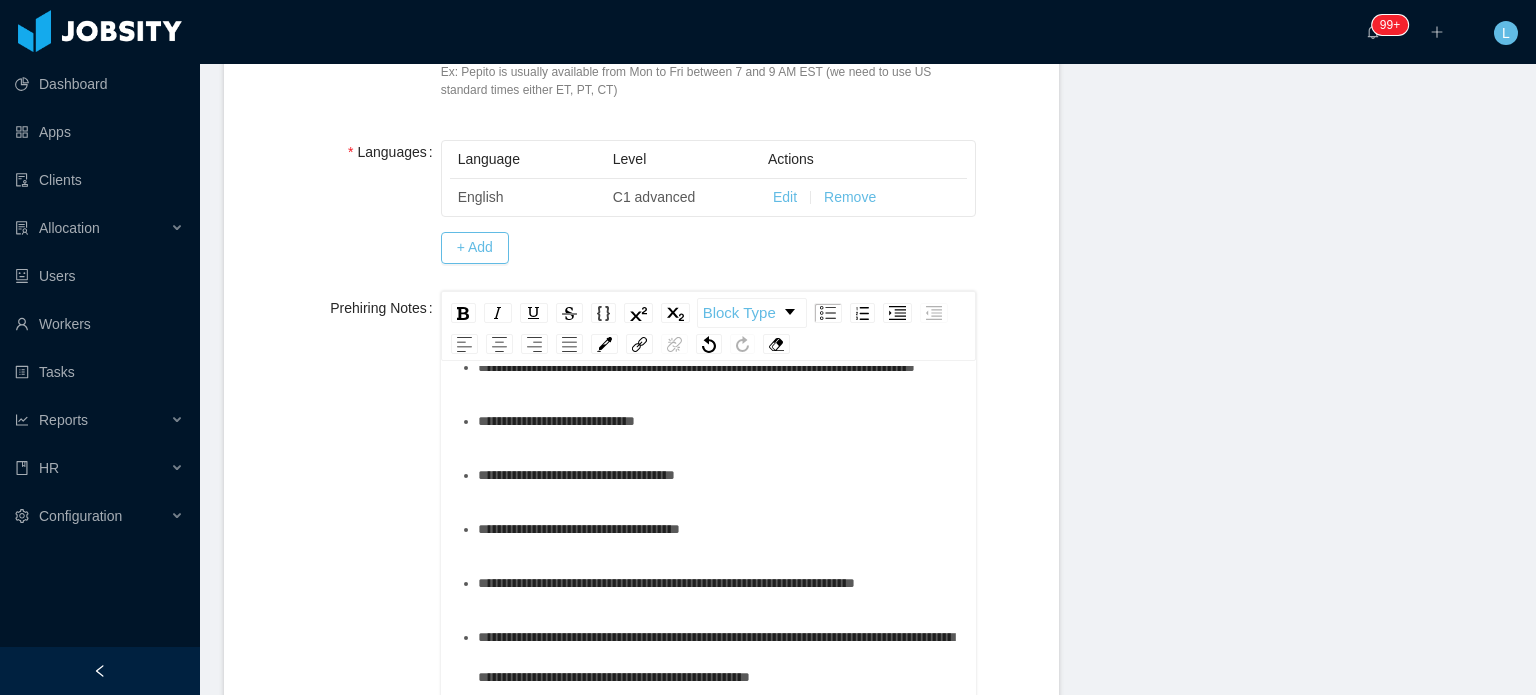 click on "**********" at bounding box center (719, 421) 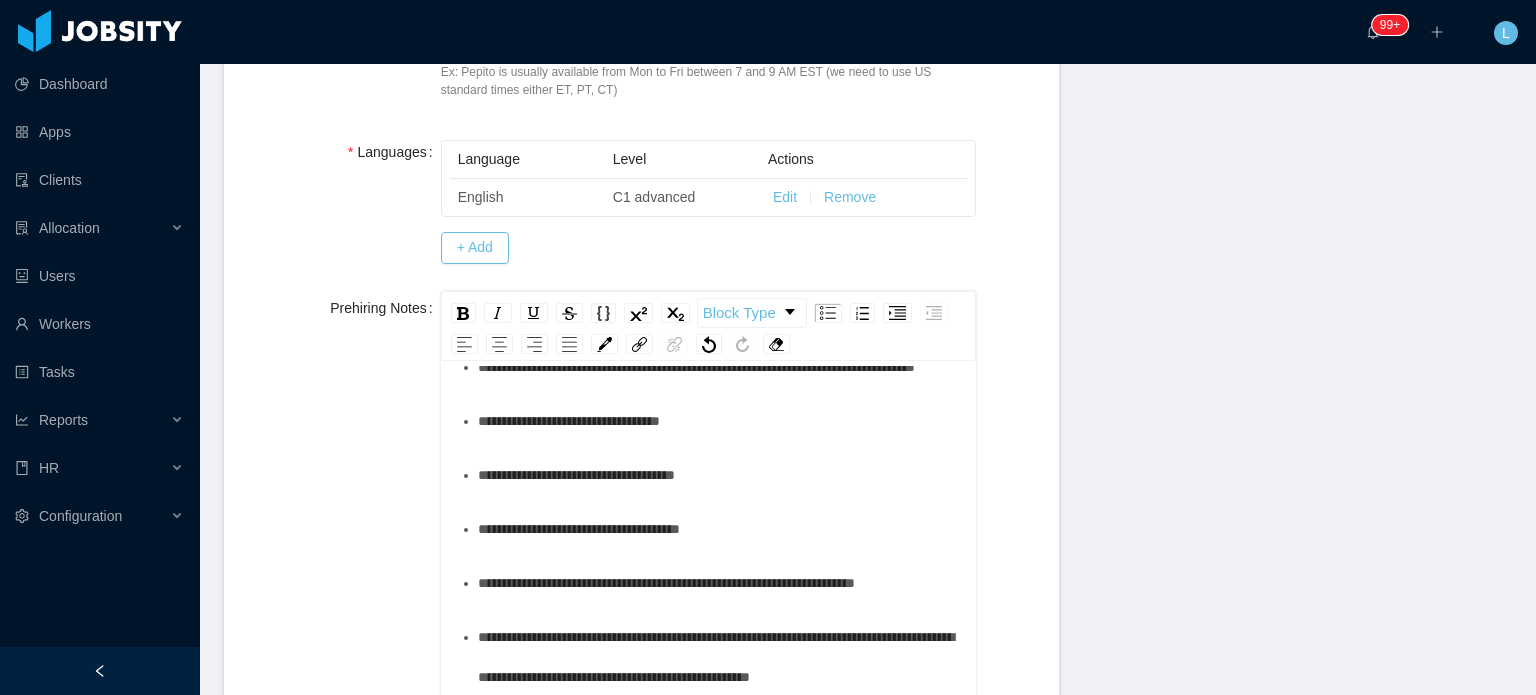 click on "**********" at bounding box center (719, 475) 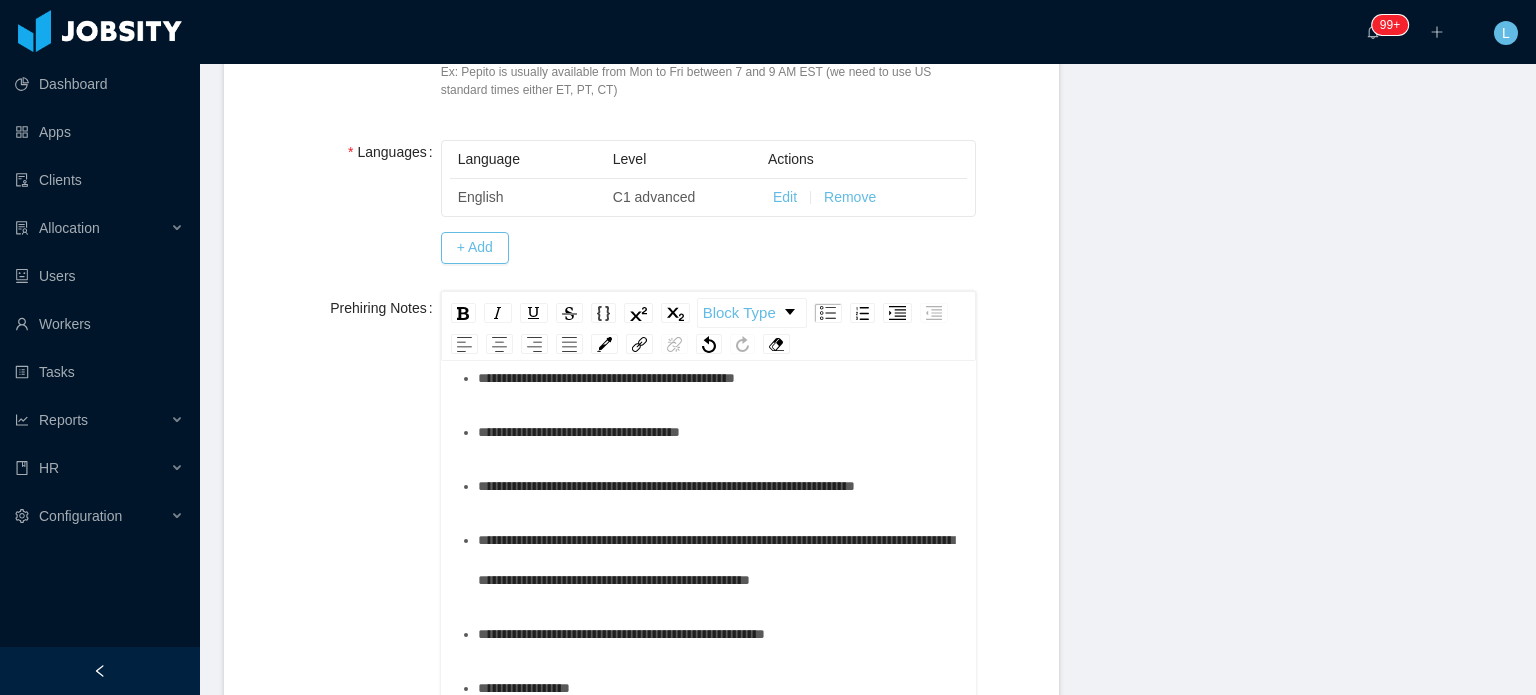 scroll, scrollTop: 500, scrollLeft: 0, axis: vertical 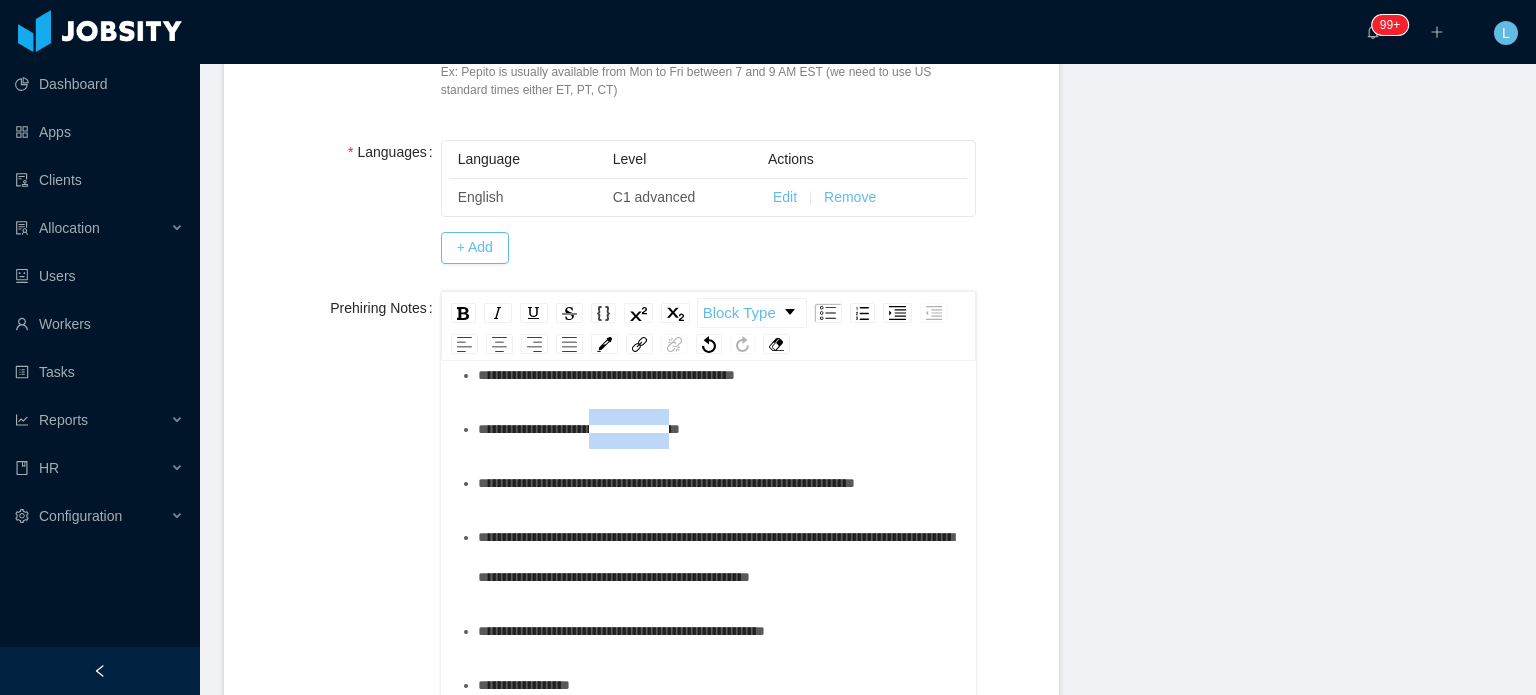 drag, startPoint x: 744, startPoint y: 580, endPoint x: 625, endPoint y: 582, distance: 119.01681 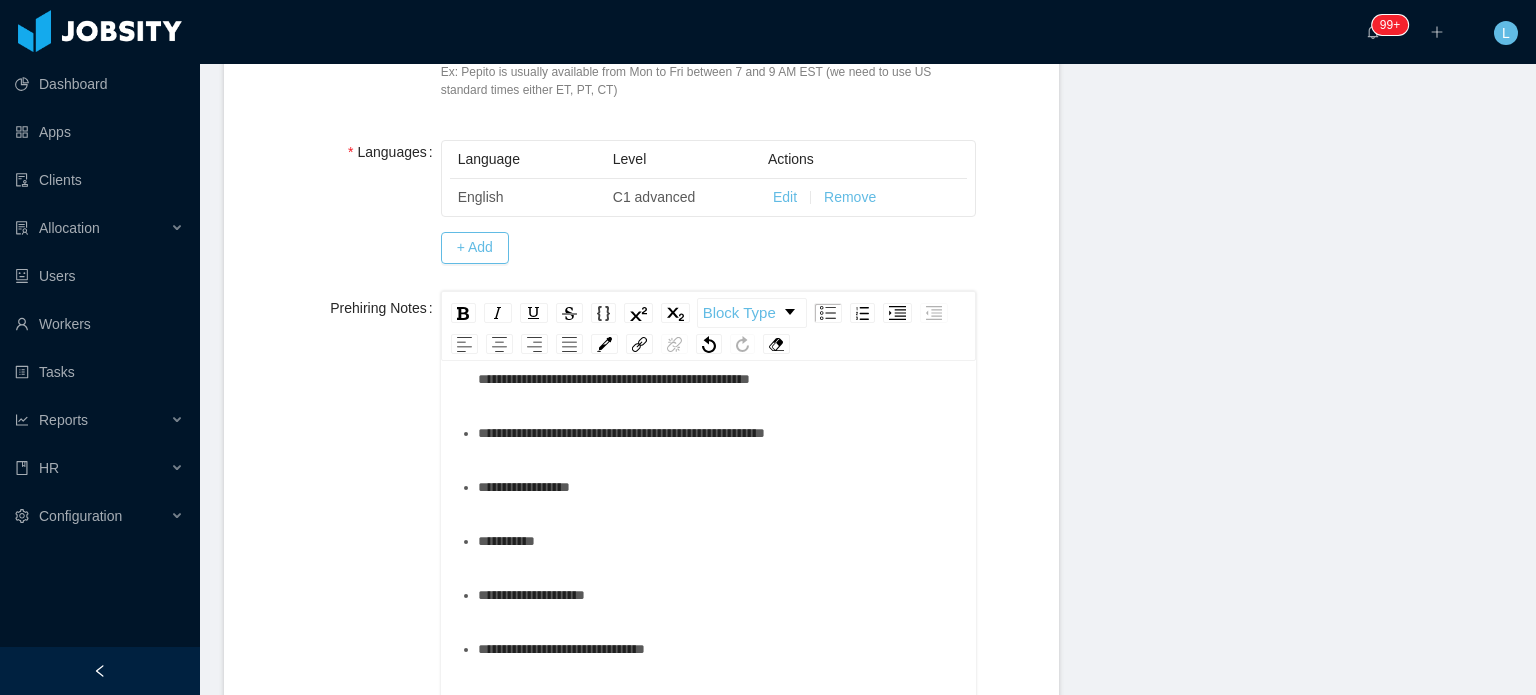 scroll, scrollTop: 700, scrollLeft: 0, axis: vertical 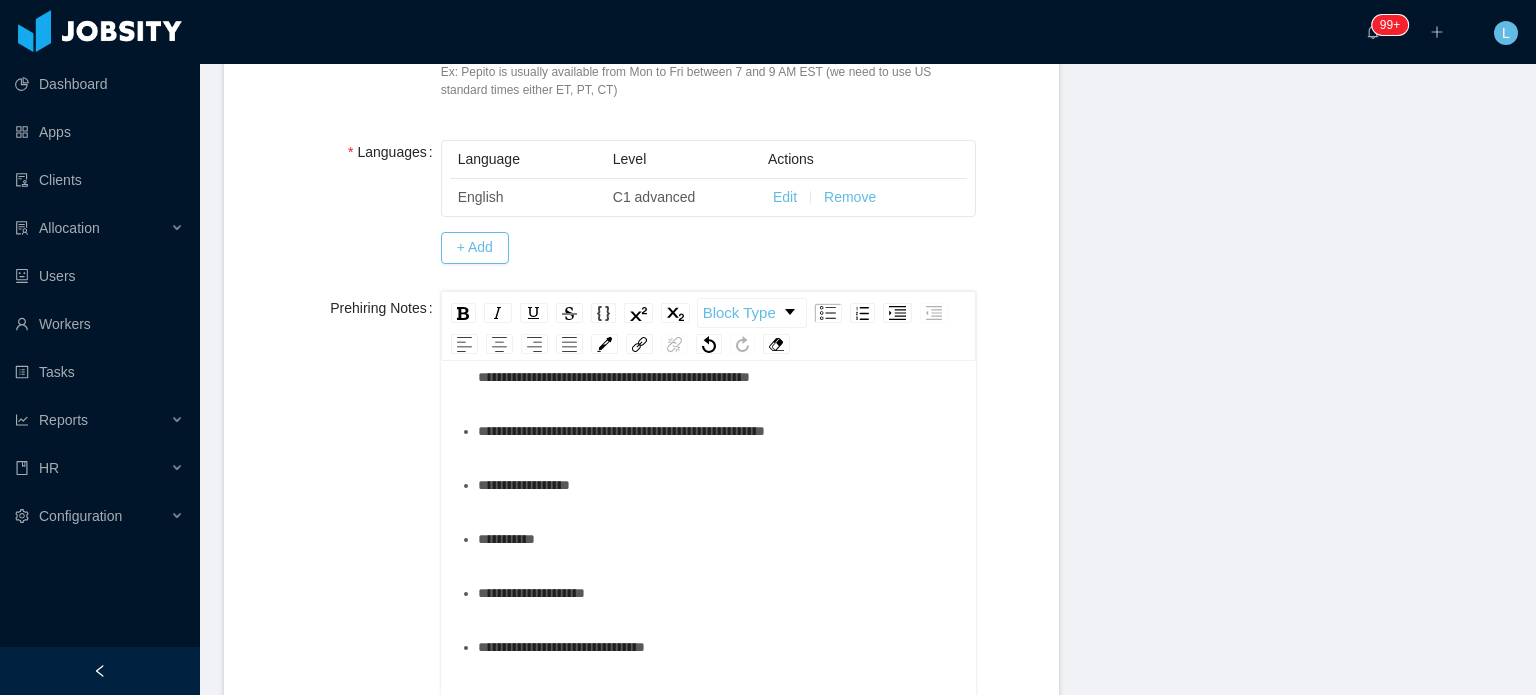 click on "**********" at bounding box center (708, 541) 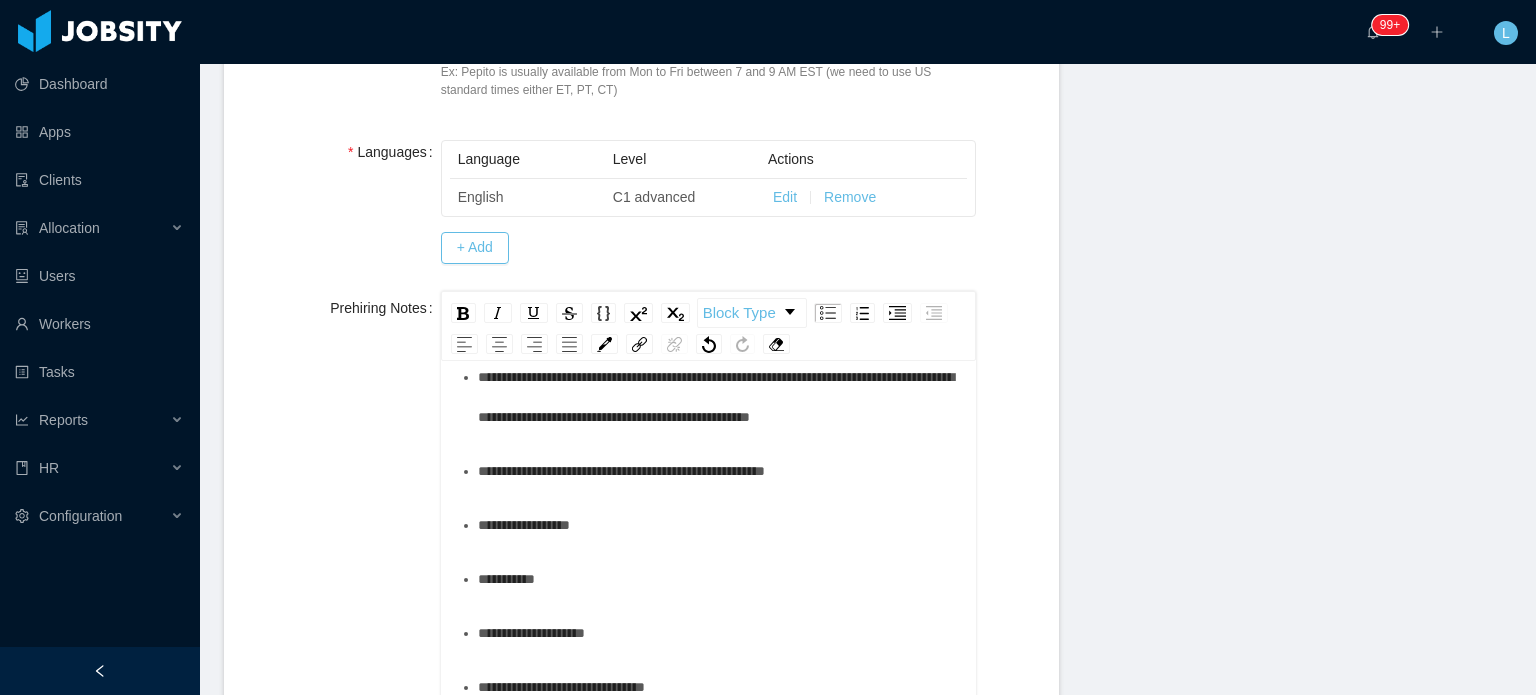 click on "**********" at bounding box center [719, 397] 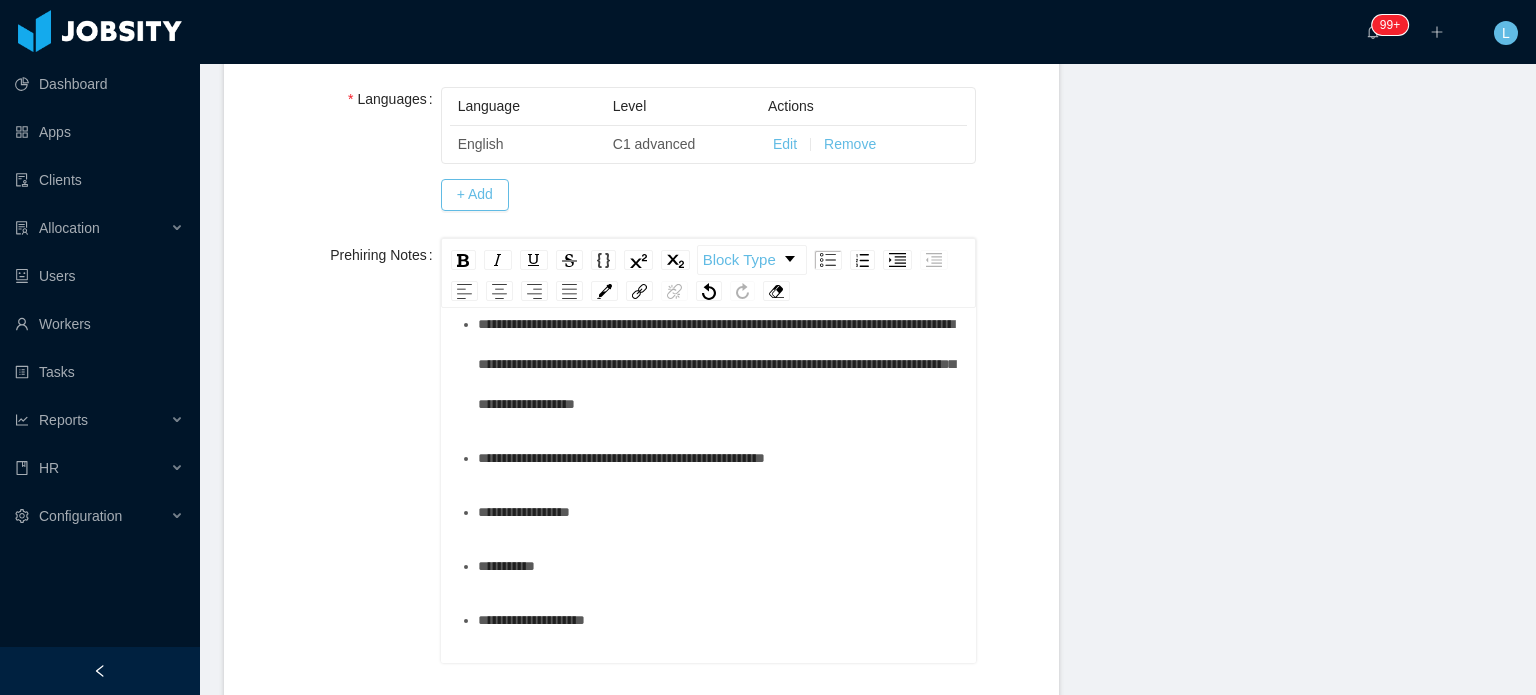 scroll, scrollTop: 709, scrollLeft: 0, axis: vertical 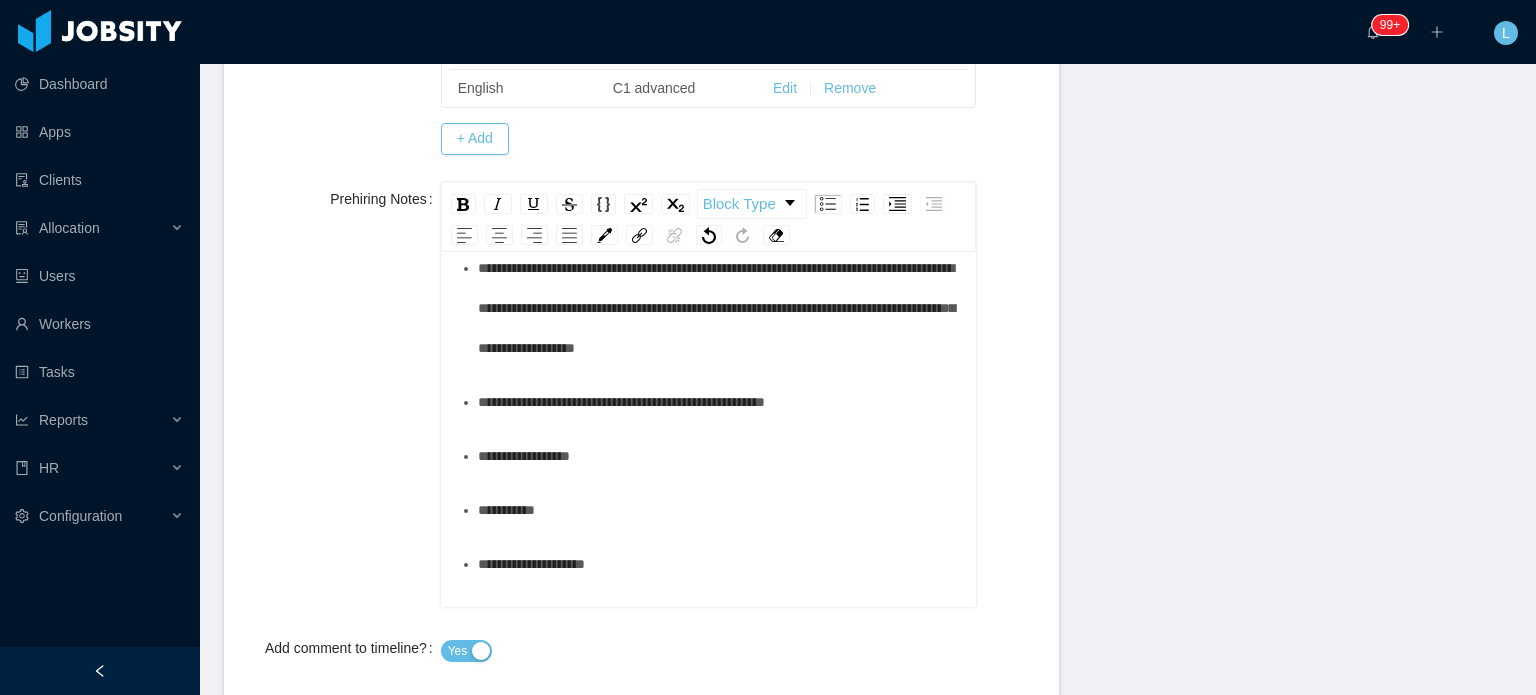 click on "**********" at bounding box center (716, 308) 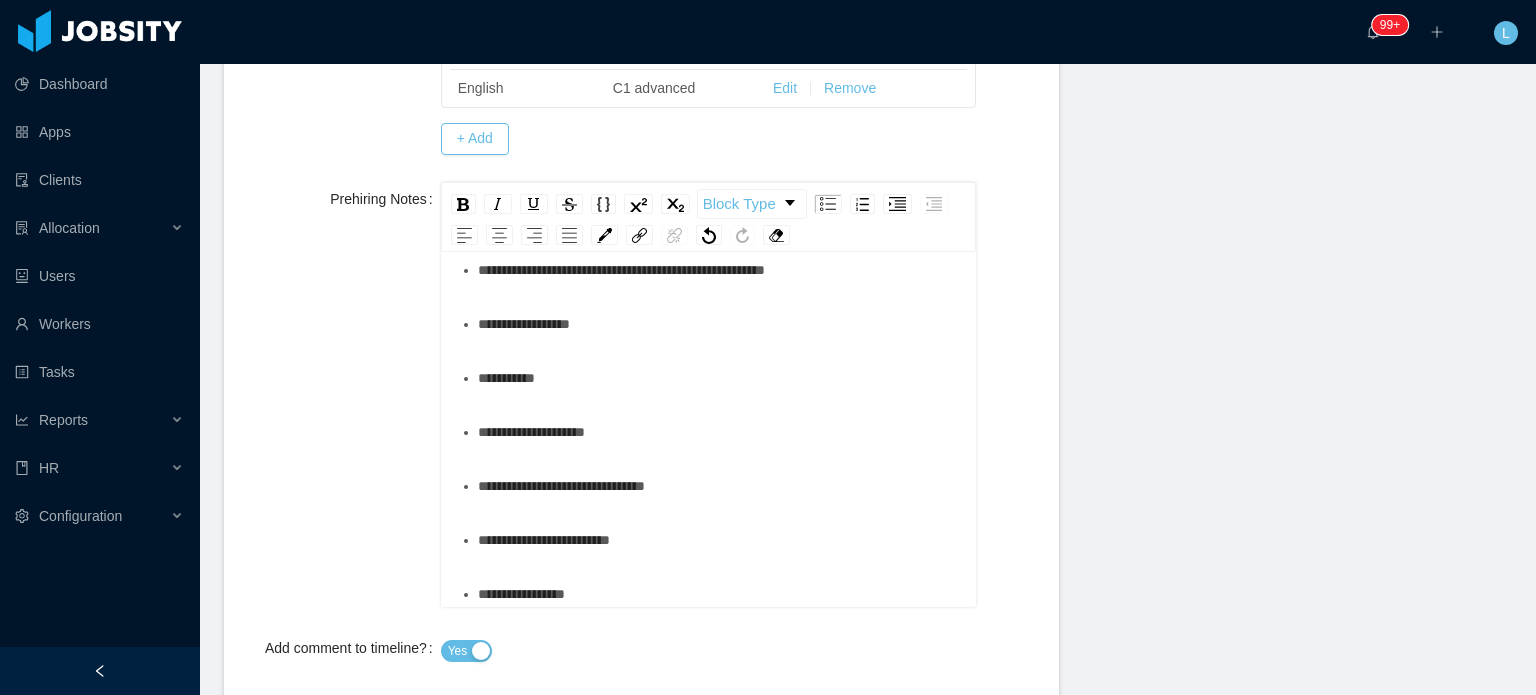scroll, scrollTop: 900, scrollLeft: 0, axis: vertical 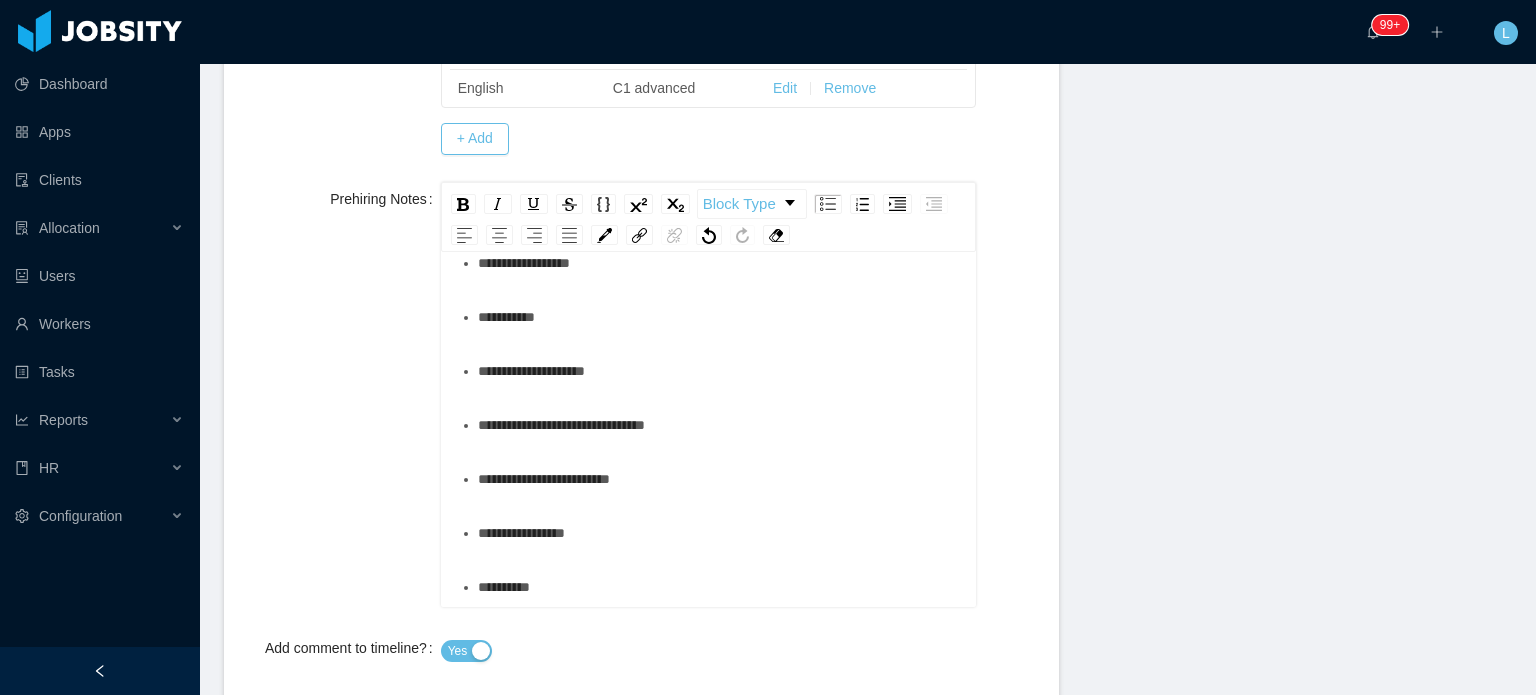 click on "**********" at bounding box center [716, 115] 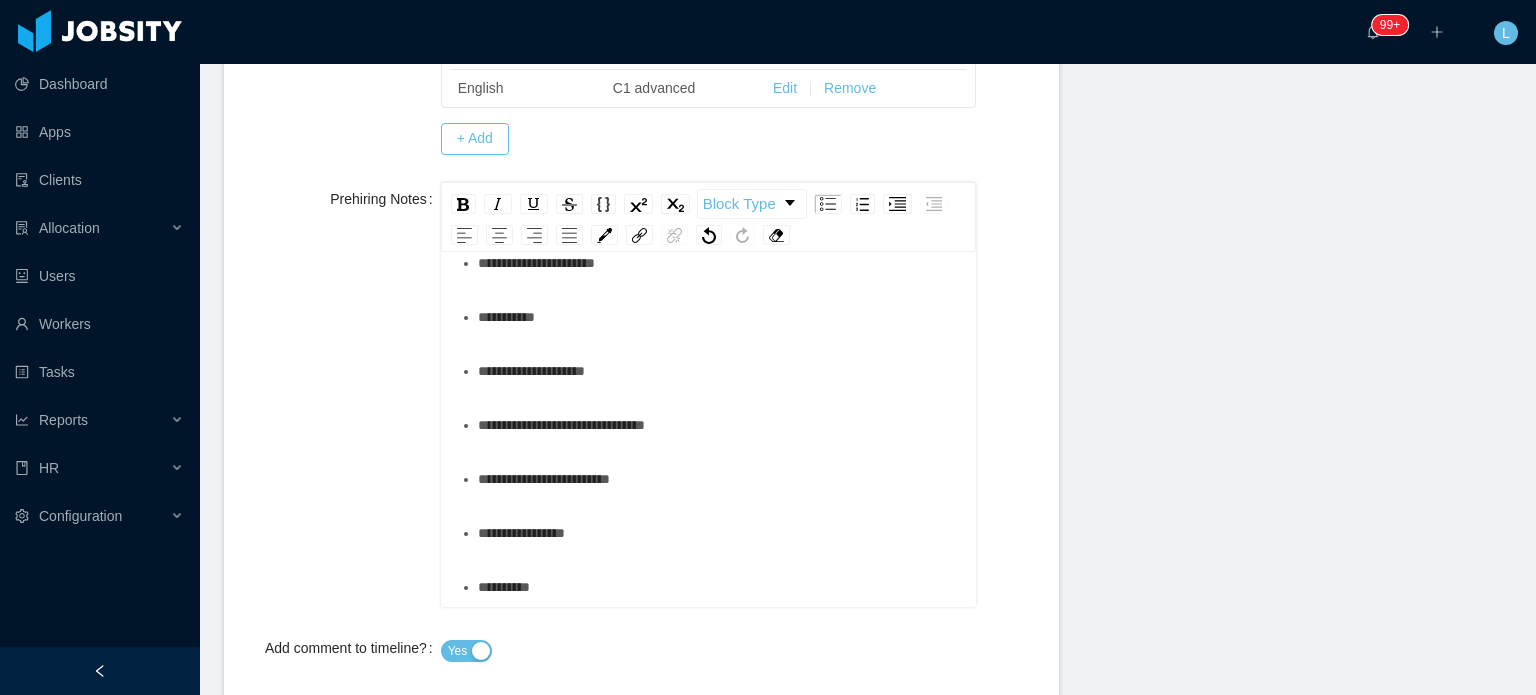 click on "*********" at bounding box center (719, 317) 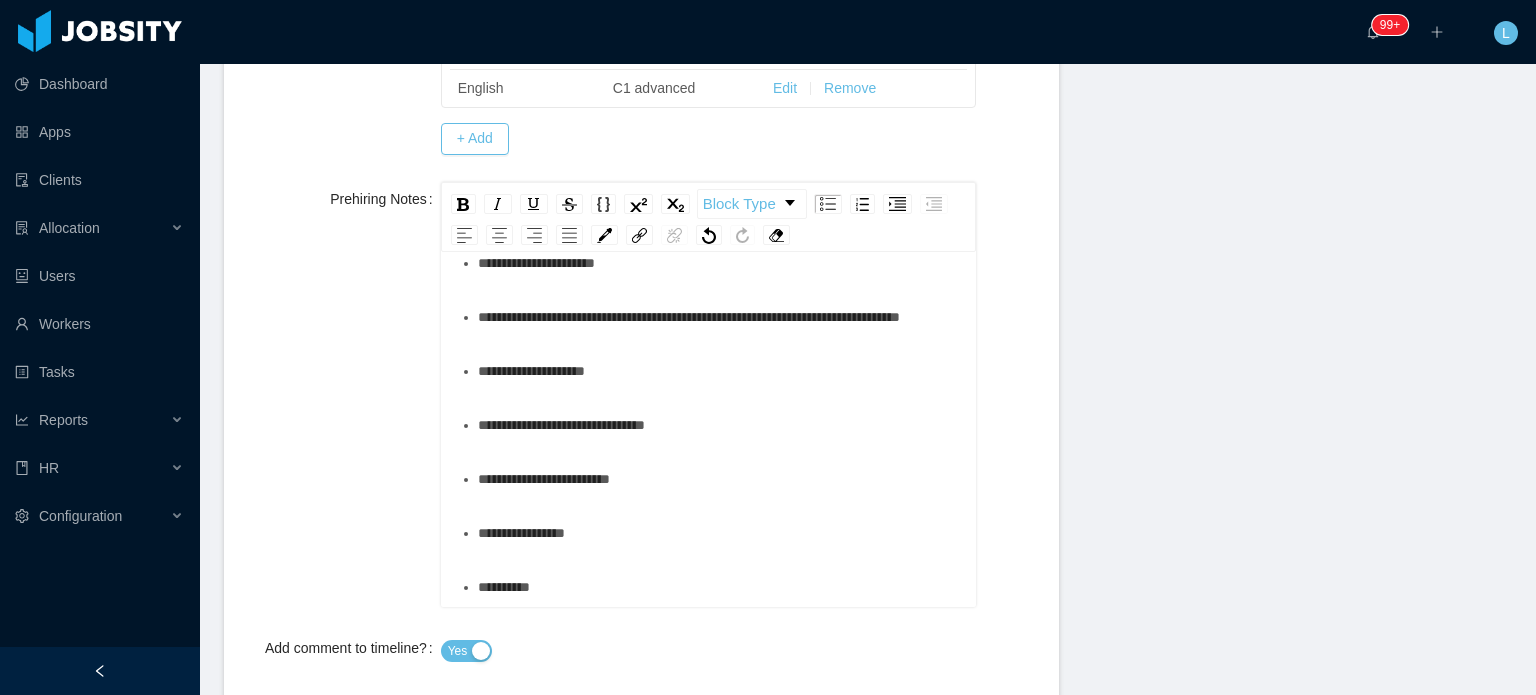 scroll, scrollTop: 1200, scrollLeft: 0, axis: vertical 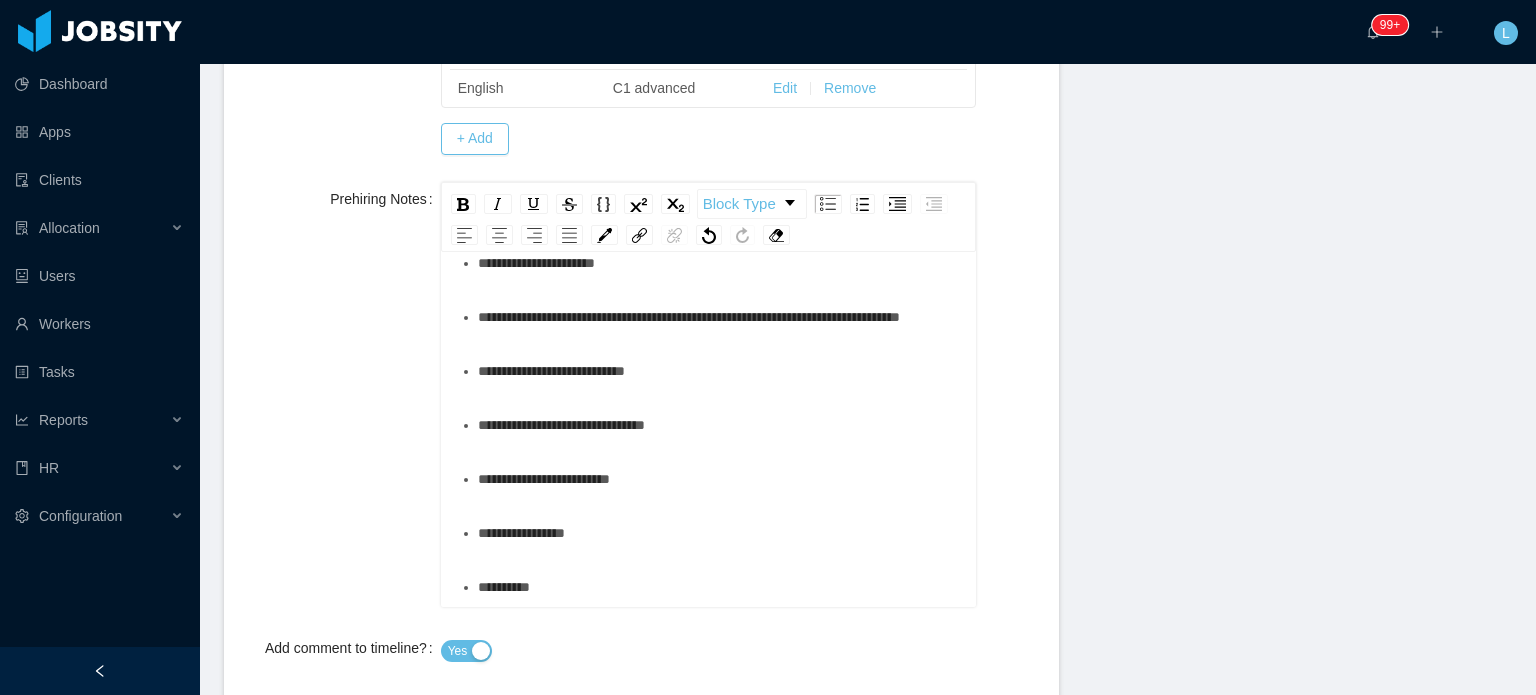 drag, startPoint x: 691, startPoint y: 423, endPoint x: 463, endPoint y: 495, distance: 239.09831 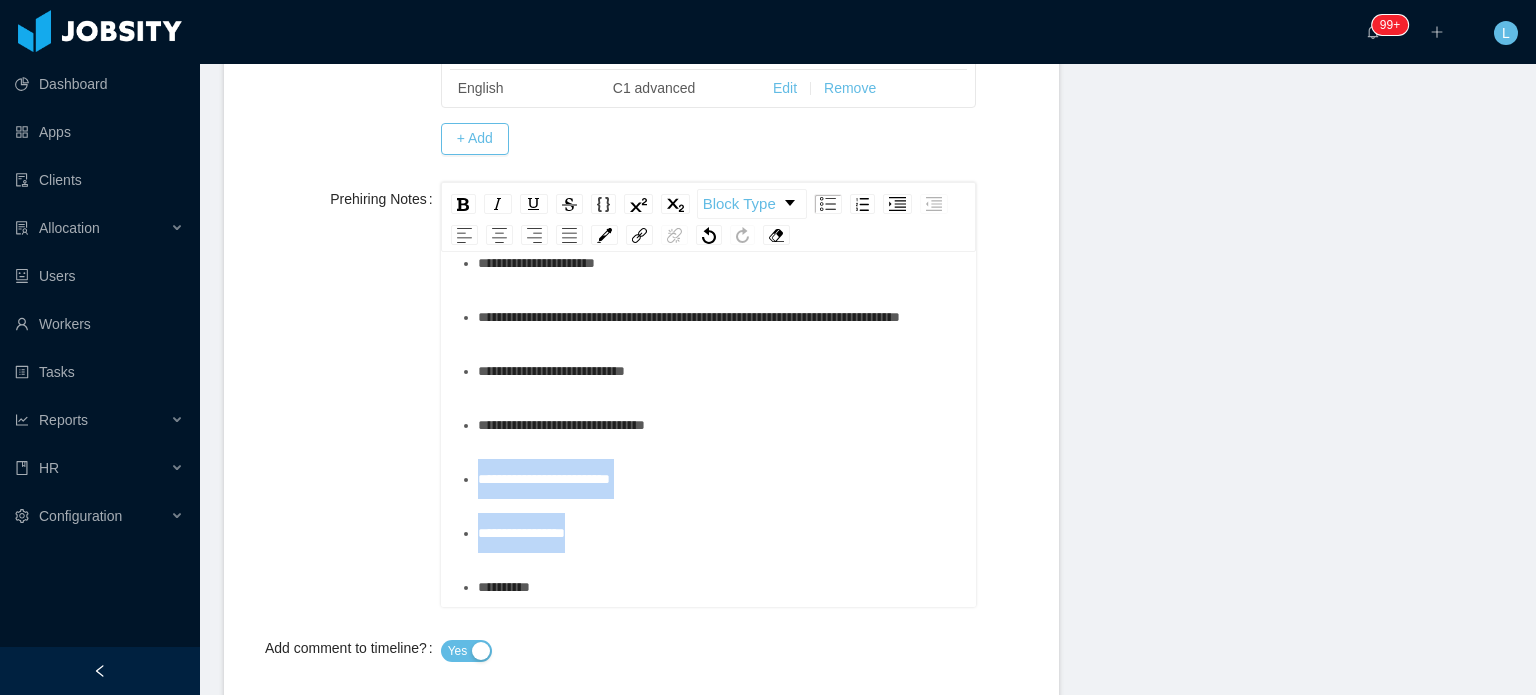 drag, startPoint x: 596, startPoint y: 533, endPoint x: 467, endPoint y: 471, distance: 143.12582 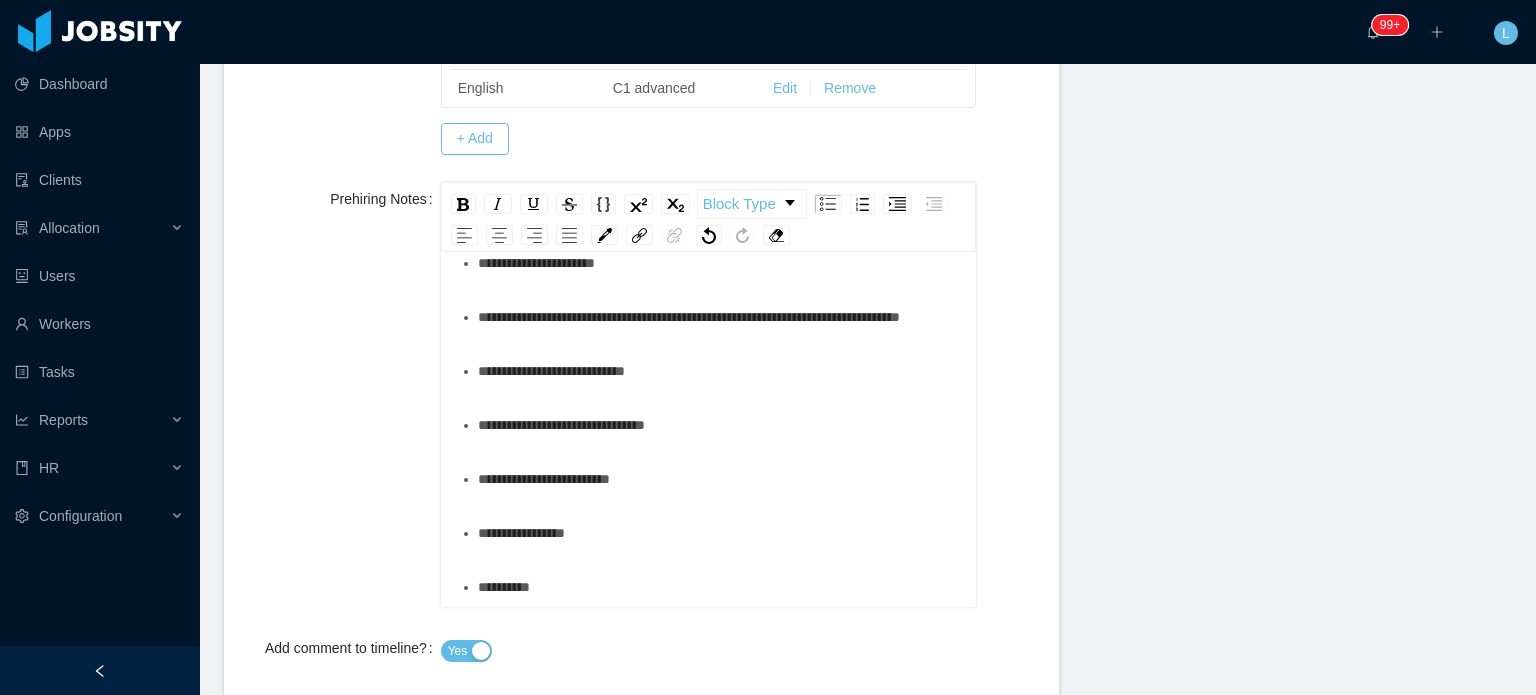 scroll, scrollTop: 1238, scrollLeft: 0, axis: vertical 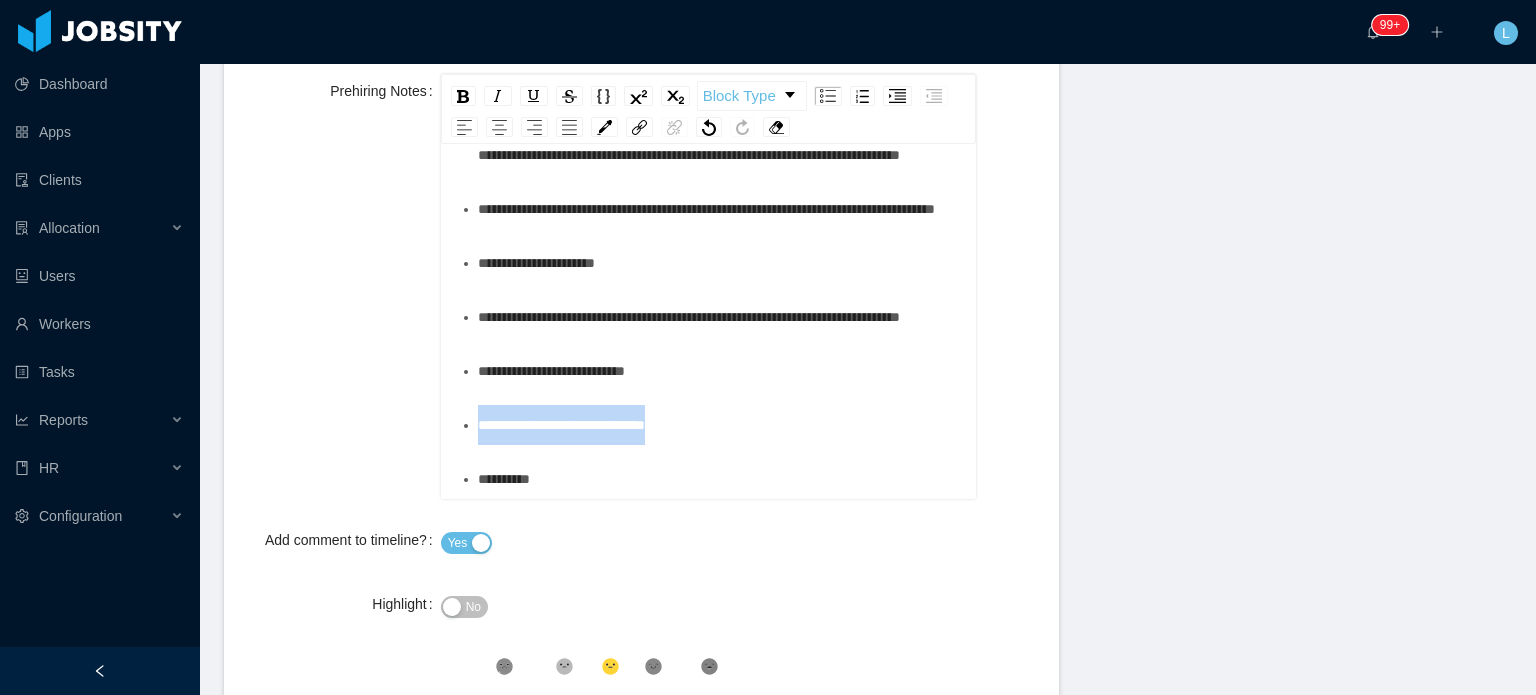 drag, startPoint x: 704, startPoint y: 416, endPoint x: 476, endPoint y: 423, distance: 228.10744 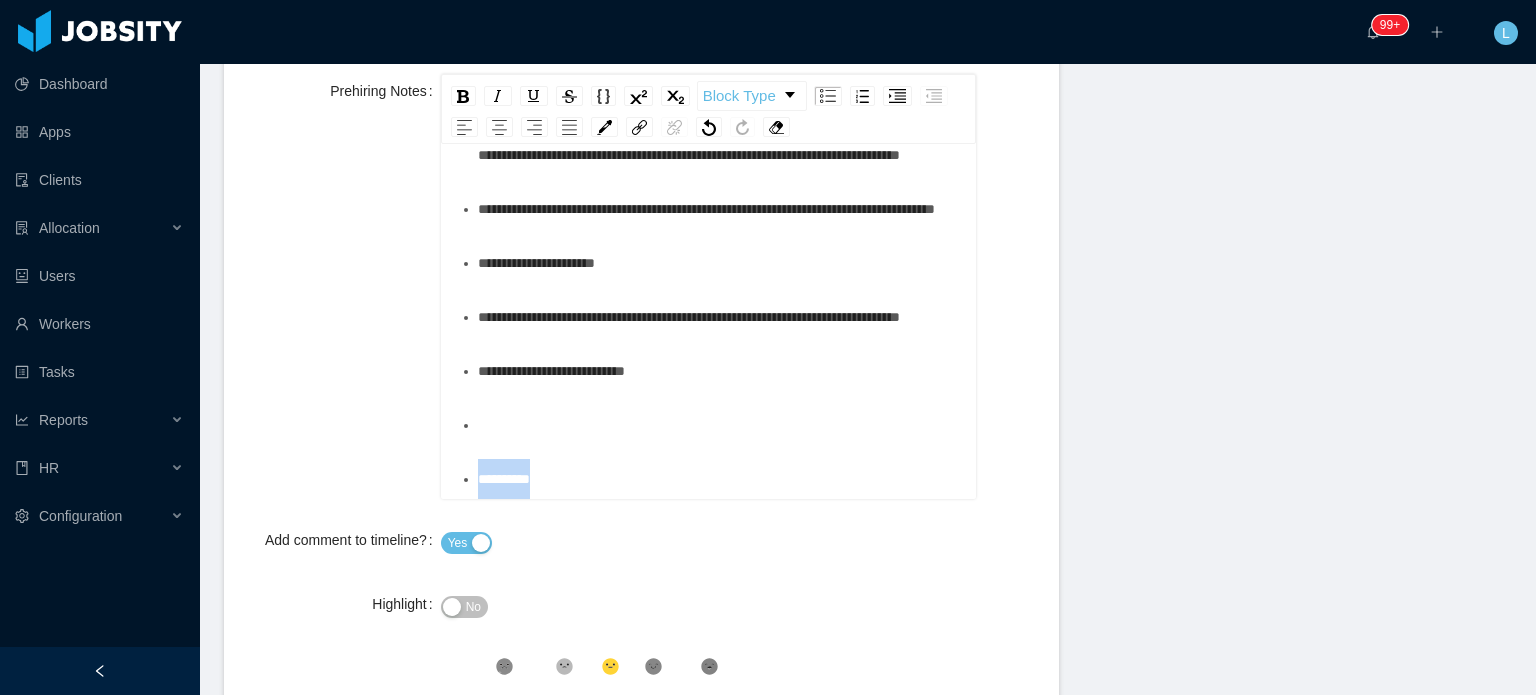 drag, startPoint x: 573, startPoint y: 471, endPoint x: 459, endPoint y: 477, distance: 114.15778 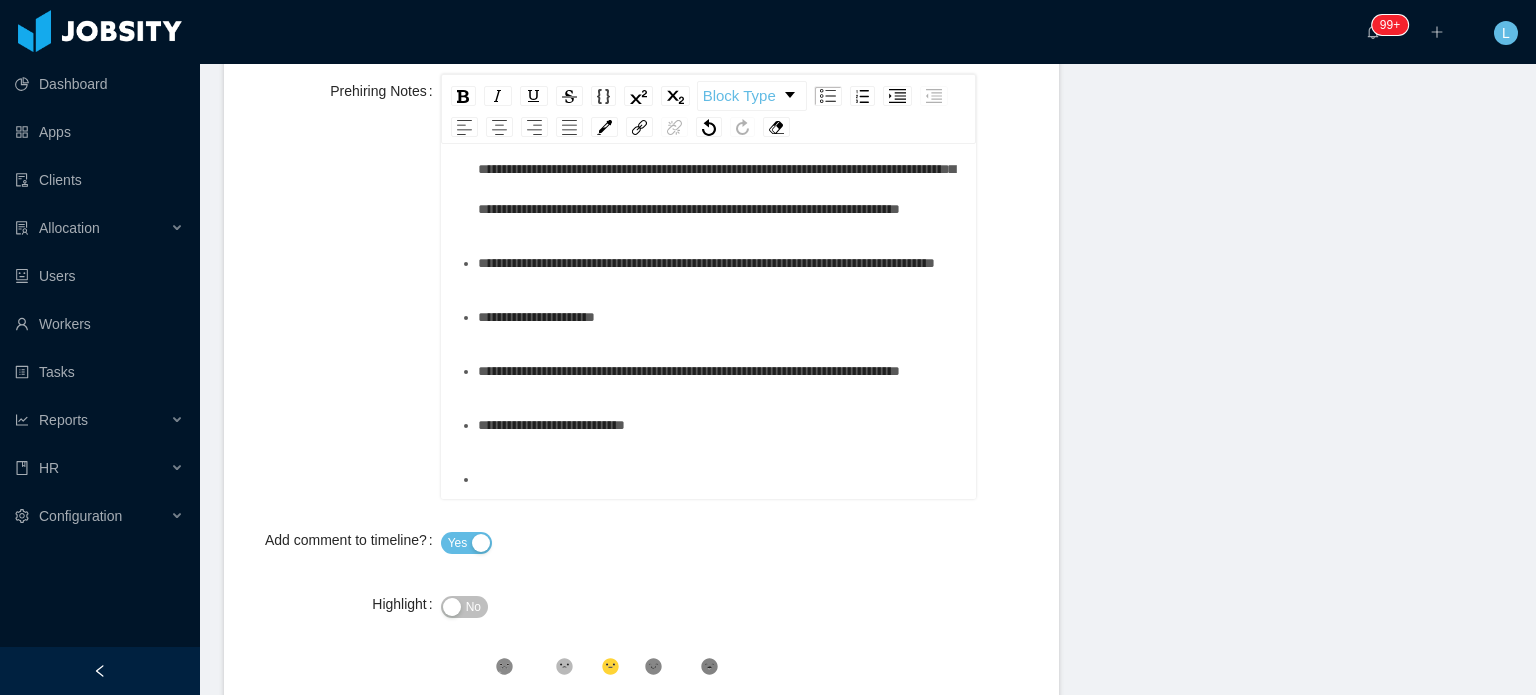 scroll, scrollTop: 1130, scrollLeft: 0, axis: vertical 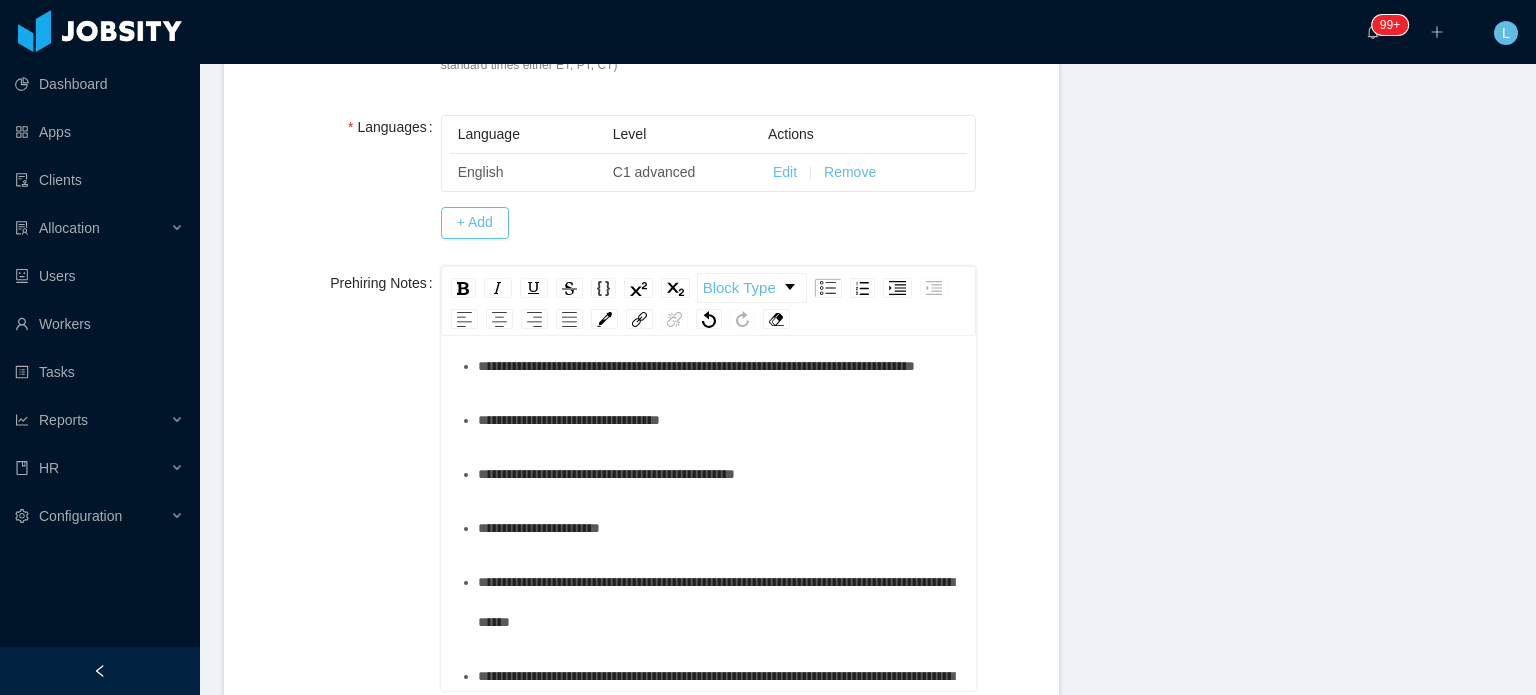 click on "**********" at bounding box center [719, 366] 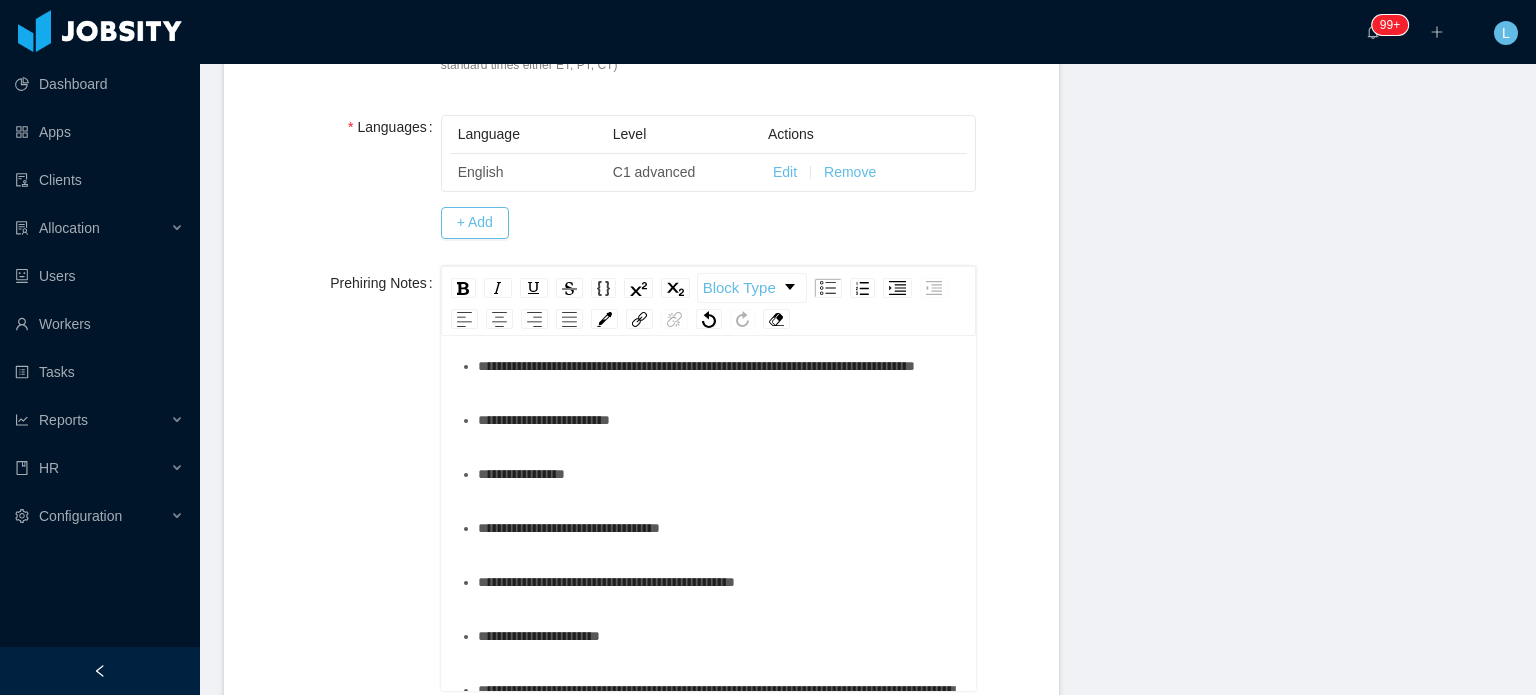 click on "**********" at bounding box center (719, 420) 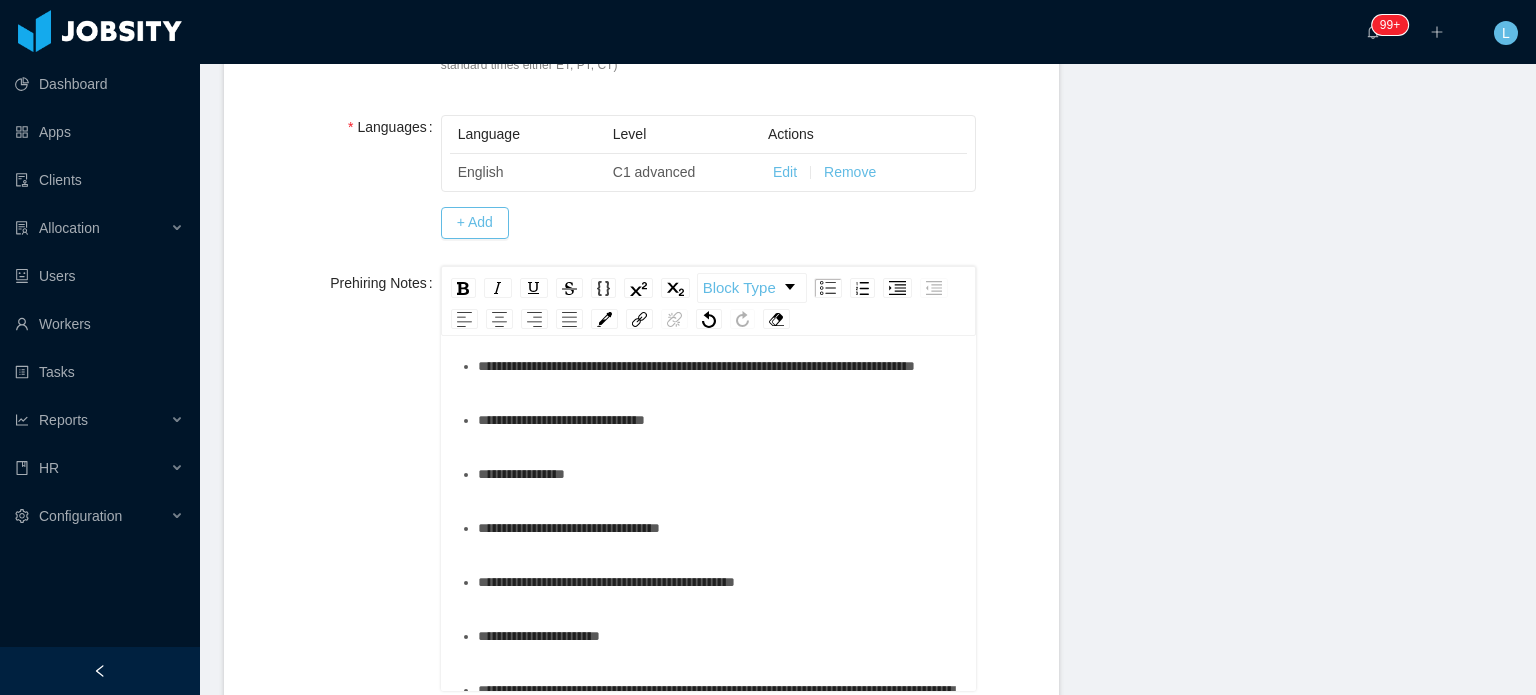 click on "**********" at bounding box center [719, 474] 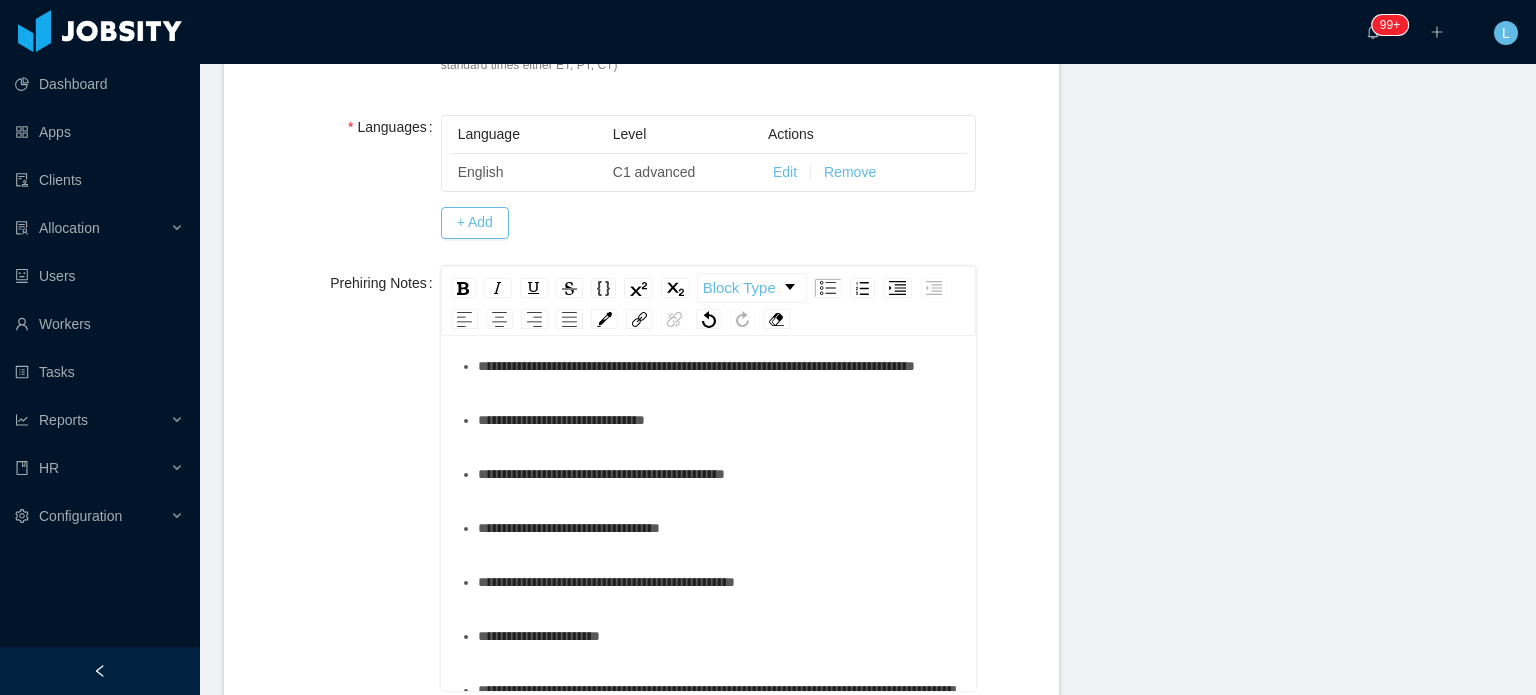 click on "**********" at bounding box center (719, 474) 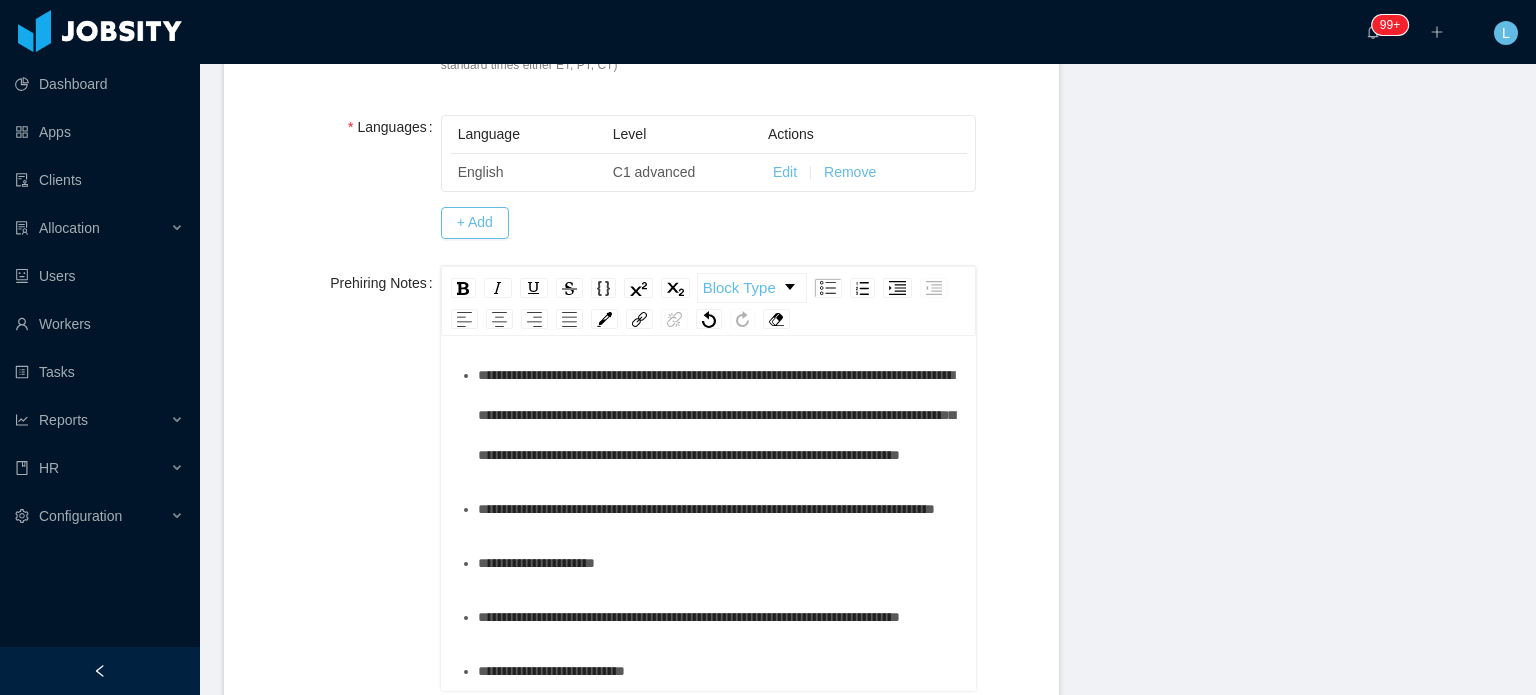 scroll, scrollTop: 1184, scrollLeft: 0, axis: vertical 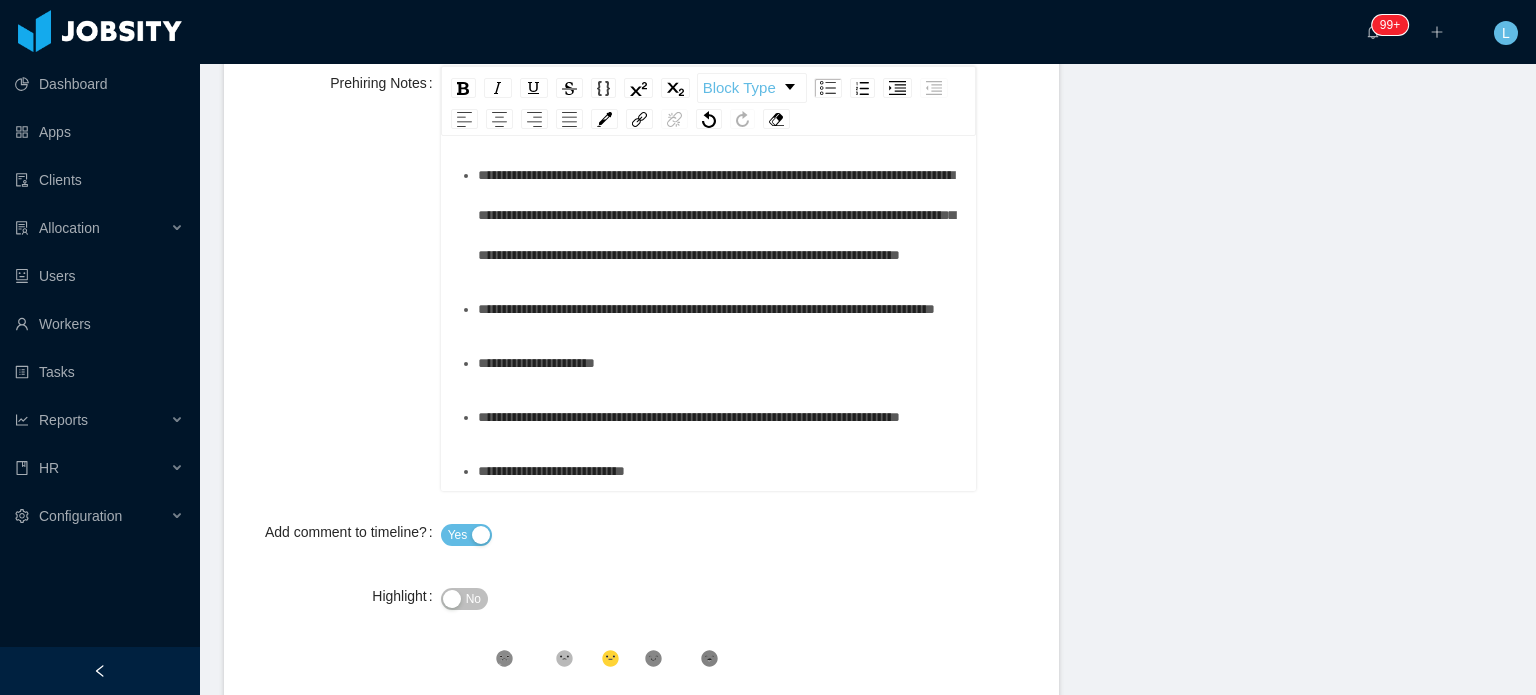 click on "No" at bounding box center [464, 599] 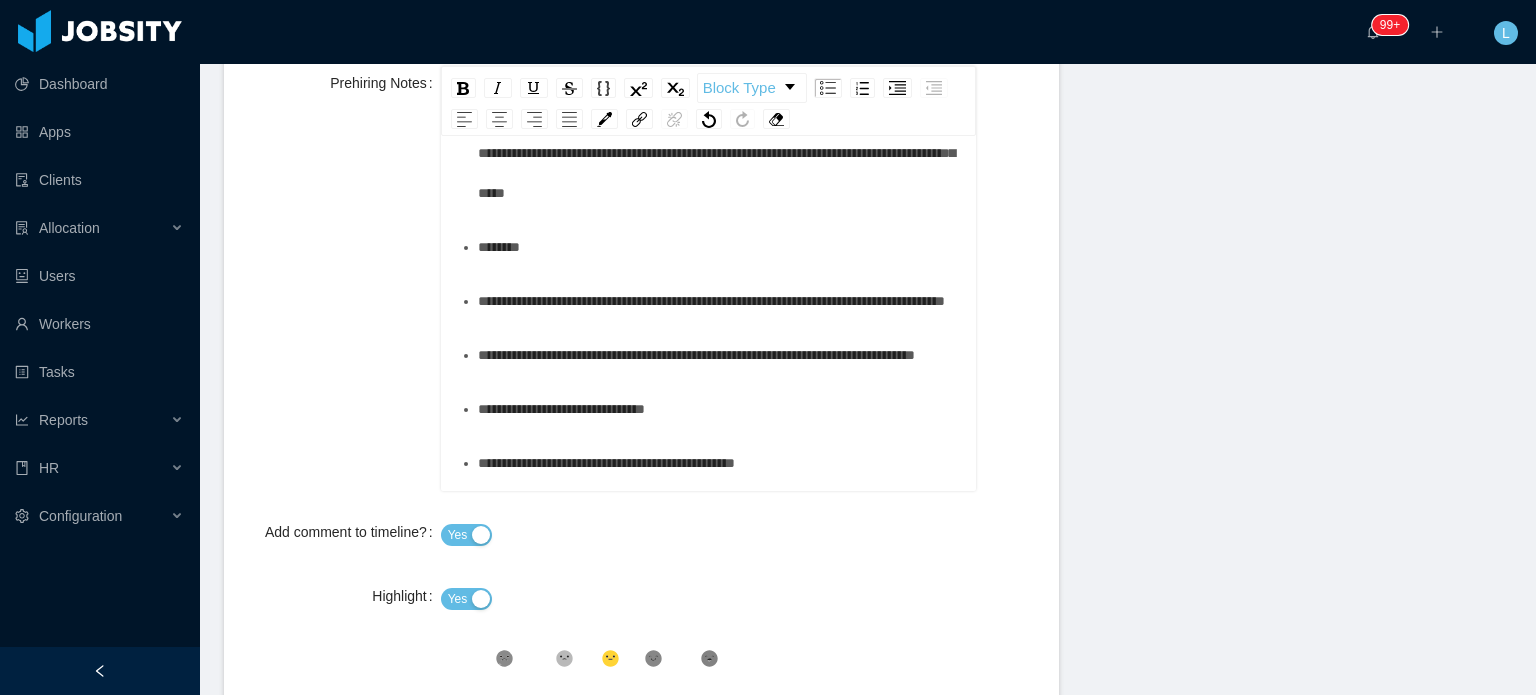 scroll, scrollTop: 184, scrollLeft: 0, axis: vertical 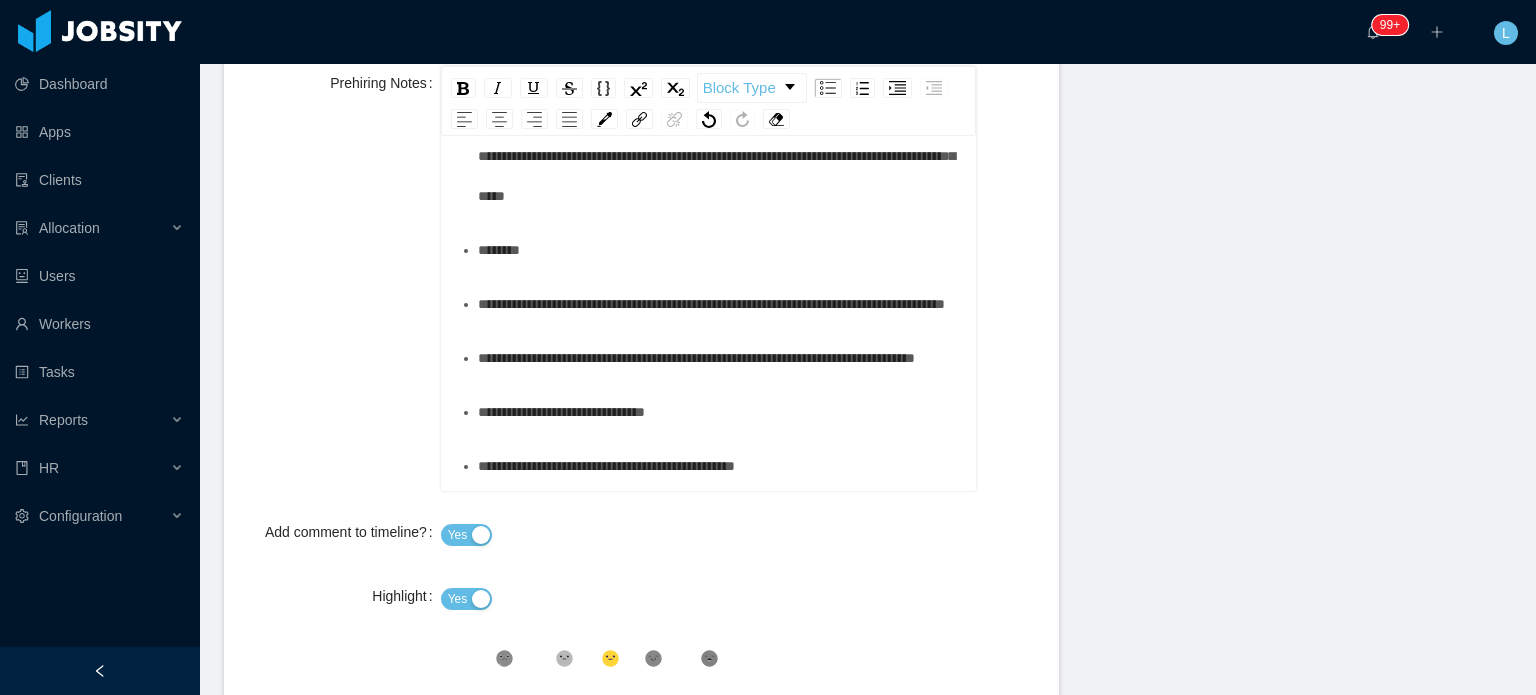 click on "******" at bounding box center [719, 250] 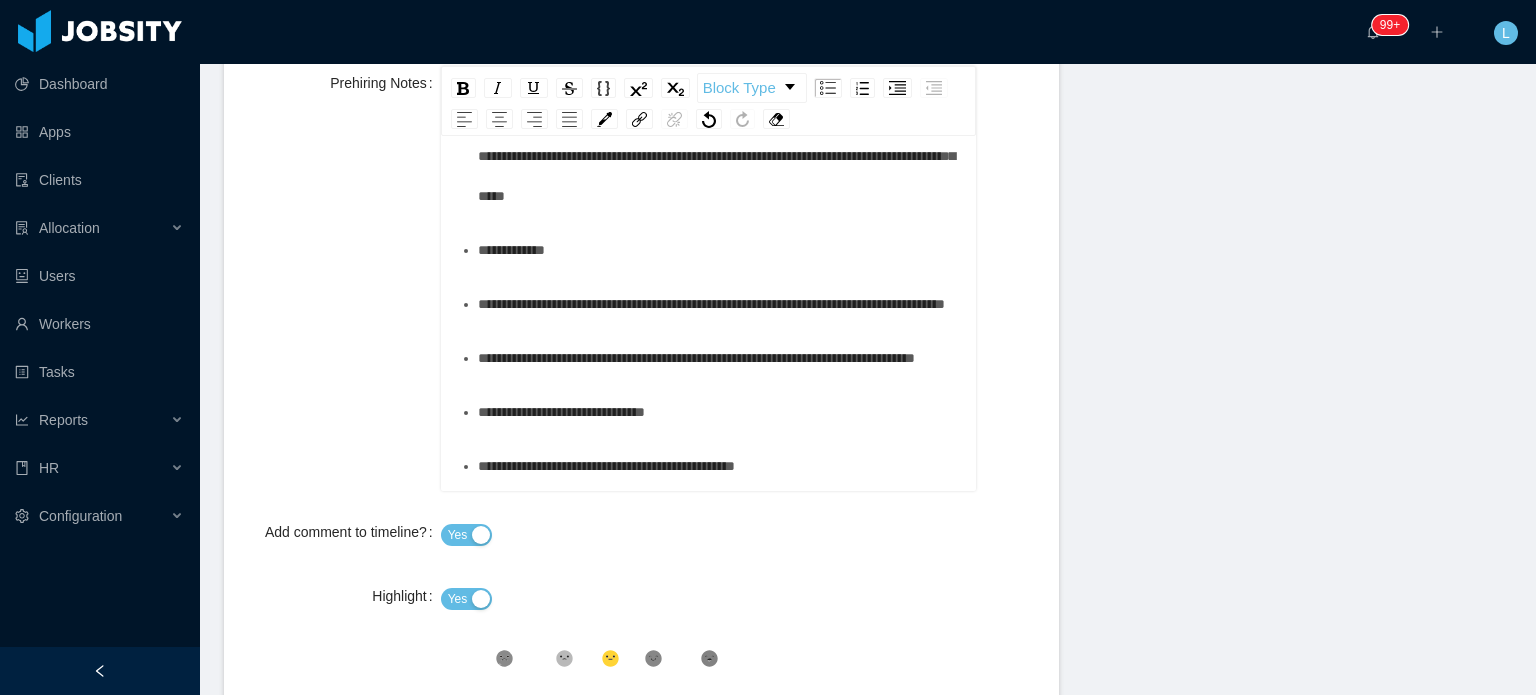 click on "**********" at bounding box center (719, 304) 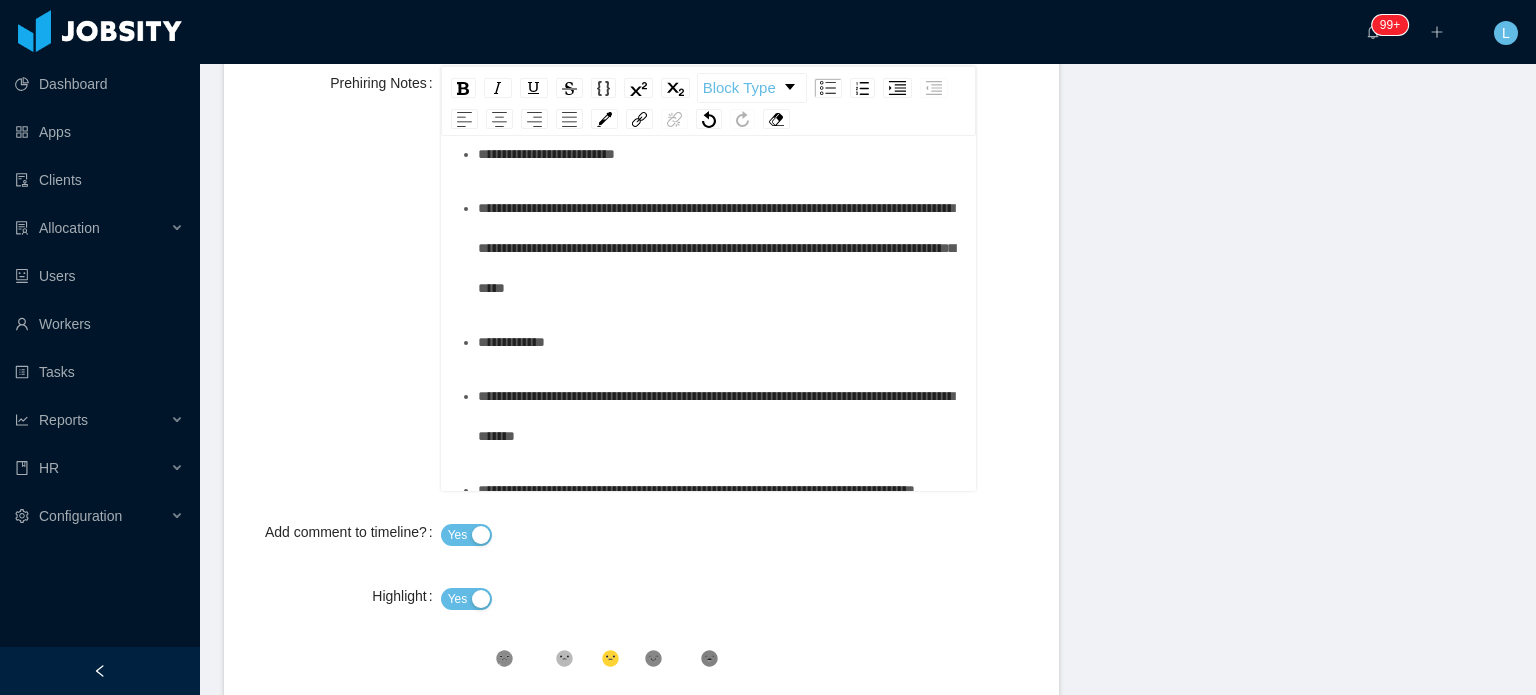 scroll, scrollTop: 84, scrollLeft: 0, axis: vertical 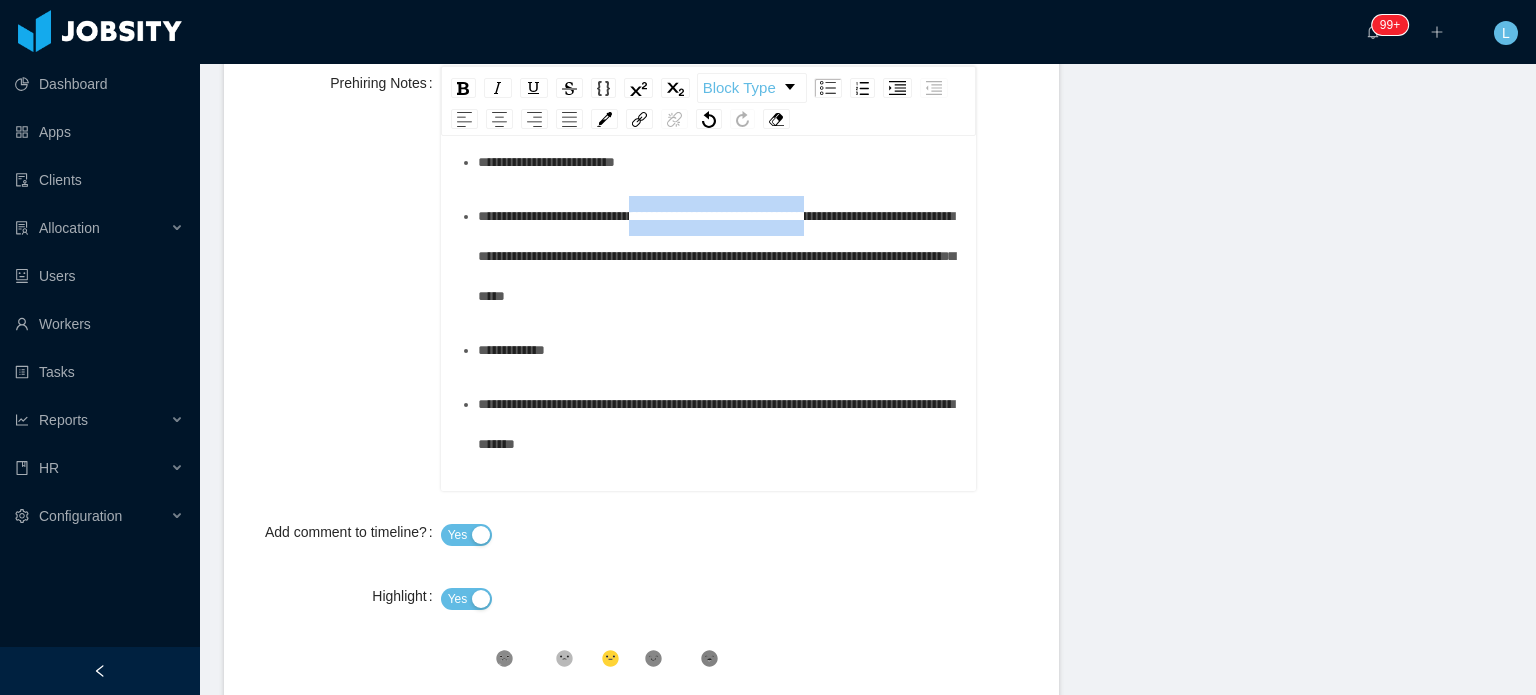 drag, startPoint x: 654, startPoint y: 250, endPoint x: 860, endPoint y: 247, distance: 206.02185 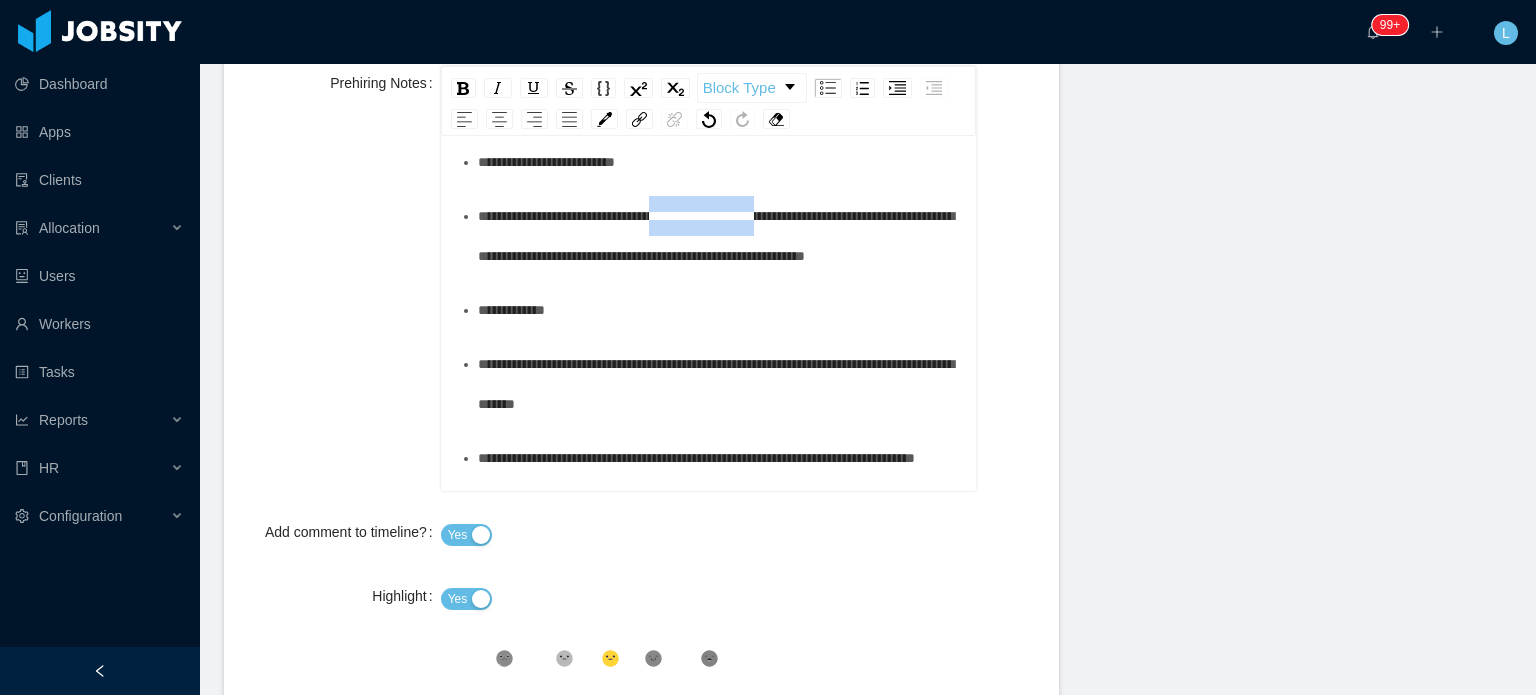 drag, startPoint x: 808, startPoint y: 256, endPoint x: 672, endPoint y: 258, distance: 136.01471 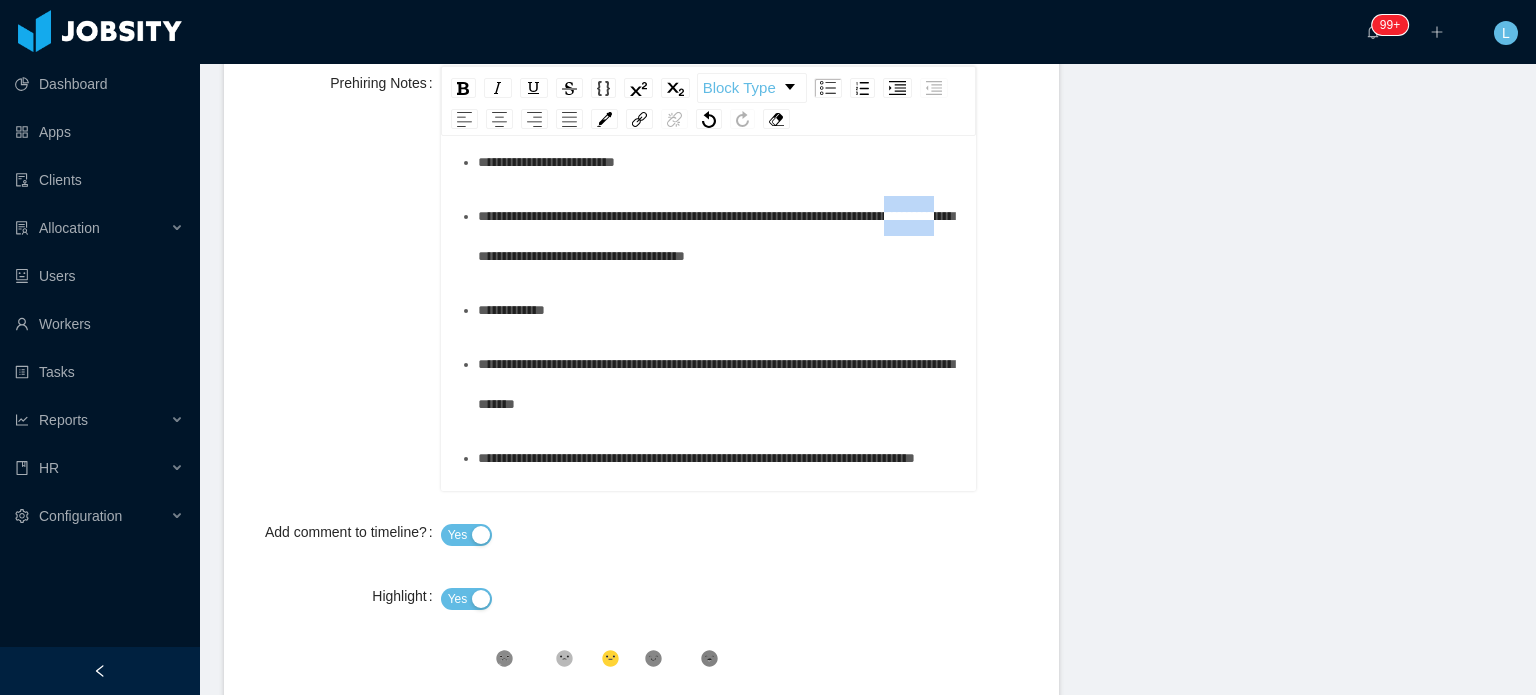 drag, startPoint x: 506, startPoint y: 294, endPoint x: 556, endPoint y: 293, distance: 50.01 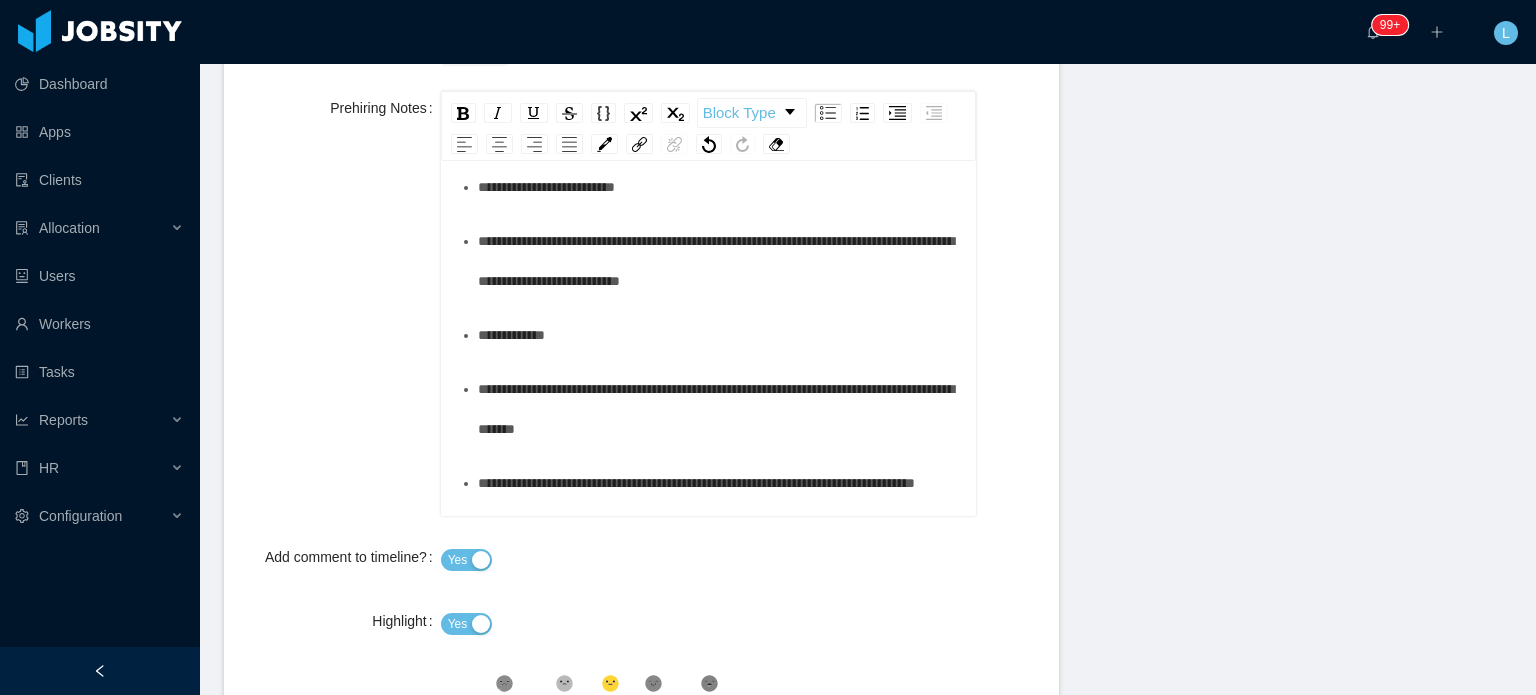 scroll, scrollTop: 825, scrollLeft: 0, axis: vertical 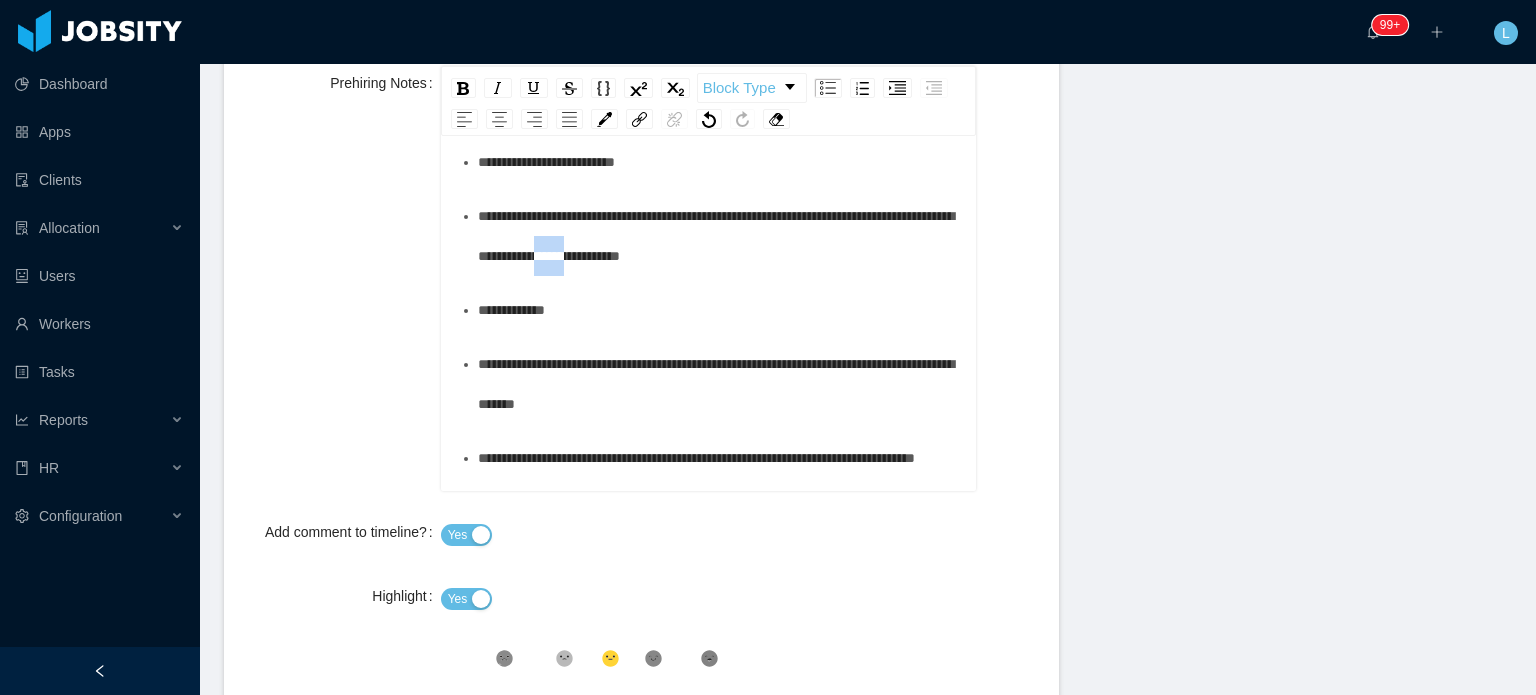 drag, startPoint x: 668, startPoint y: 293, endPoint x: 701, endPoint y: 292, distance: 33.01515 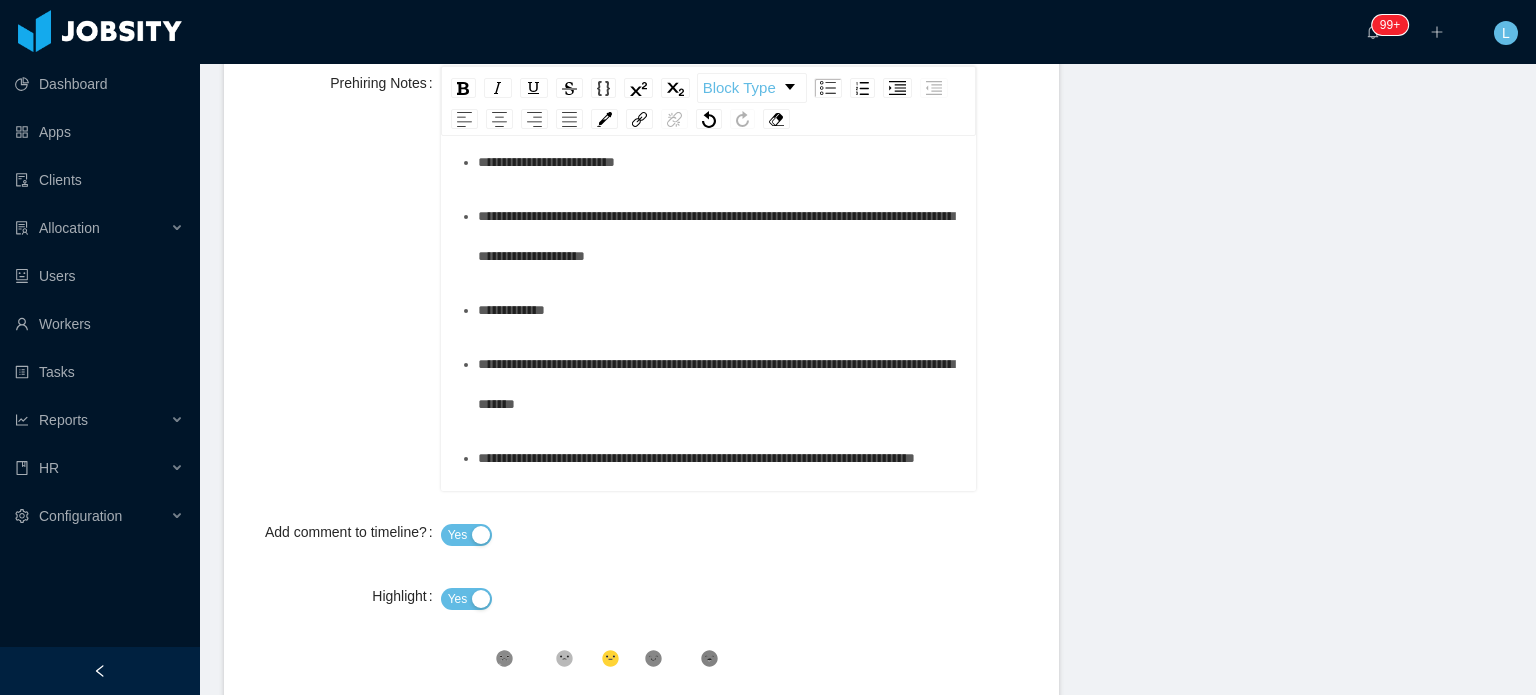 click on "**********" at bounding box center [719, 236] 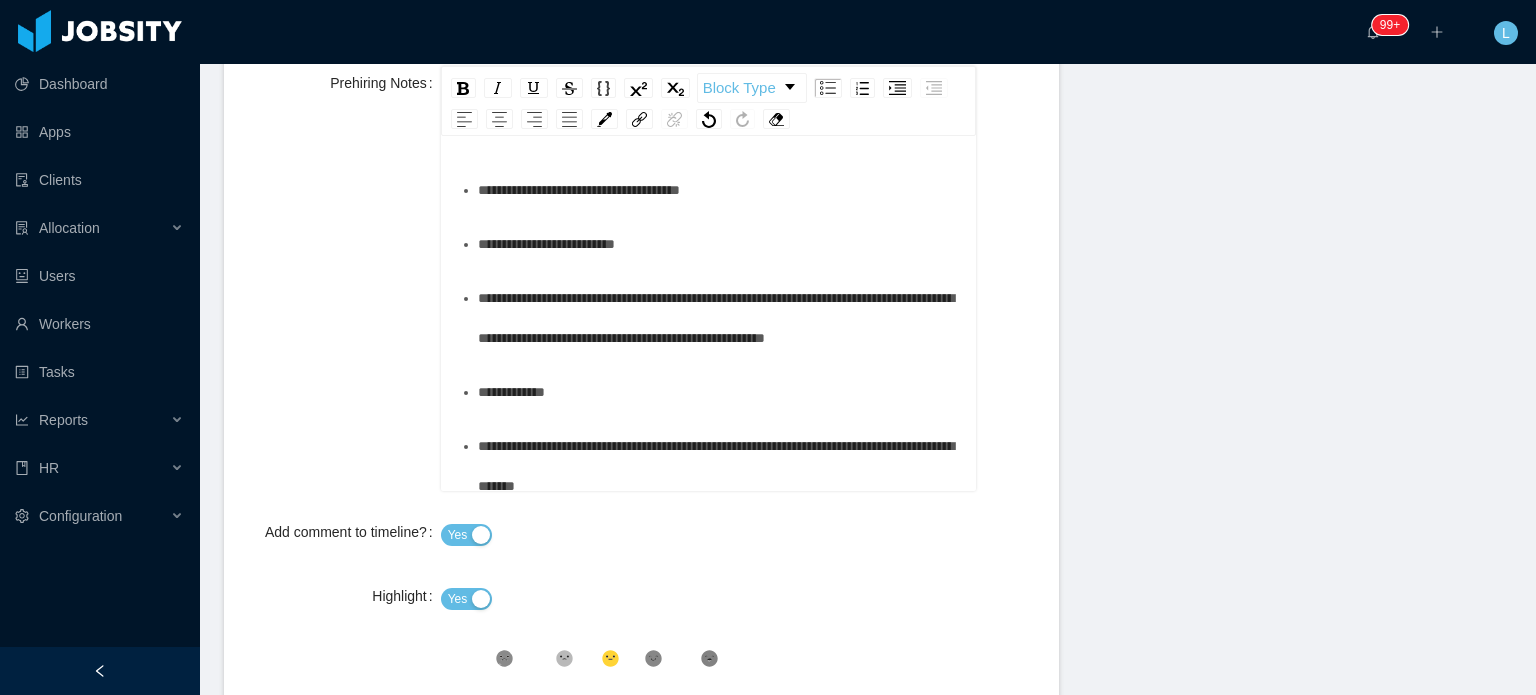 scroll, scrollTop: 0, scrollLeft: 0, axis: both 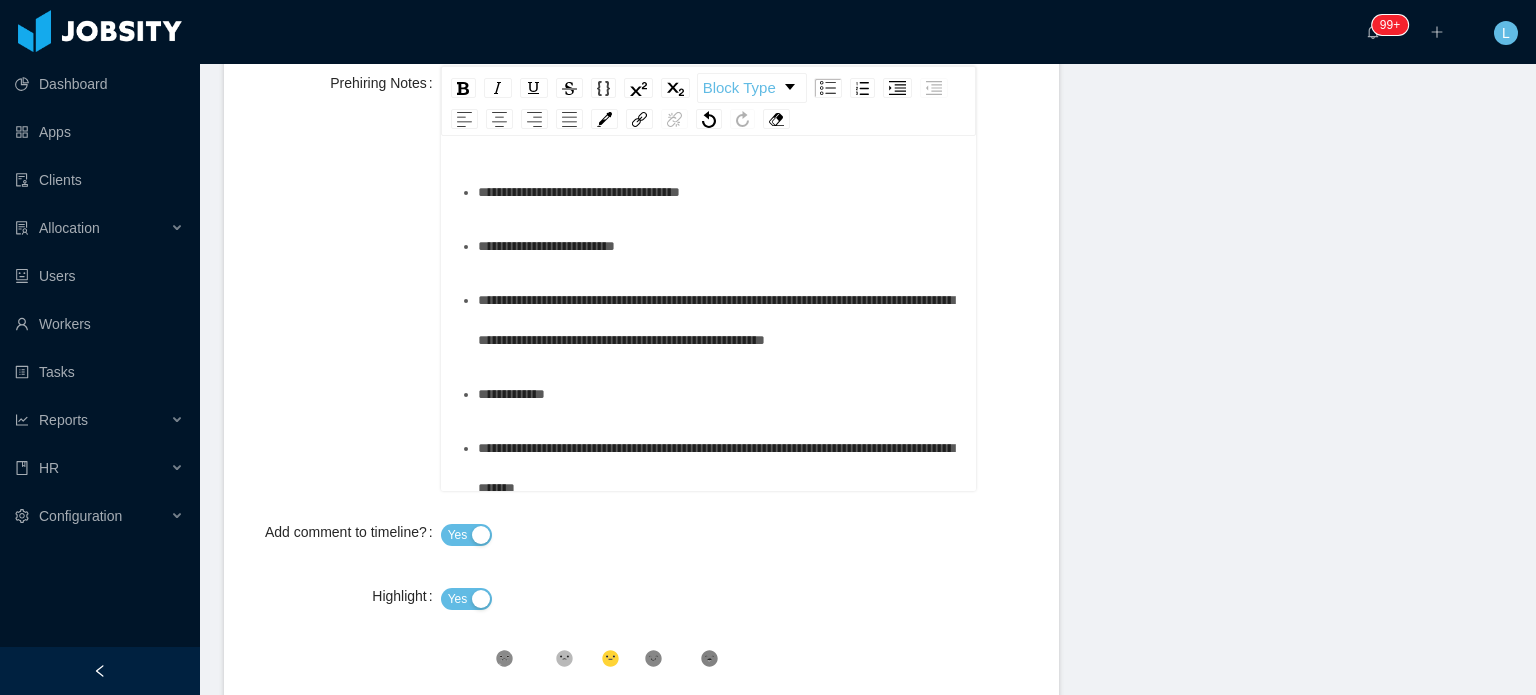 click on "**********" at bounding box center (719, 246) 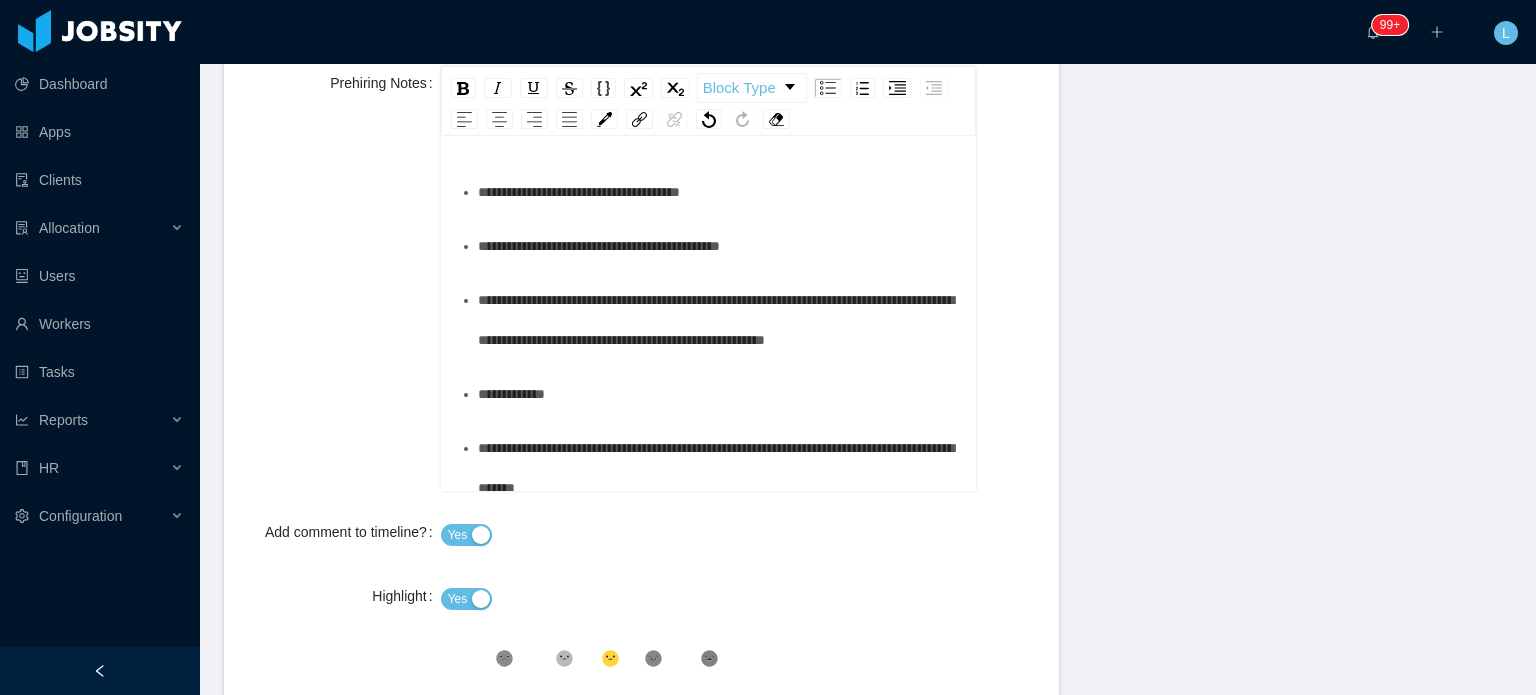 click on "**********" at bounding box center [708, 316] 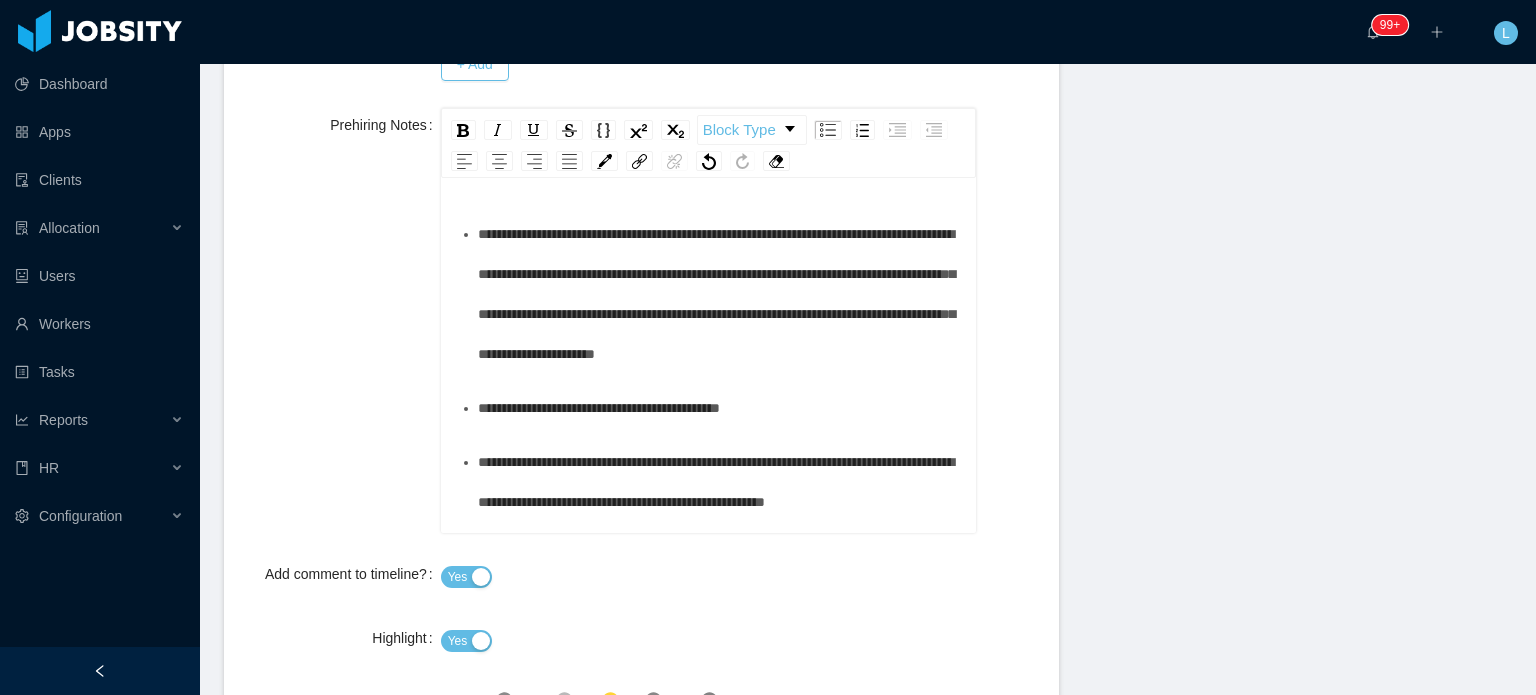 scroll, scrollTop: 825, scrollLeft: 0, axis: vertical 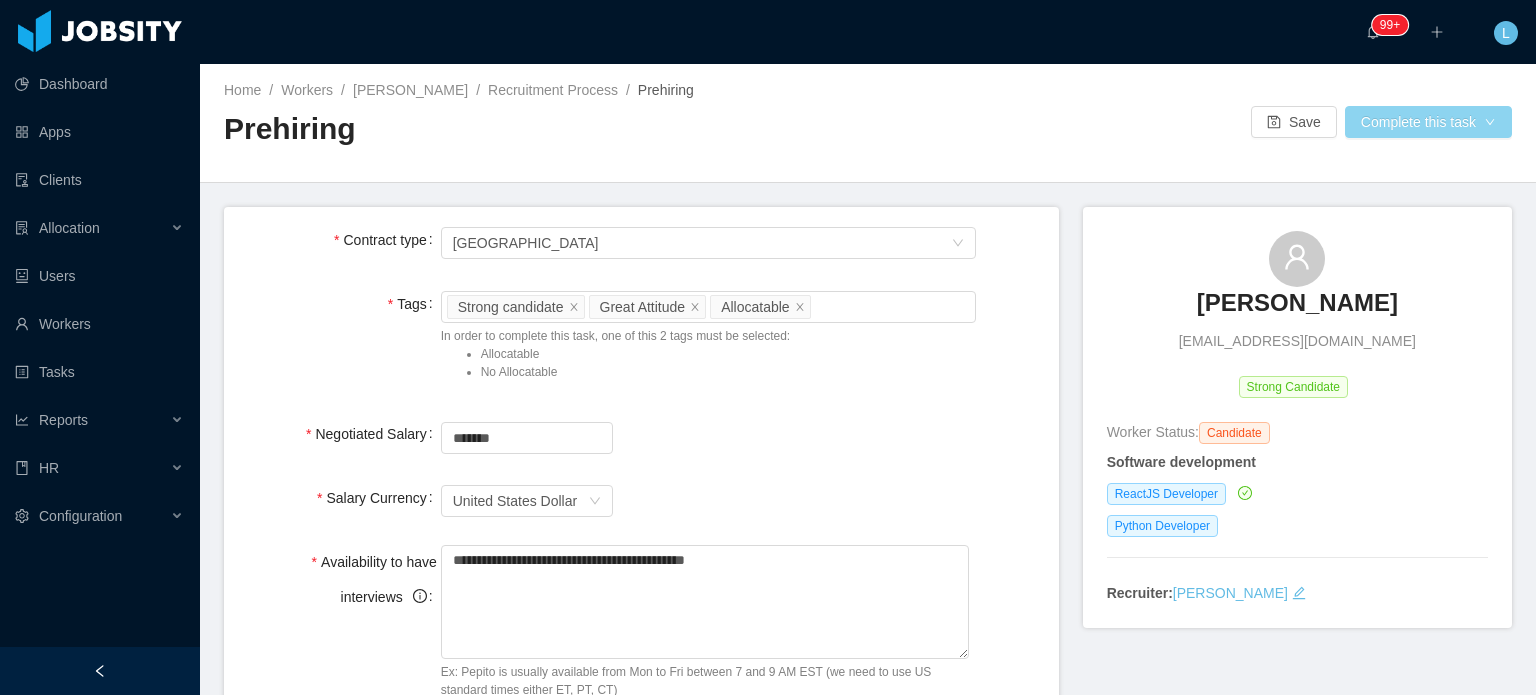 click on "Complete this task" at bounding box center [1428, 122] 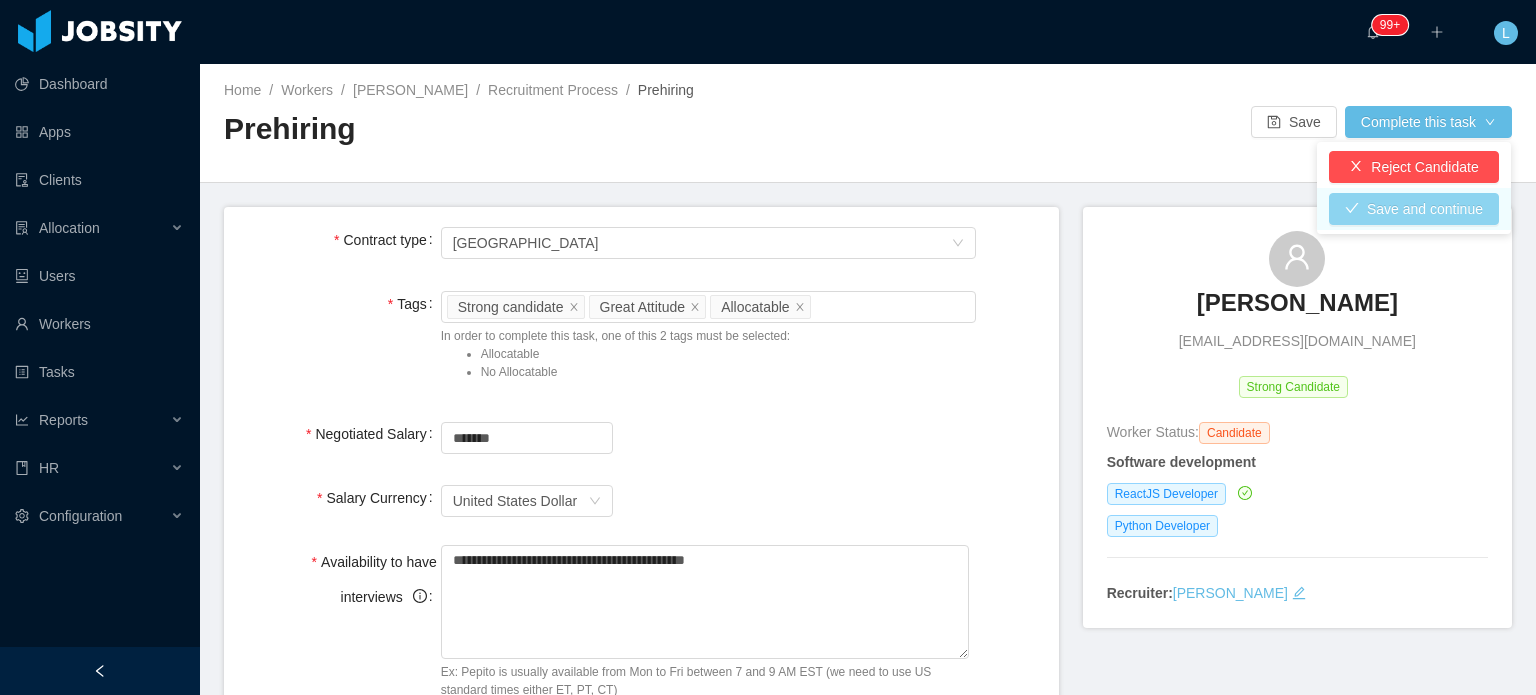 click on "Save and continue" at bounding box center [1414, 209] 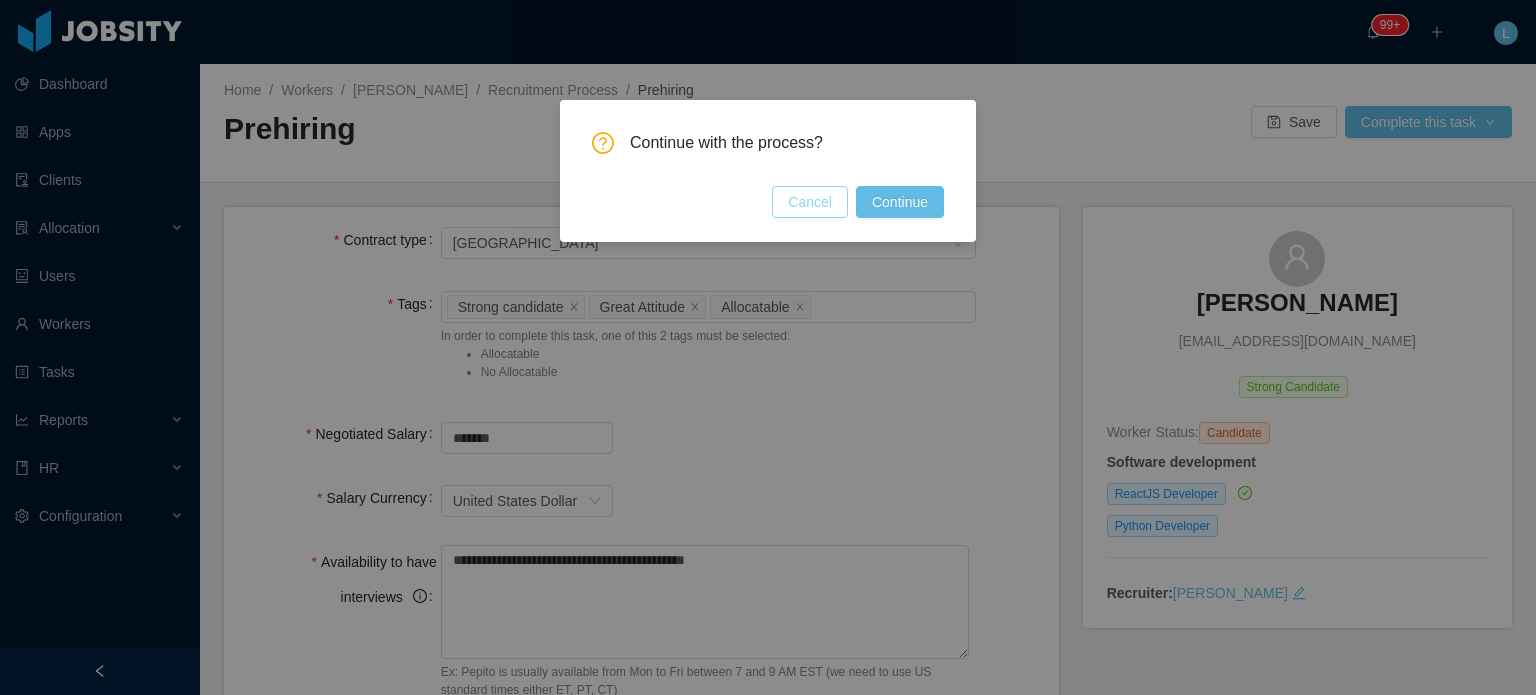 click on "Cancel" at bounding box center [810, 202] 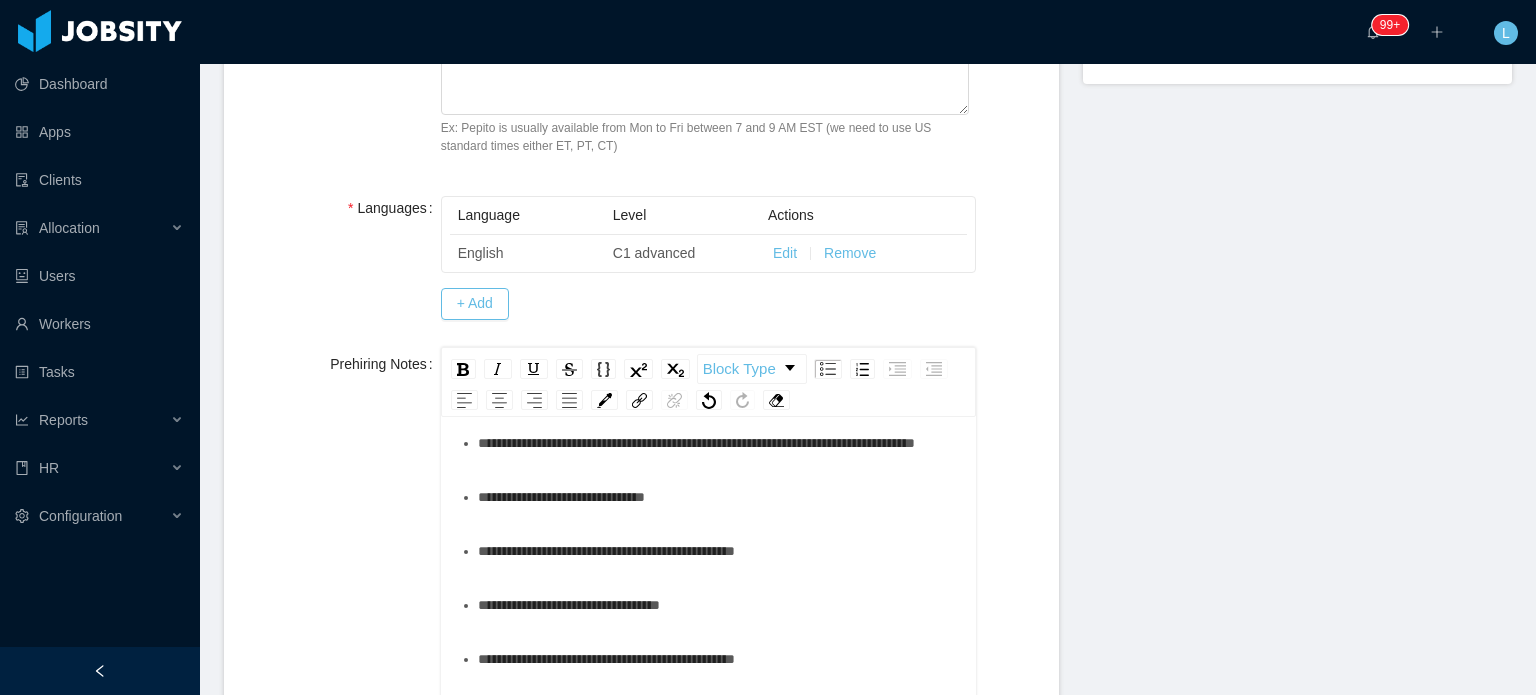 scroll, scrollTop: 600, scrollLeft: 0, axis: vertical 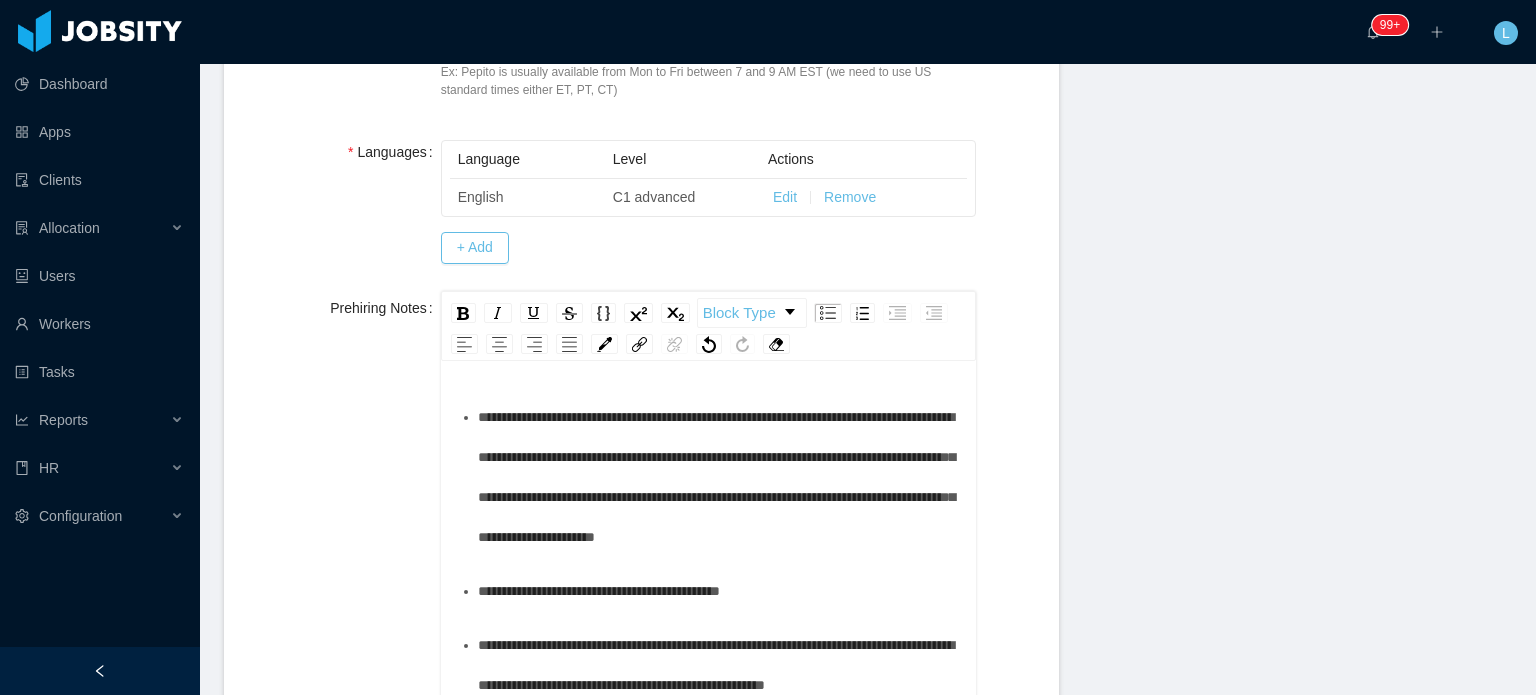 click on "**********" at bounding box center (719, 477) 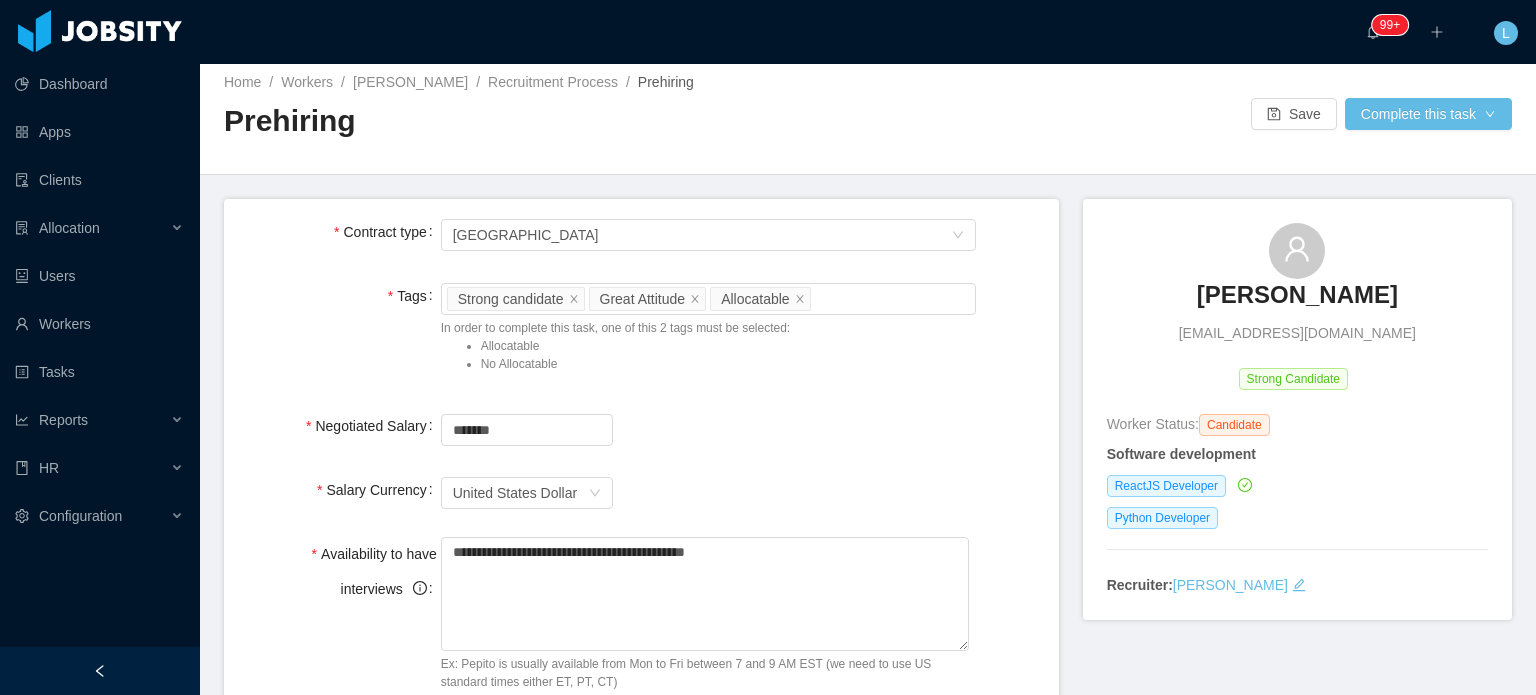 scroll, scrollTop: 0, scrollLeft: 0, axis: both 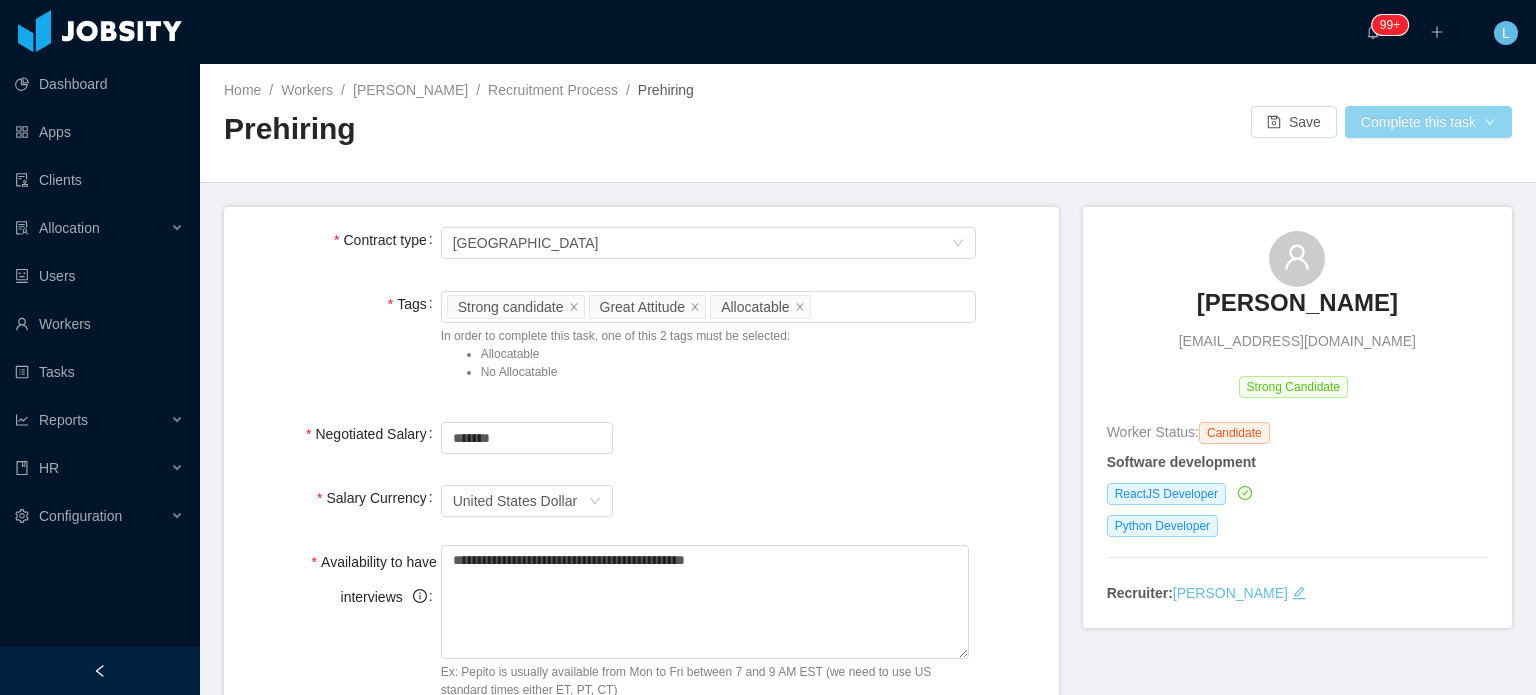 click on "Complete this task" at bounding box center [1428, 122] 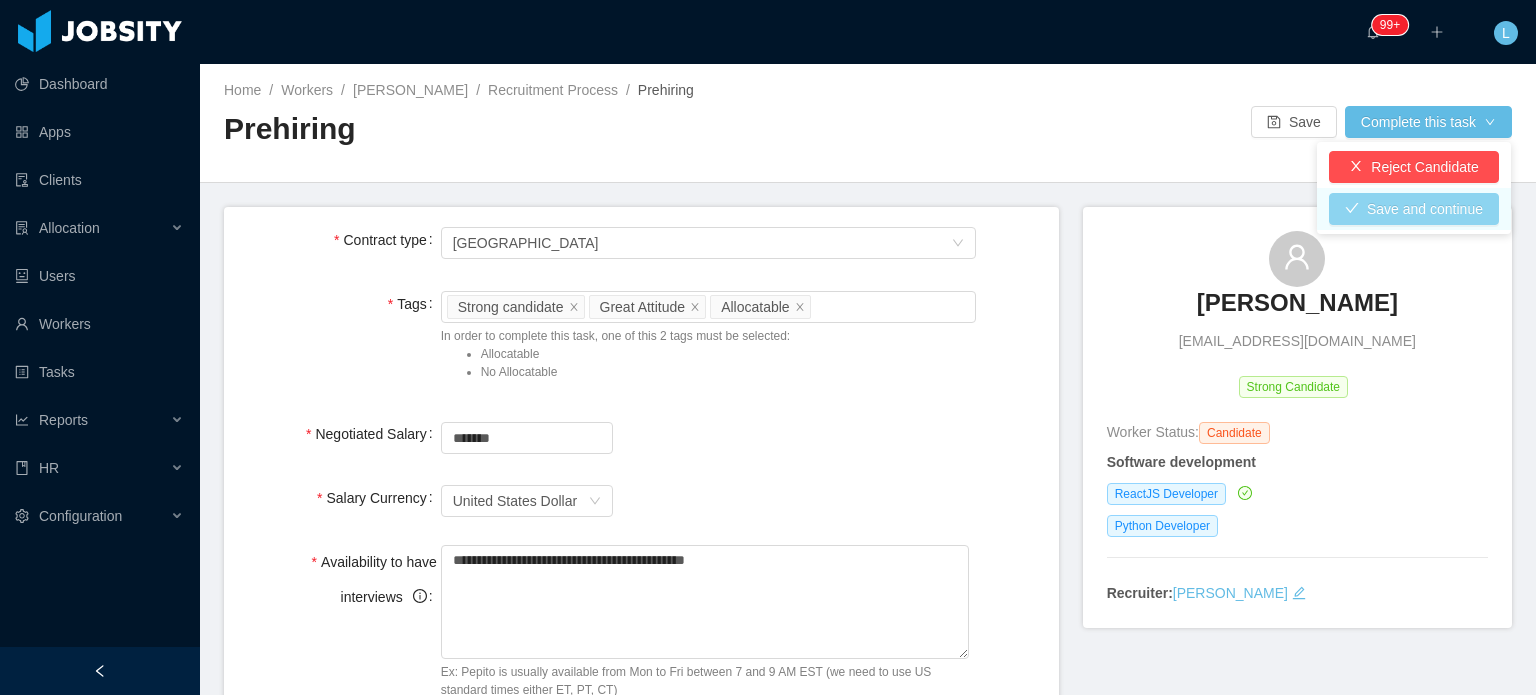 click on "Save and continue" at bounding box center (1414, 209) 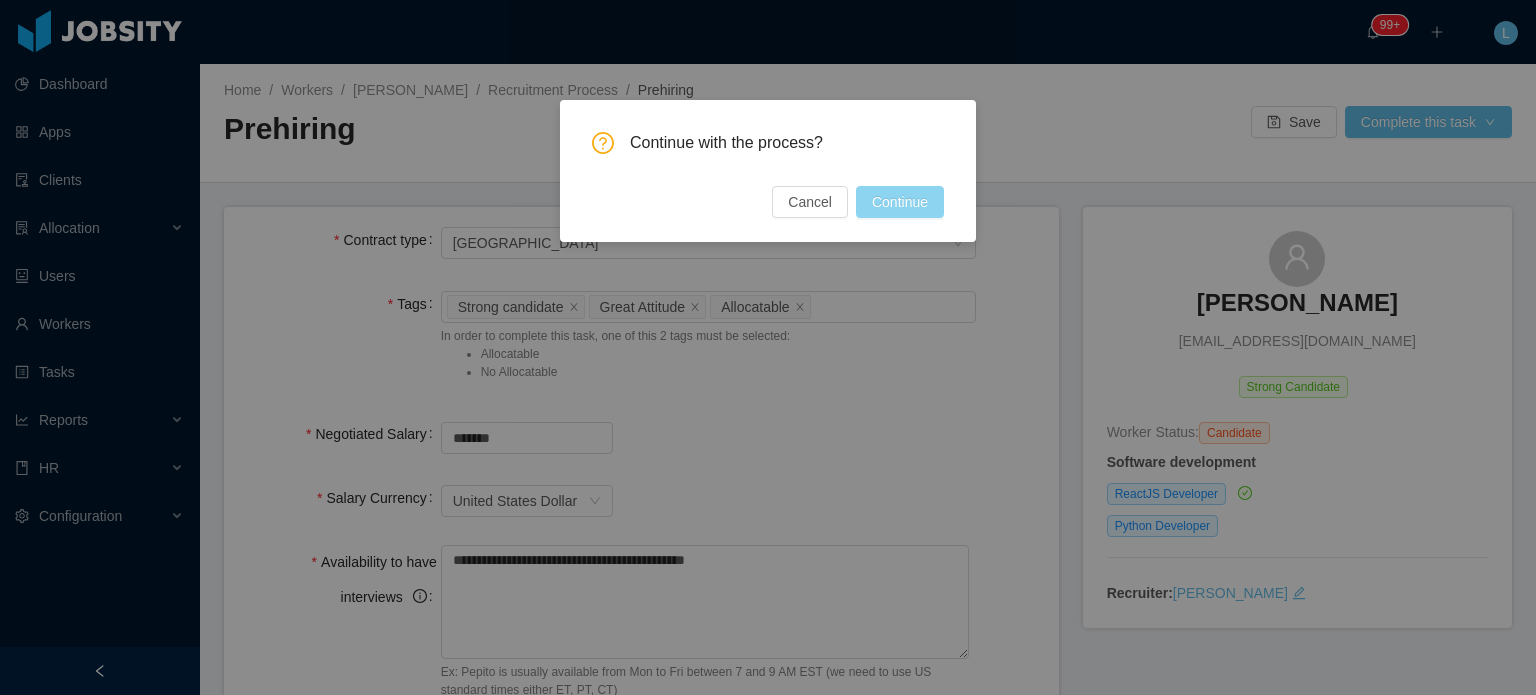 click on "Continue" at bounding box center [900, 202] 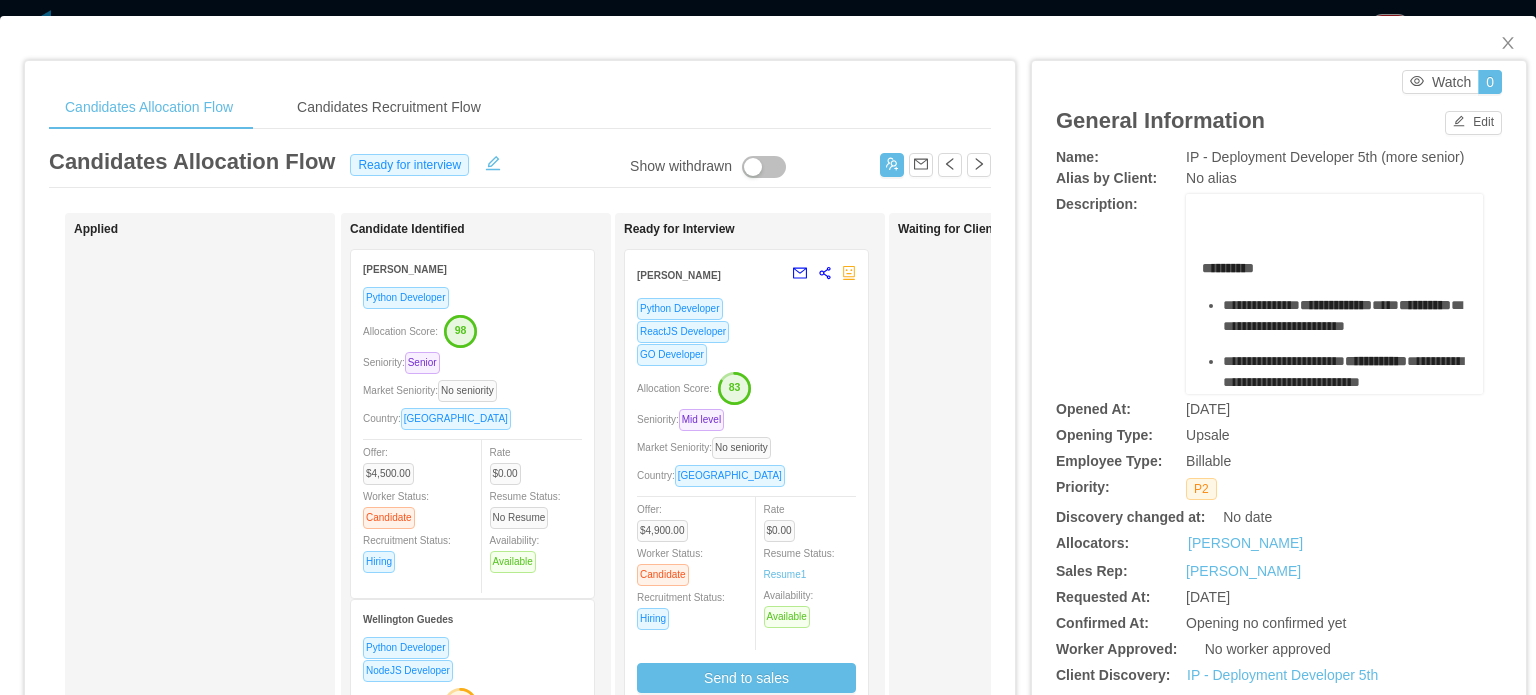 scroll, scrollTop: 0, scrollLeft: 0, axis: both 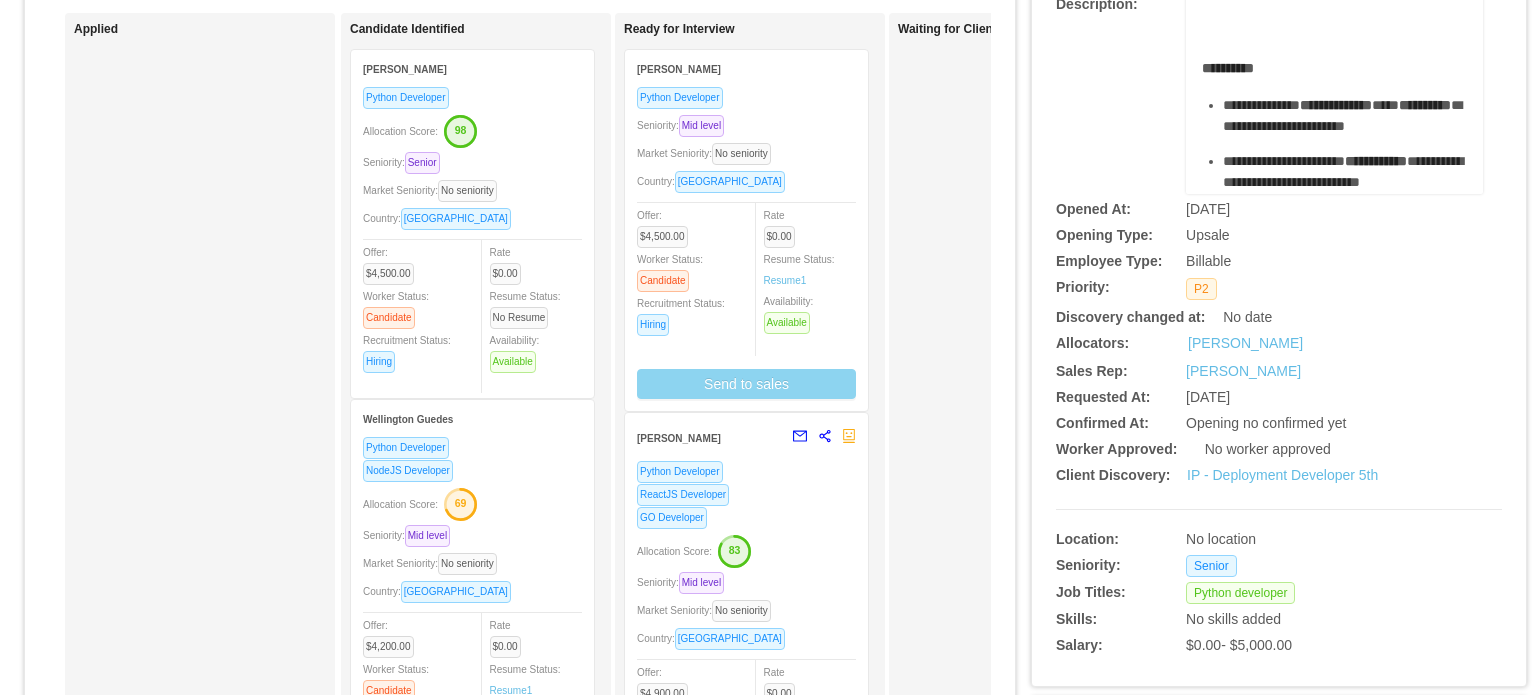 click on "Send to sales" at bounding box center [746, 384] 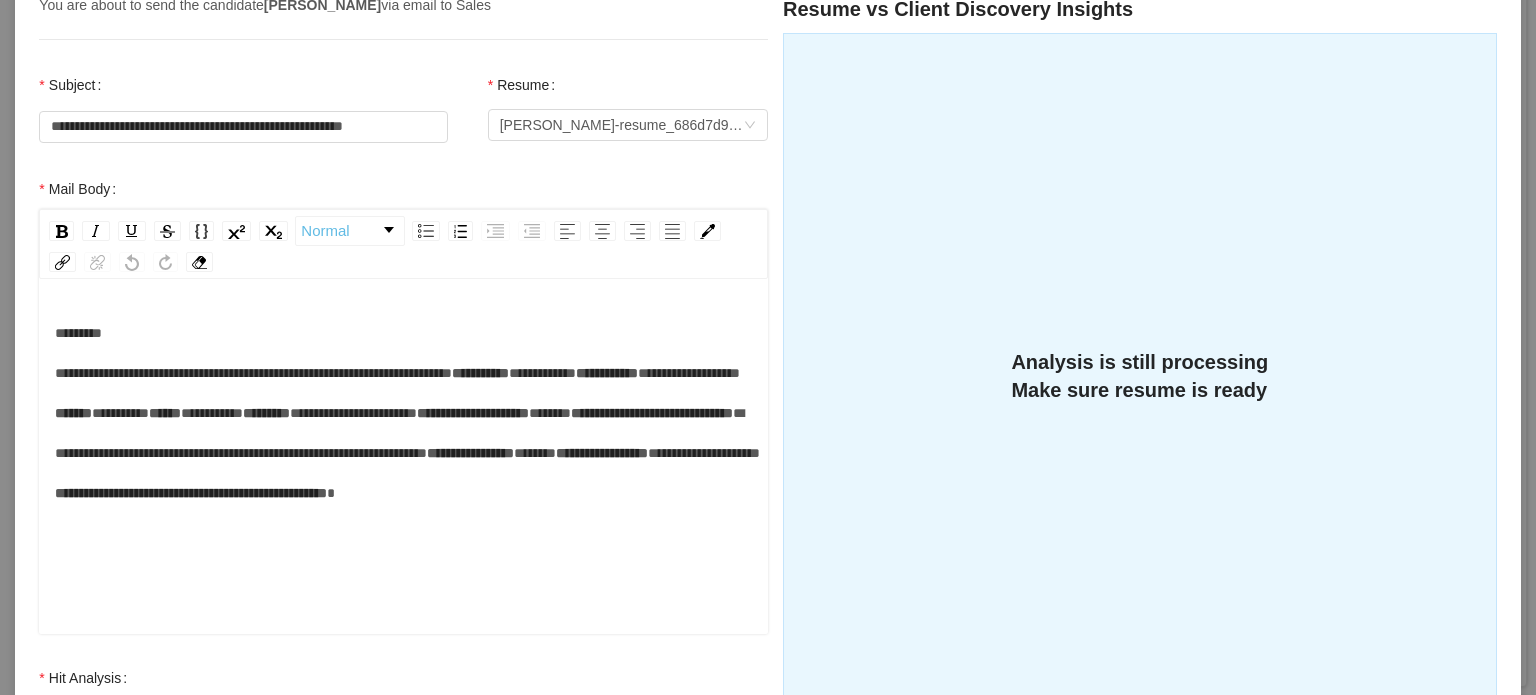 scroll, scrollTop: 300, scrollLeft: 0, axis: vertical 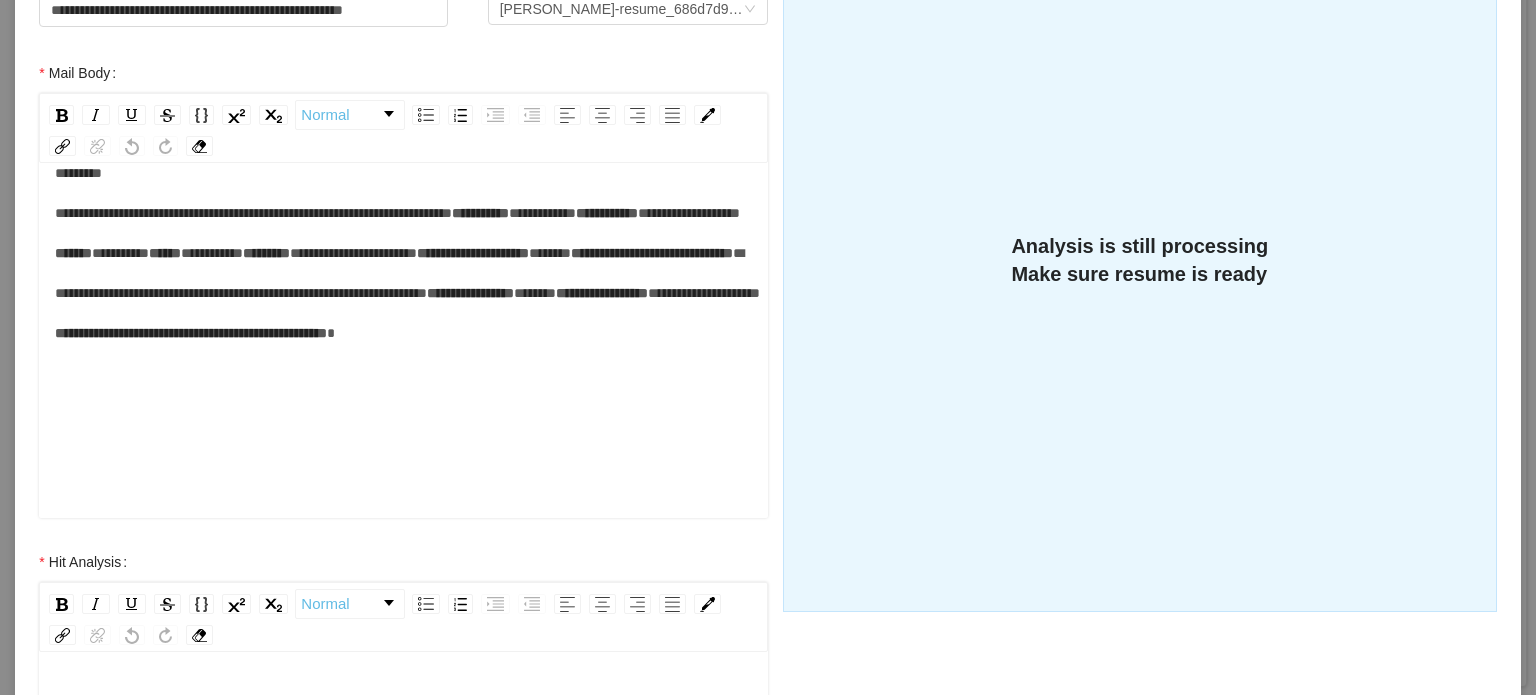 click on "*********" at bounding box center (212, 253) 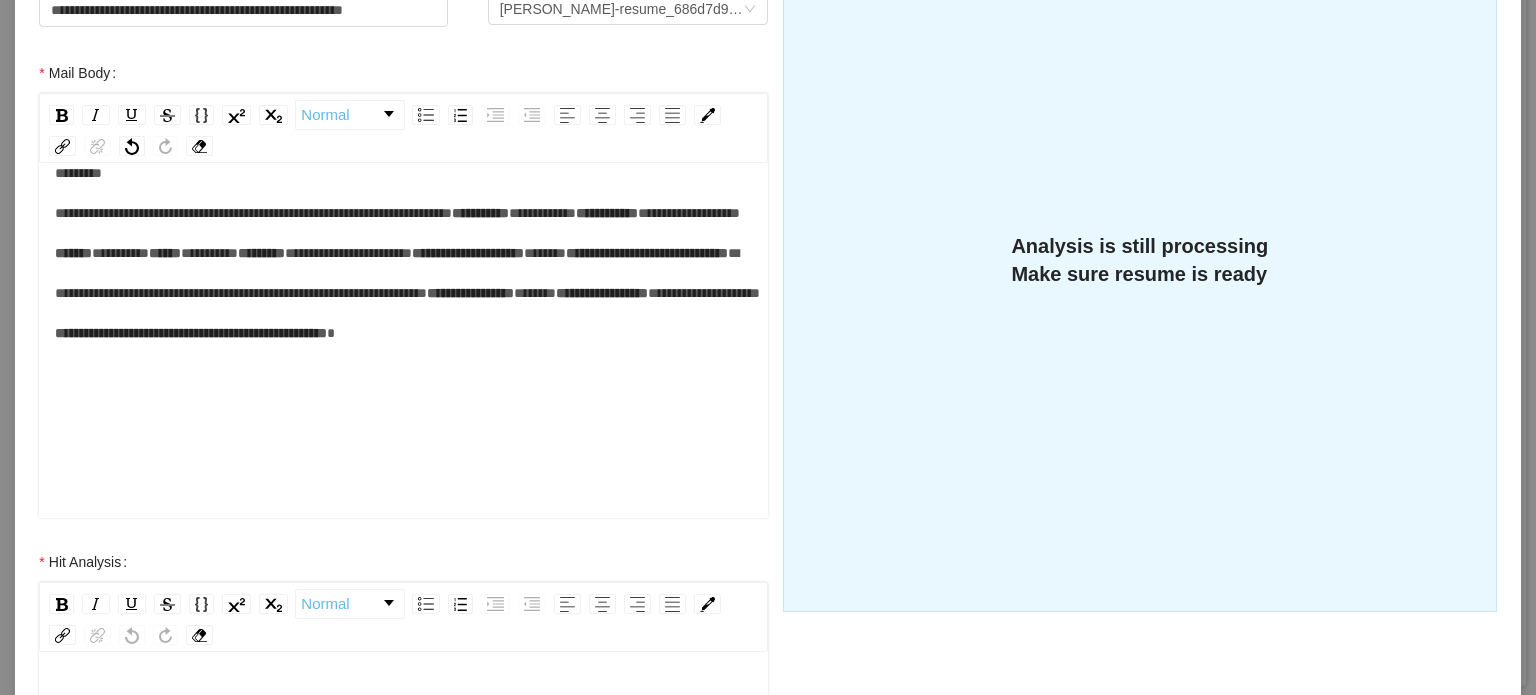 type 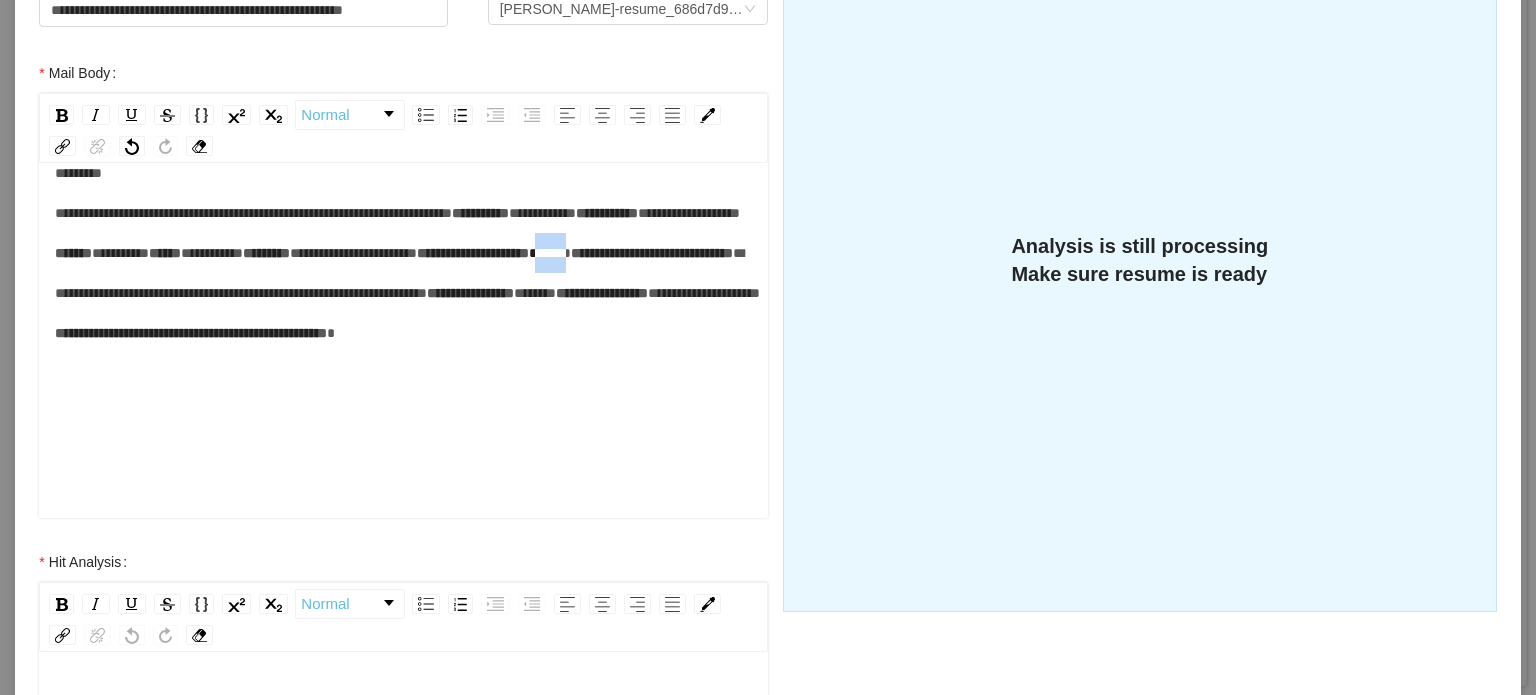 drag, startPoint x: 188, startPoint y: 395, endPoint x: 236, endPoint y: 395, distance: 48 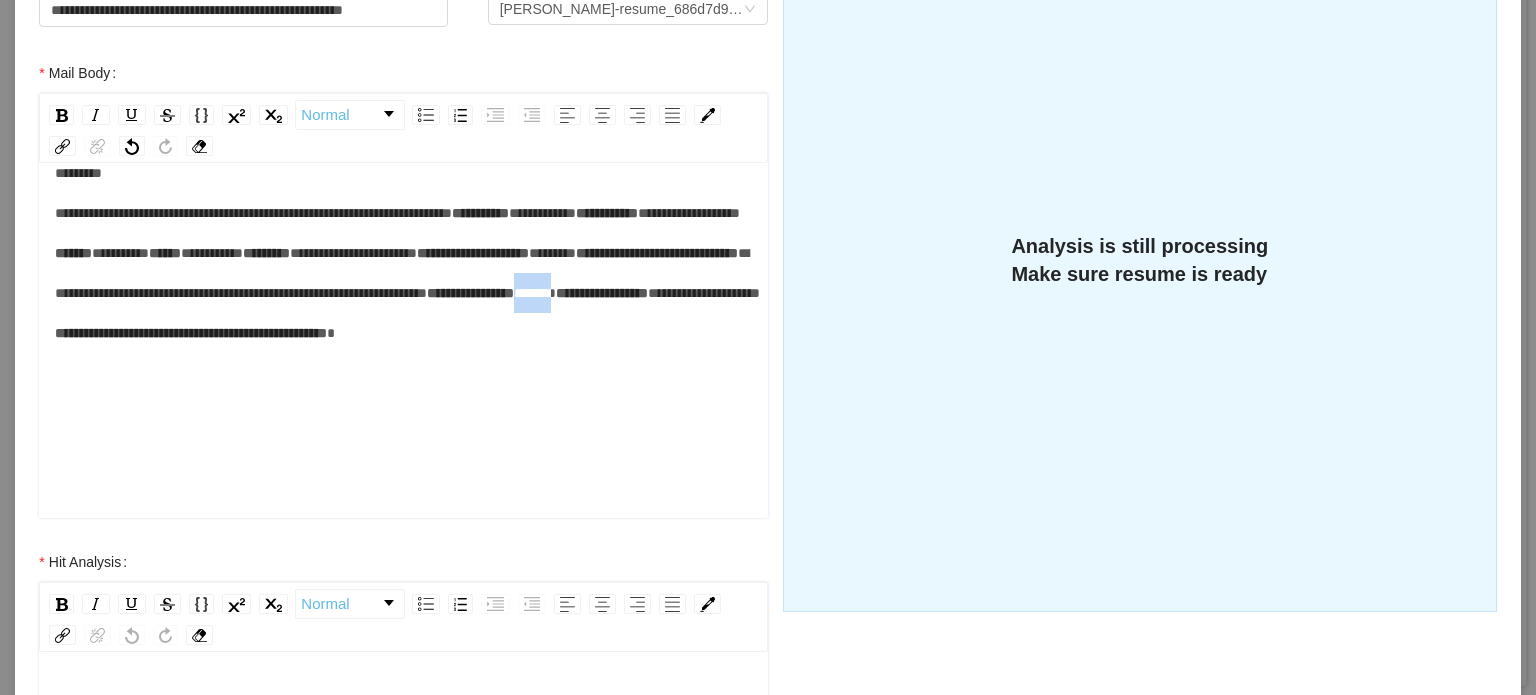 drag, startPoint x: 166, startPoint y: 477, endPoint x: 223, endPoint y: 473, distance: 57.14018 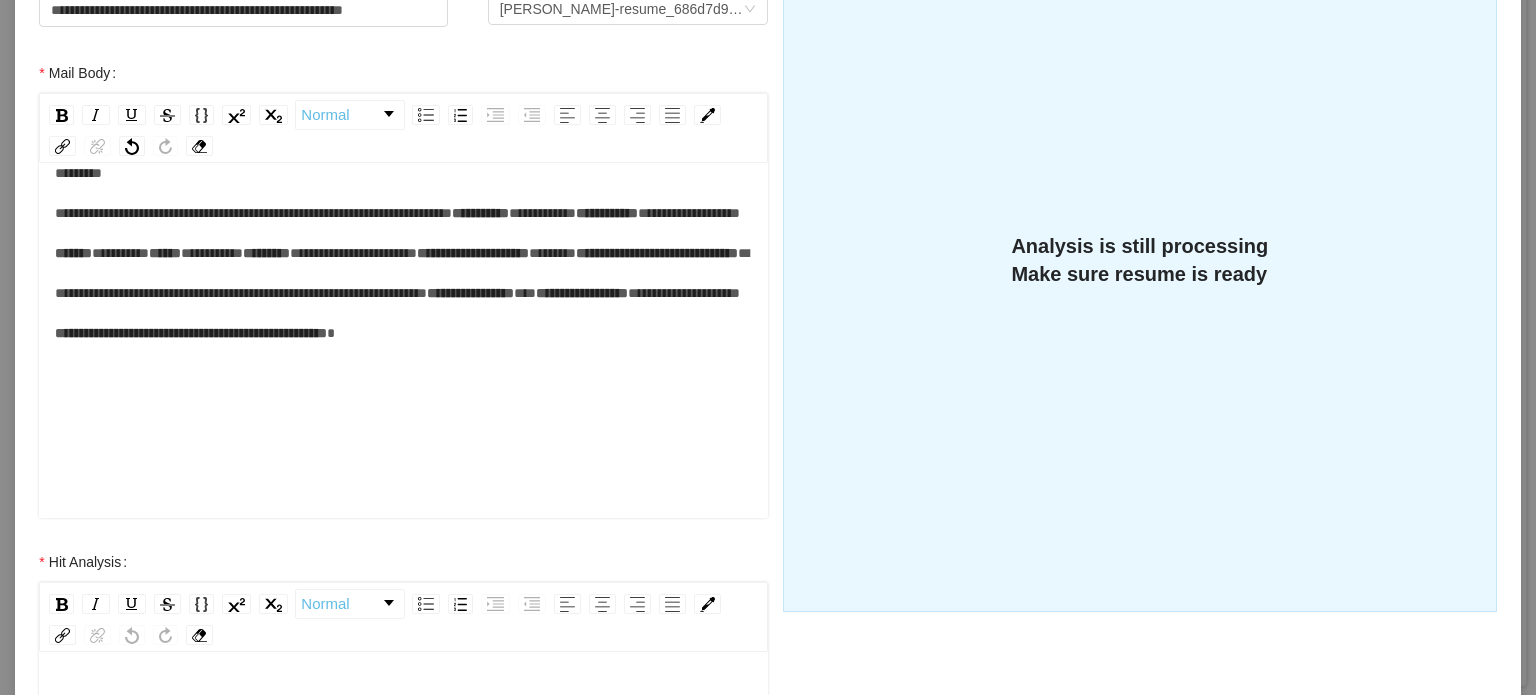 scroll, scrollTop: 198, scrollLeft: 0, axis: vertical 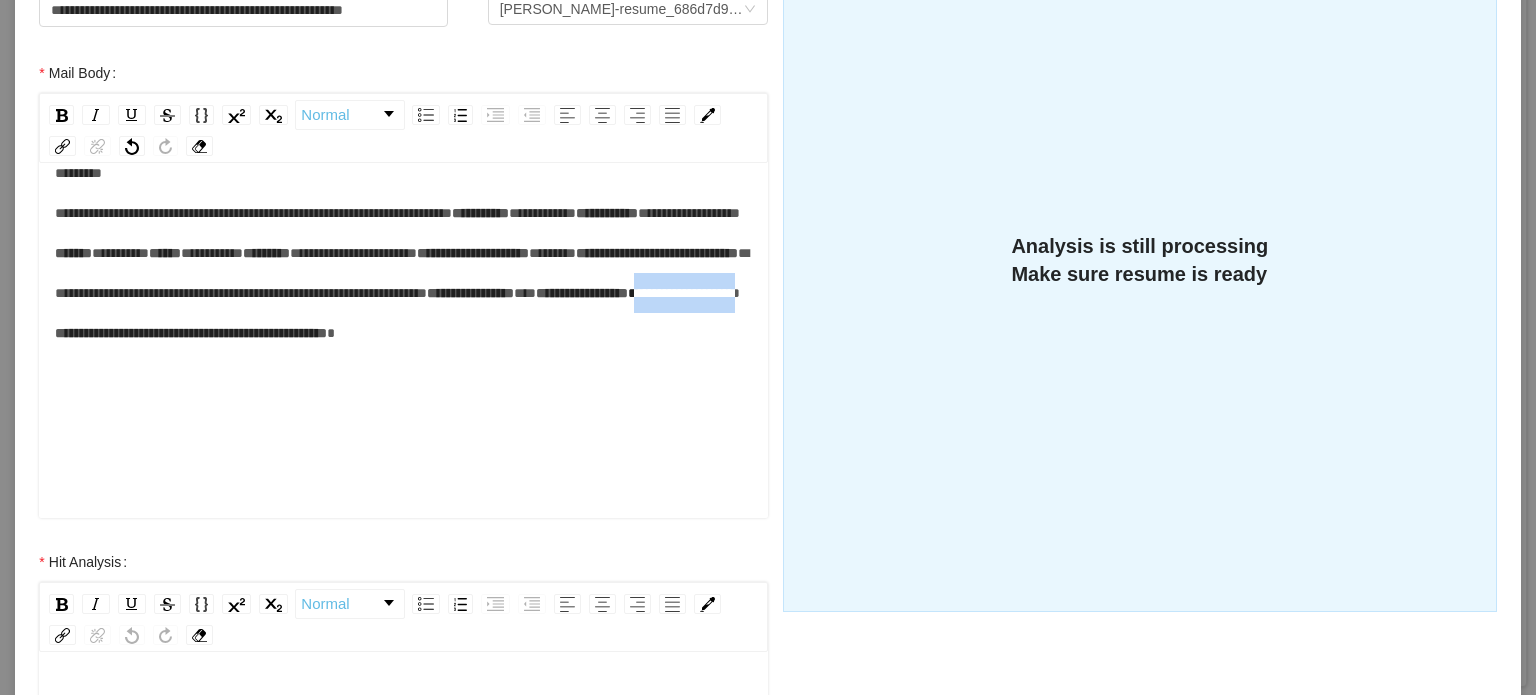 drag, startPoint x: 184, startPoint y: 412, endPoint x: 336, endPoint y: 414, distance: 152.01315 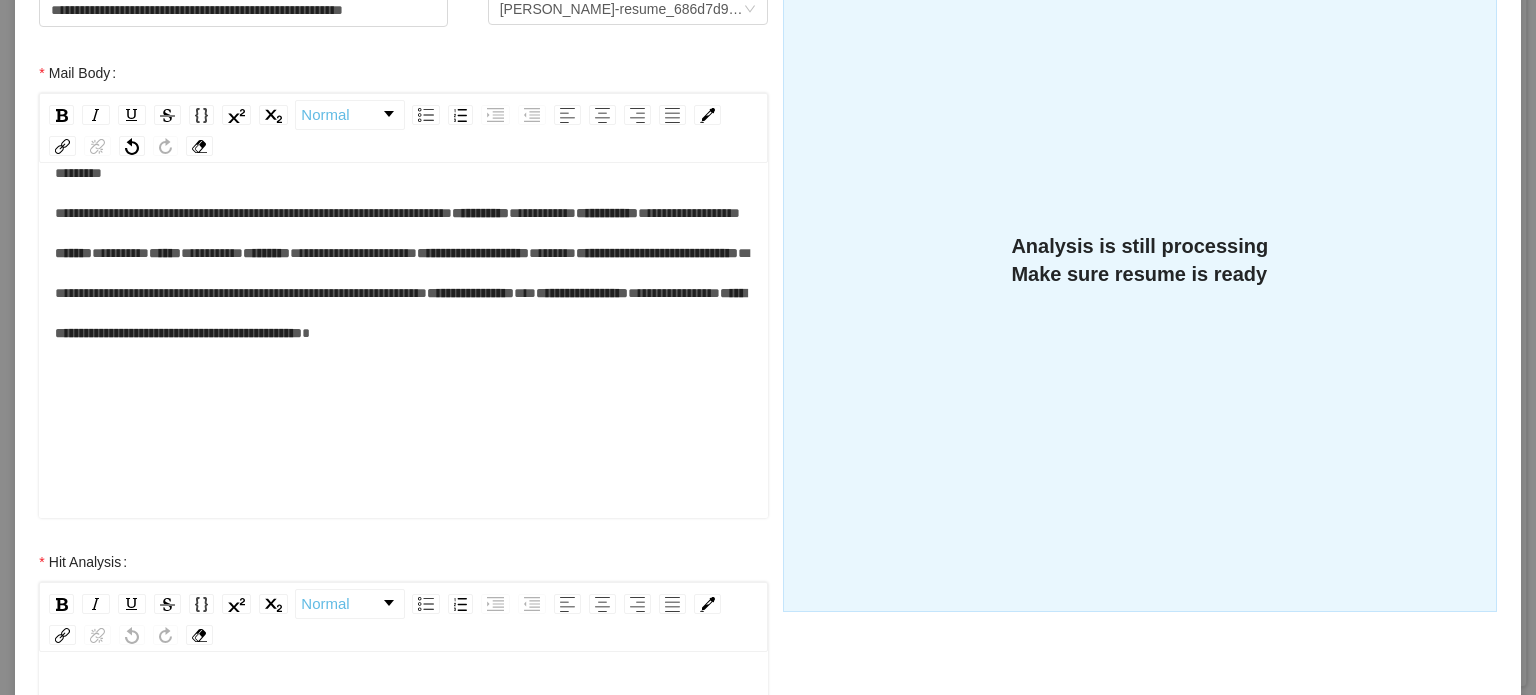 click on "**********" at bounding box center [404, 273] 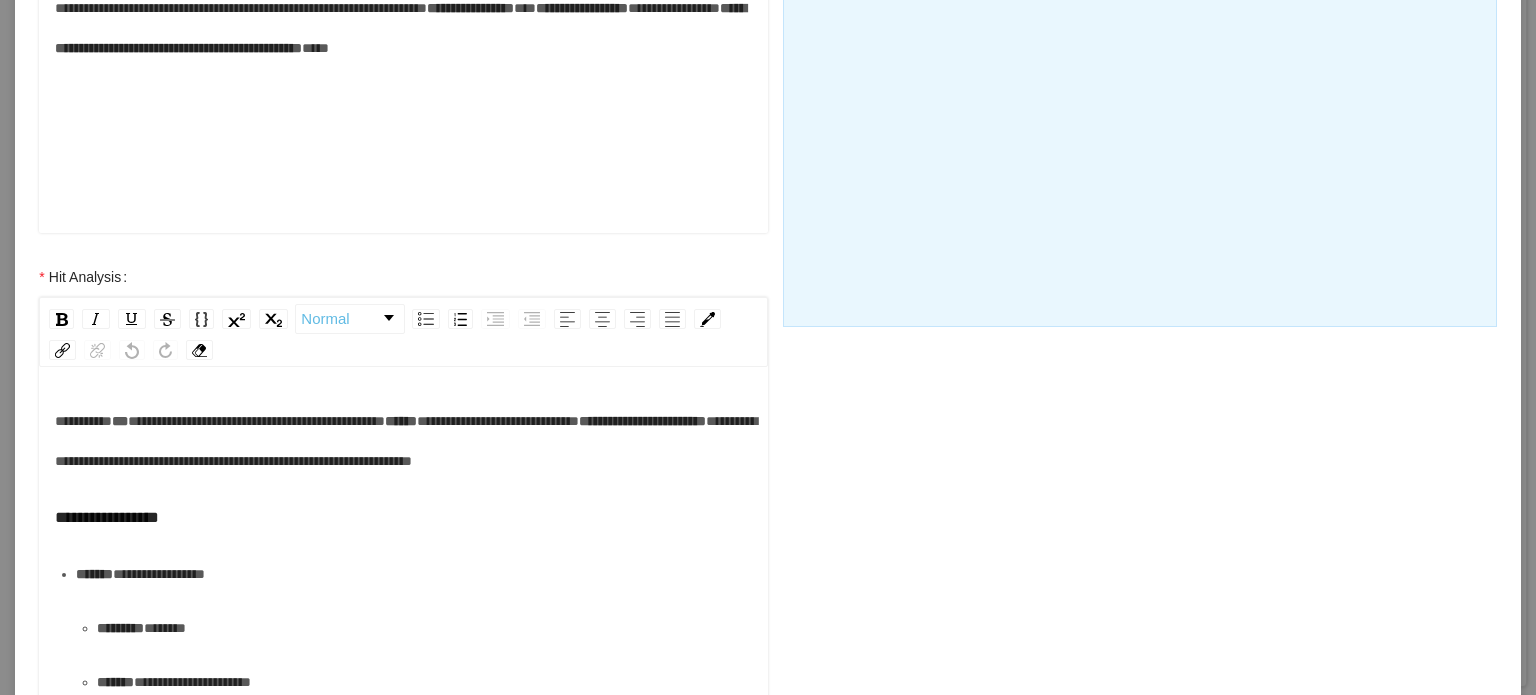 scroll, scrollTop: 700, scrollLeft: 0, axis: vertical 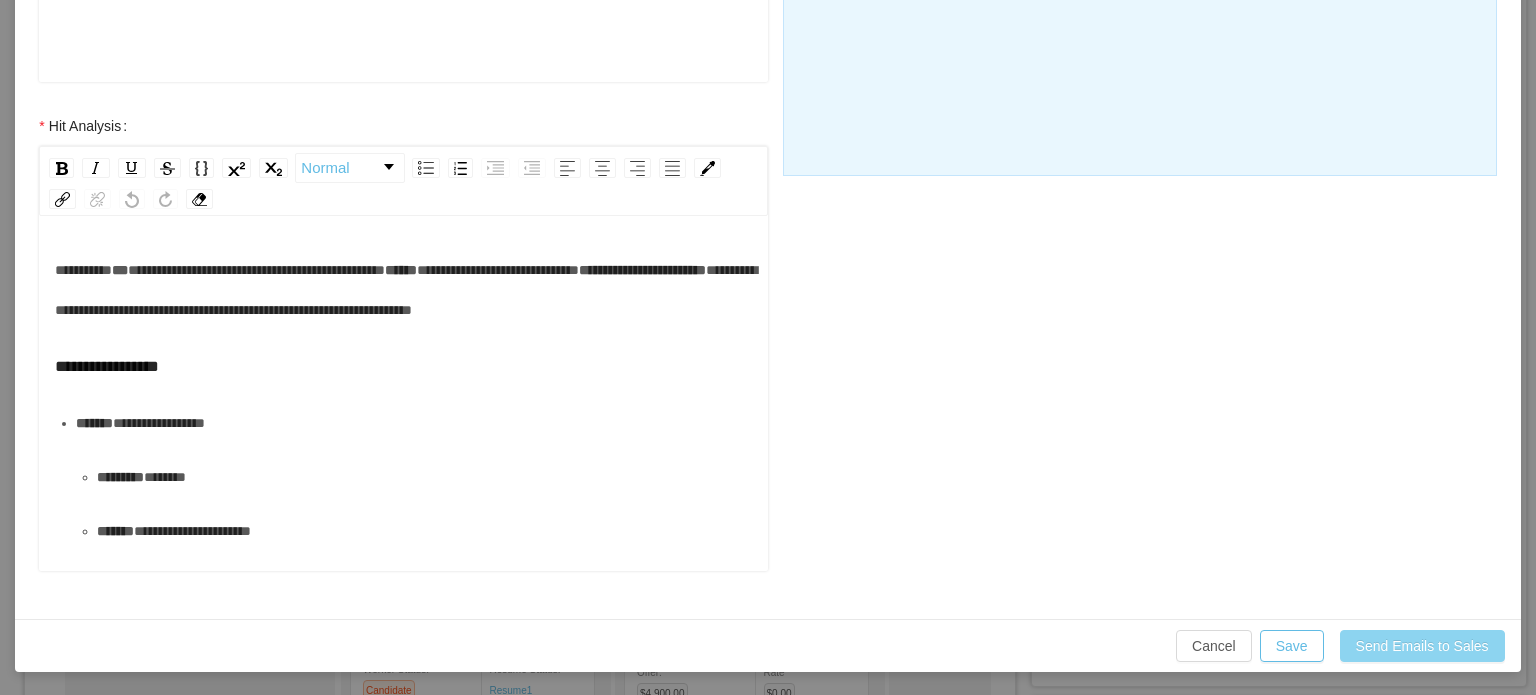 click on "Send Emails to Sales" at bounding box center (1422, 646) 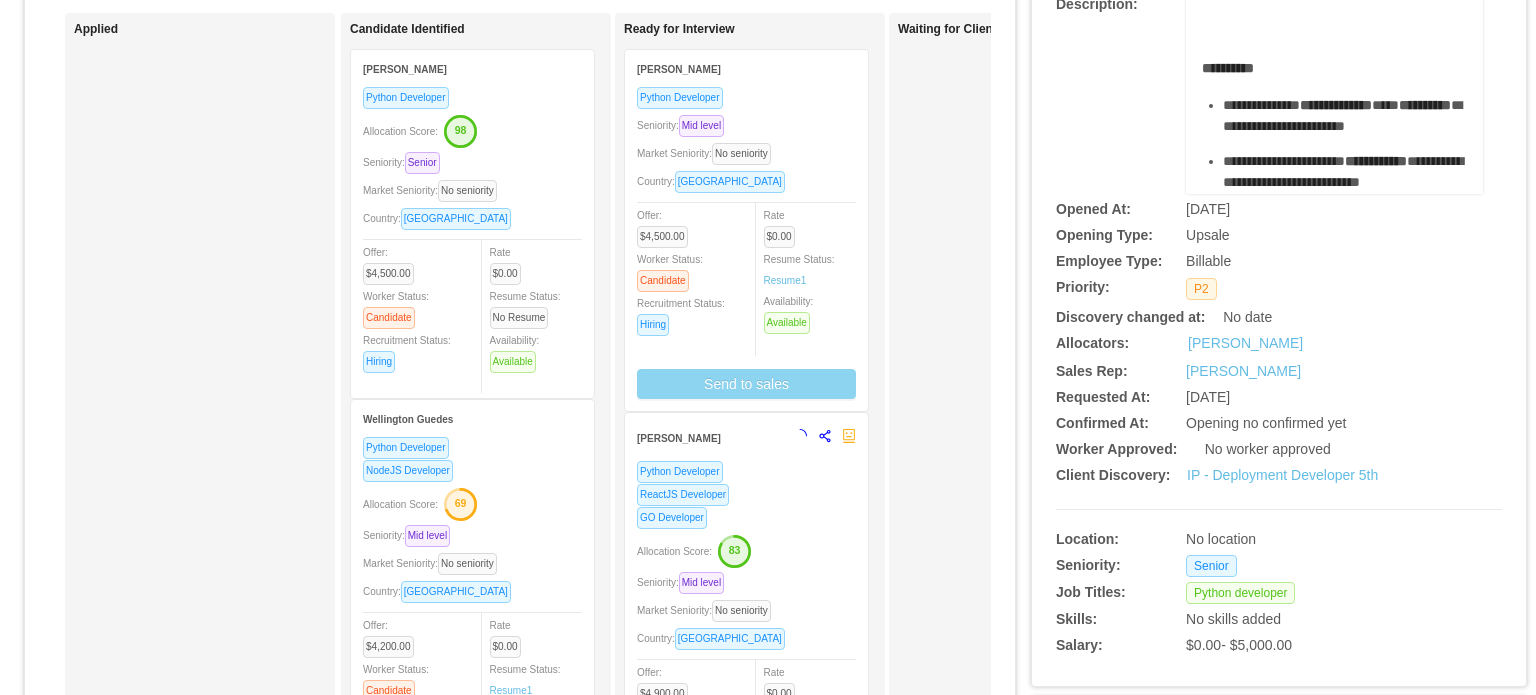 click on "Python Developer Seniority:   Mid level Market Seniority:   No seniority Country:   Brazil Offer:  $4,500.00 Worker Status:   Candidate Recruitment Status:   Hiring Rate $0.00 Resume Status:   Resume  1 Availability:     Available Send to sales" at bounding box center (746, 242) 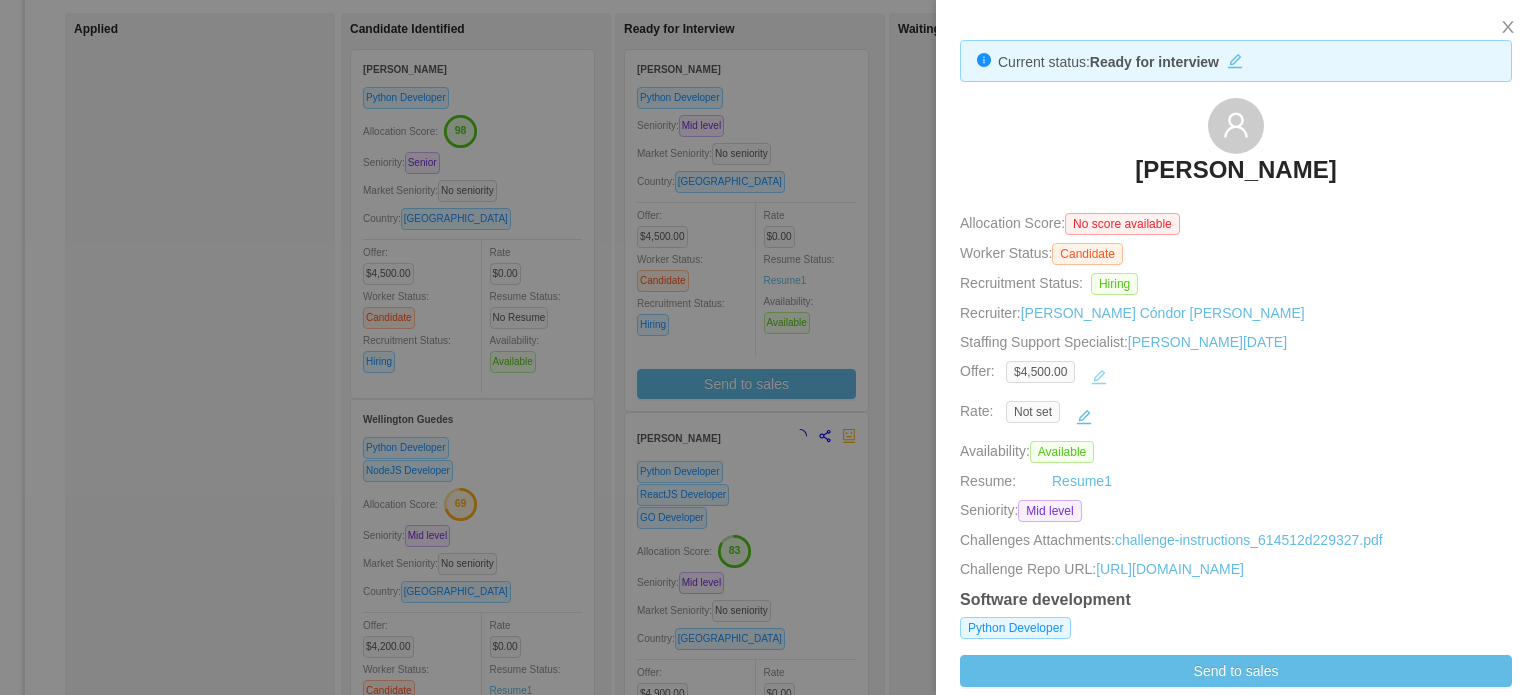 click at bounding box center (1099, 377) 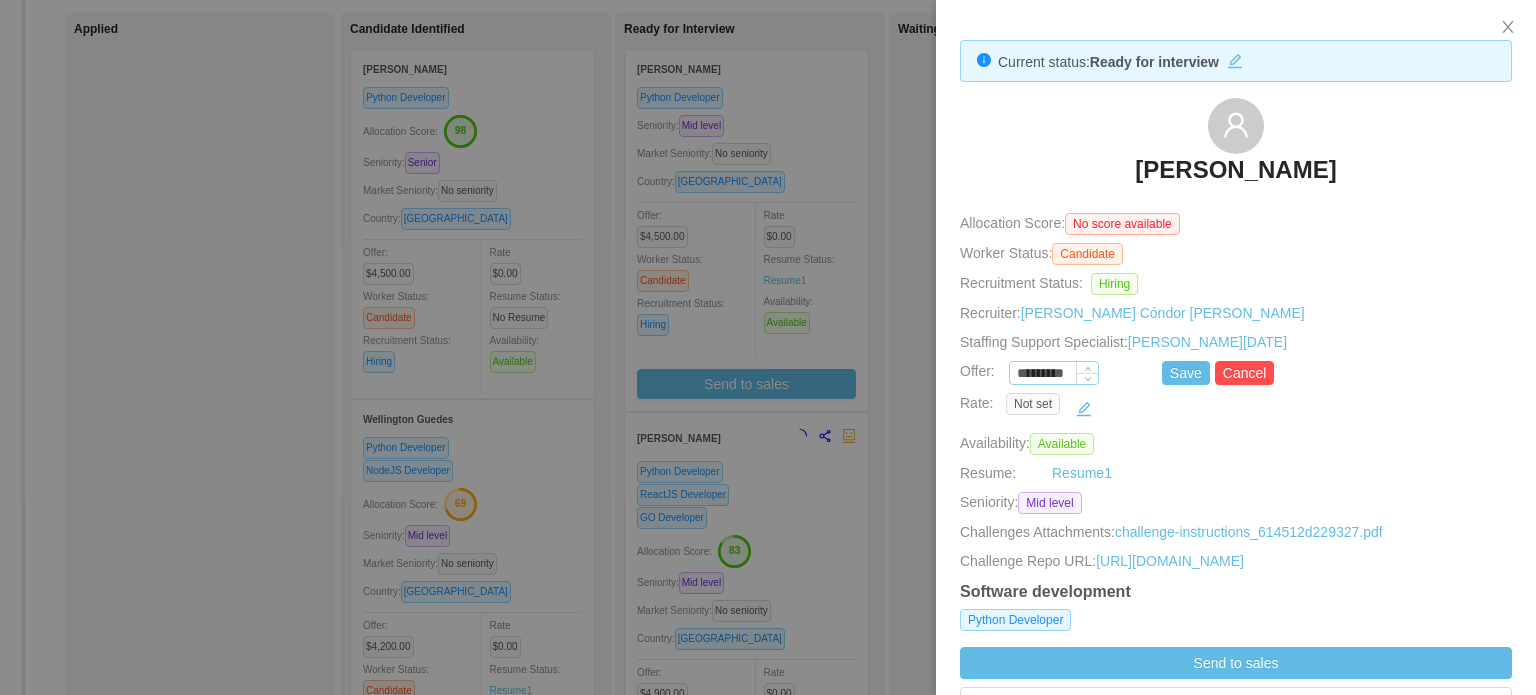click on "*********" at bounding box center (1054, 374) 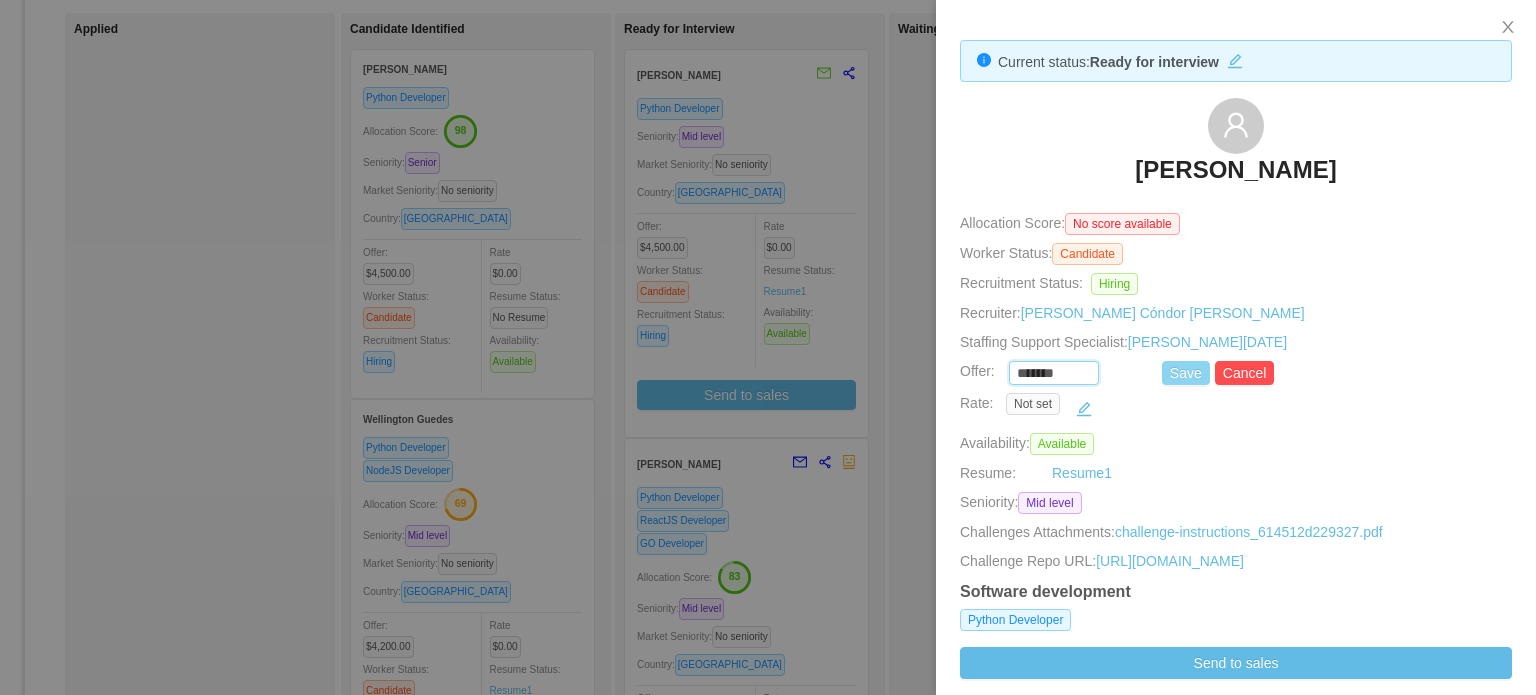 click on "Save" at bounding box center (1186, 373) 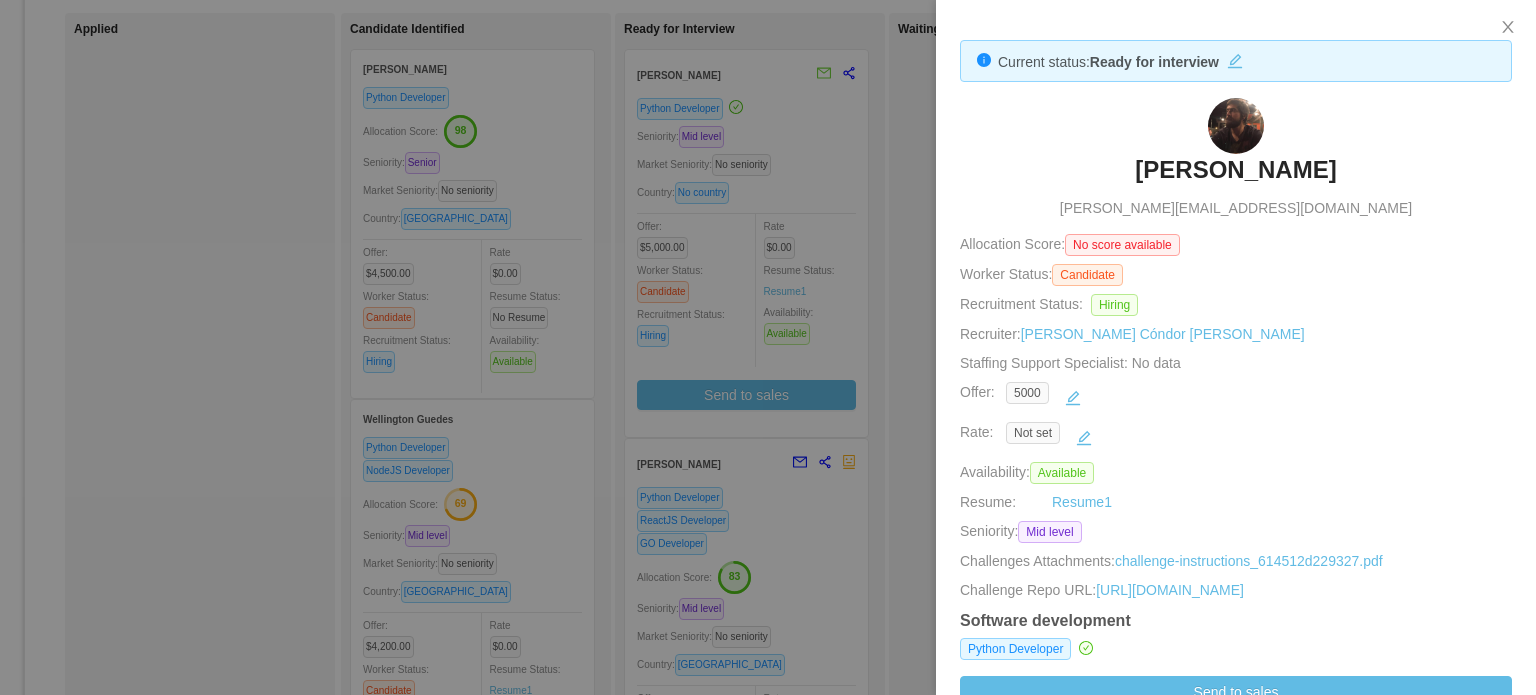 click at bounding box center (768, 347) 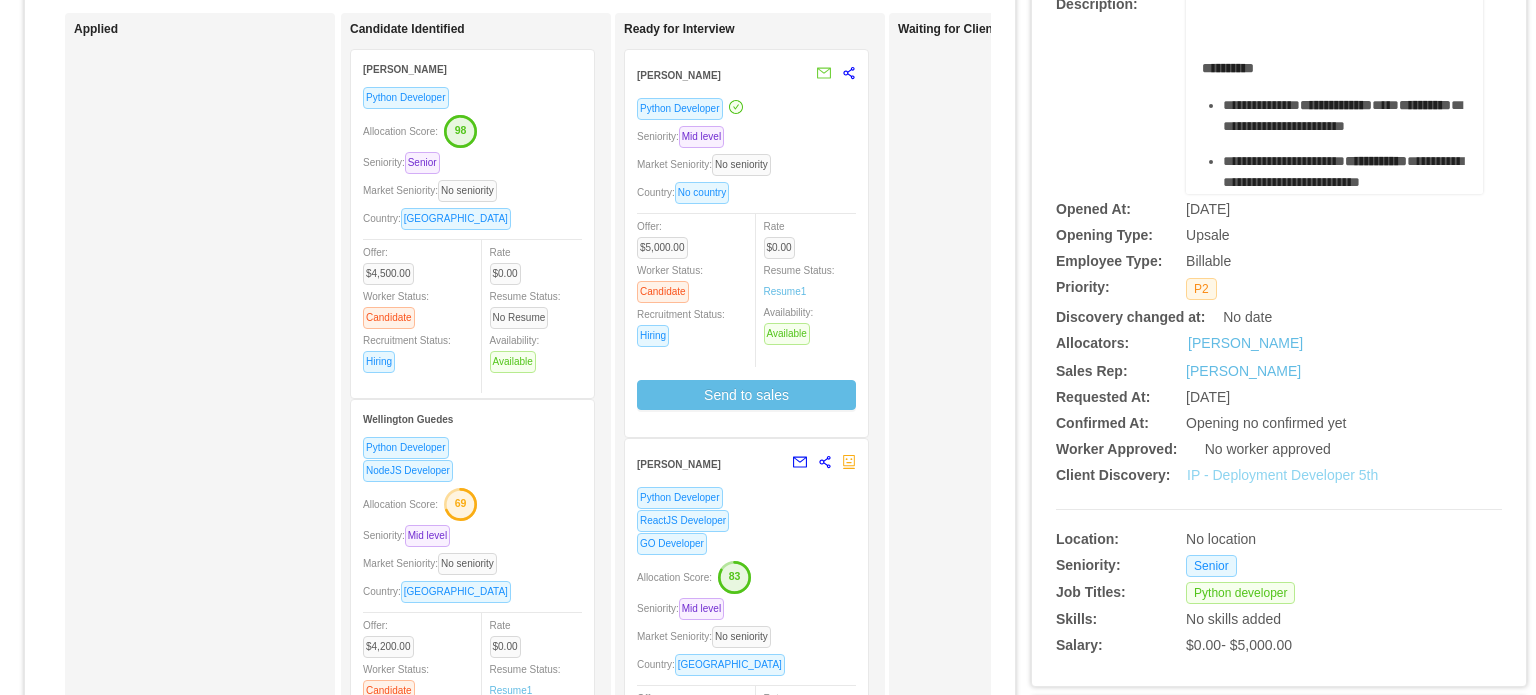 click on "IP -  Deployment Developer 5th" at bounding box center [1282, 475] 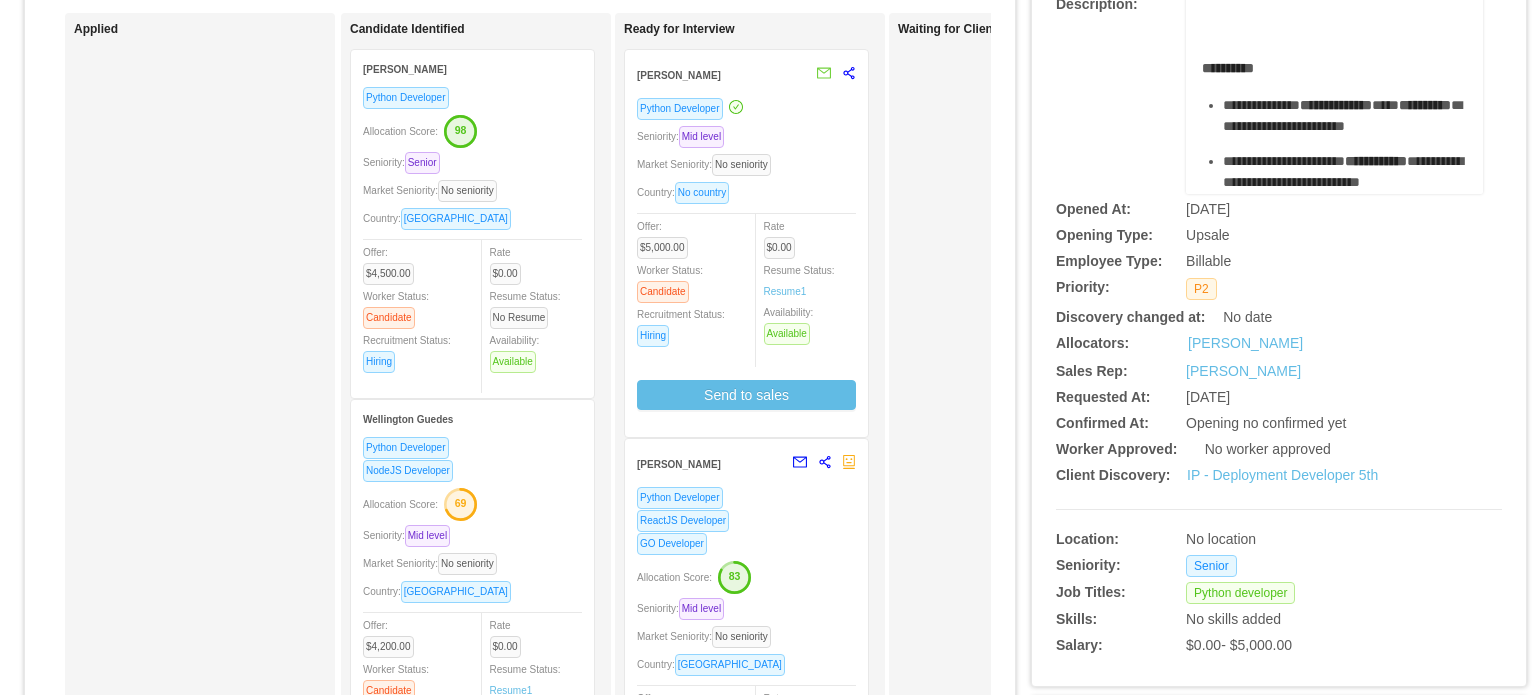 click on "Country:   No country" at bounding box center (746, 192) 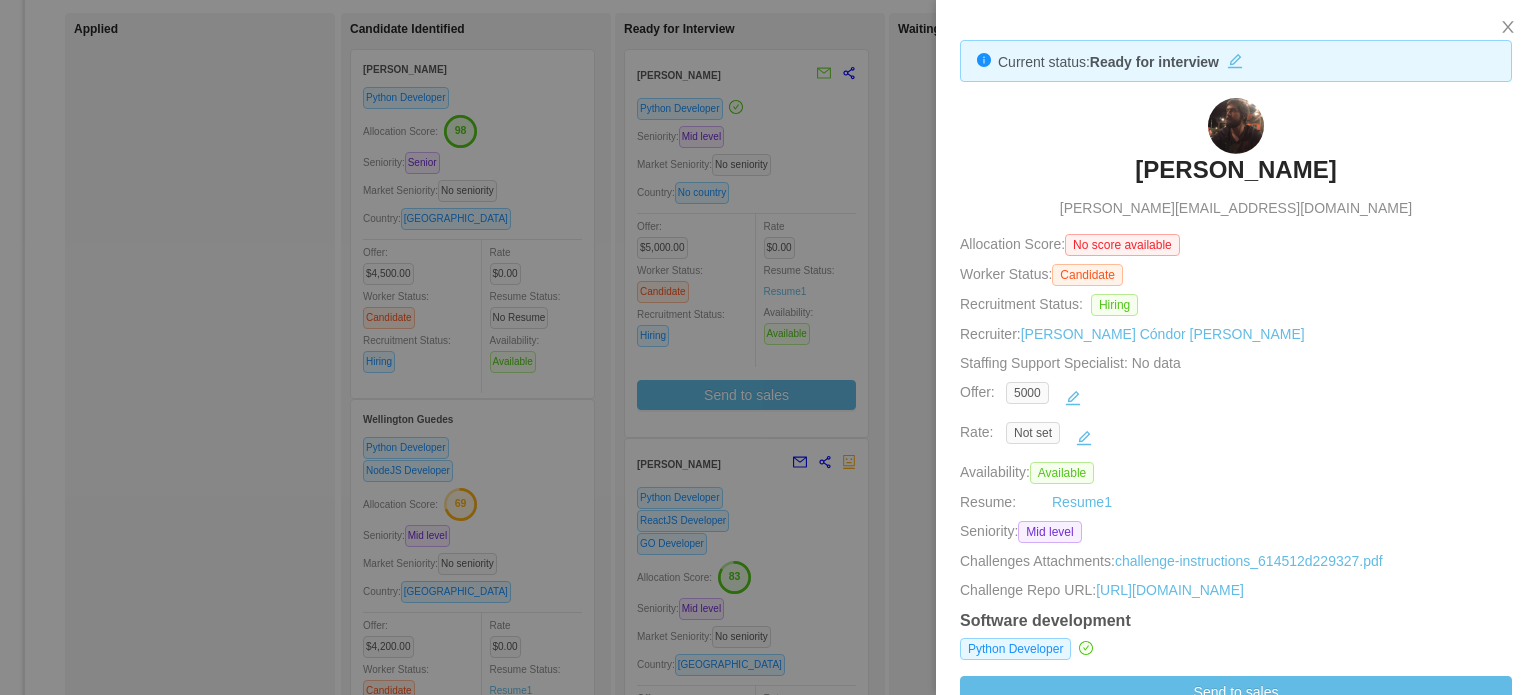 click on "Igor Viana" at bounding box center (1235, 170) 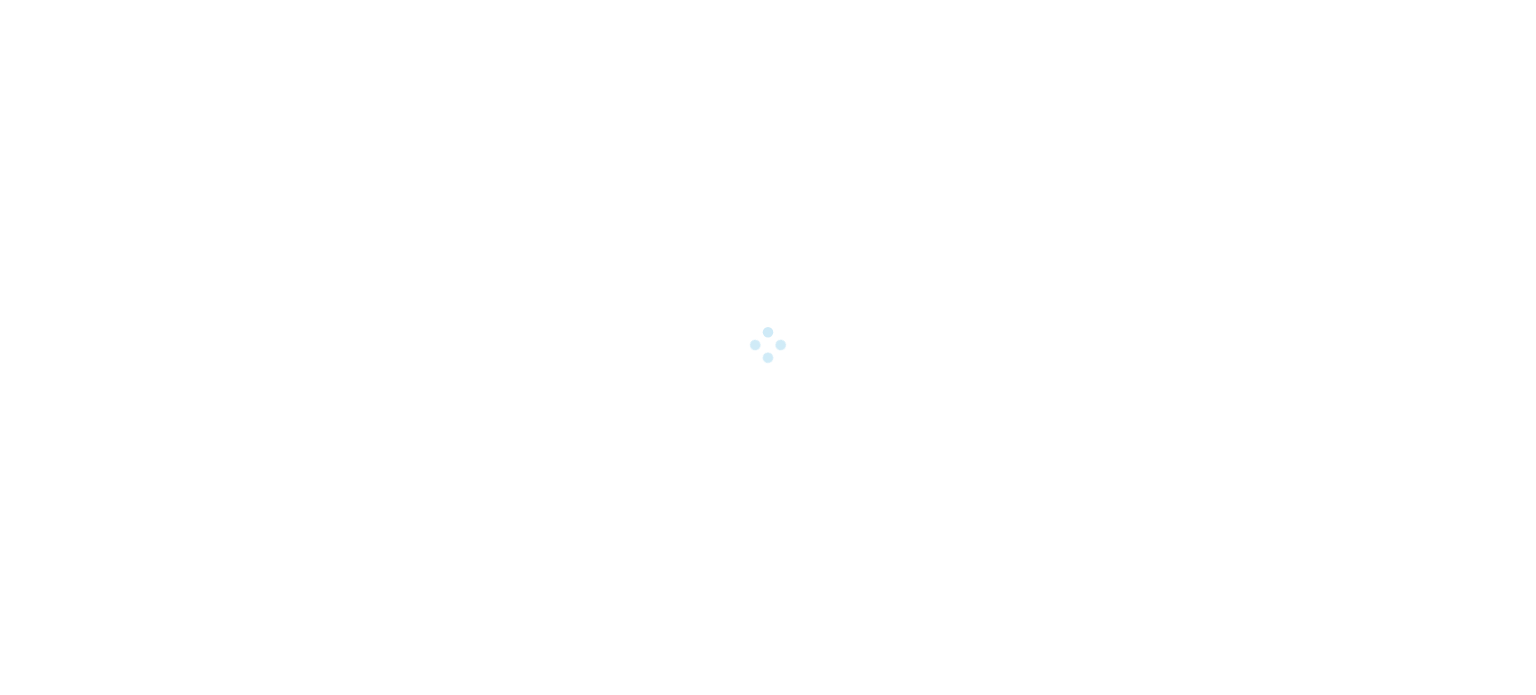 scroll, scrollTop: 0, scrollLeft: 0, axis: both 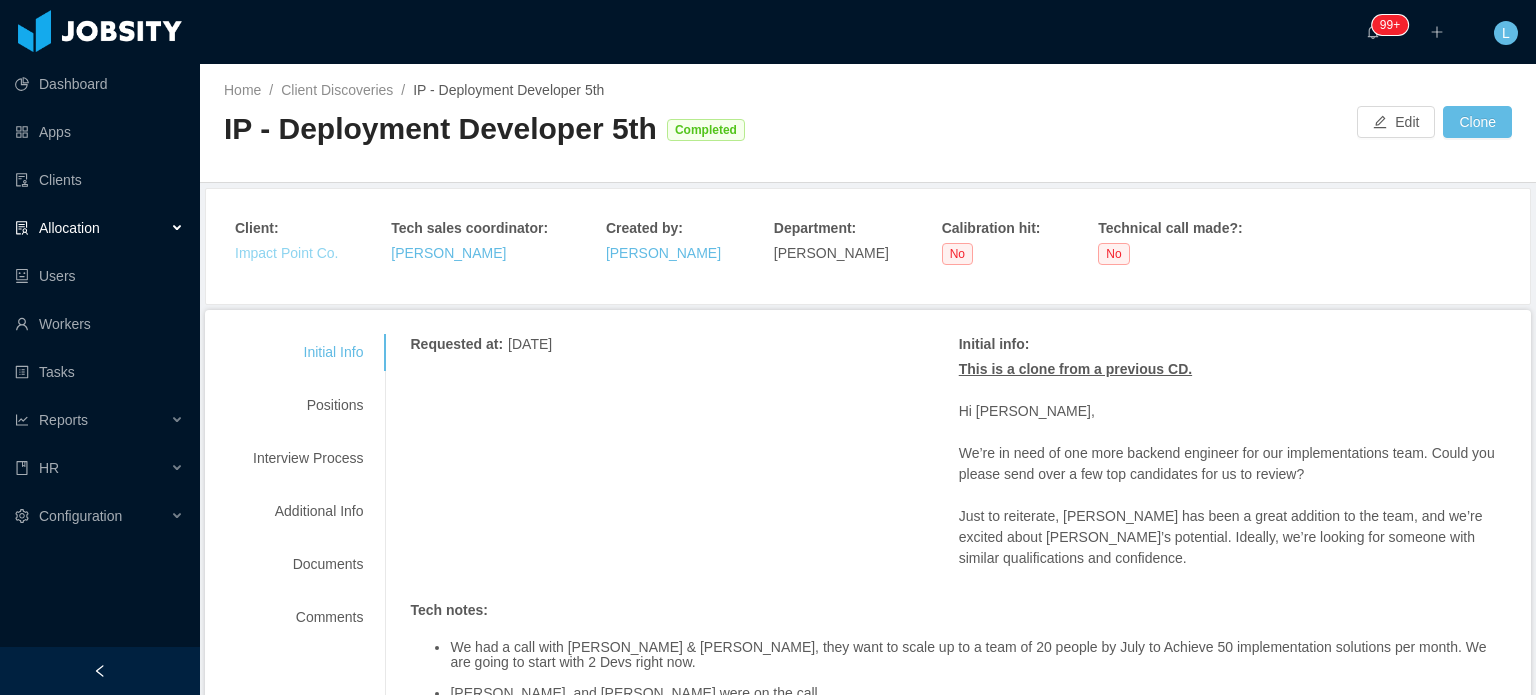 click on "Impact Point Co." at bounding box center [287, 253] 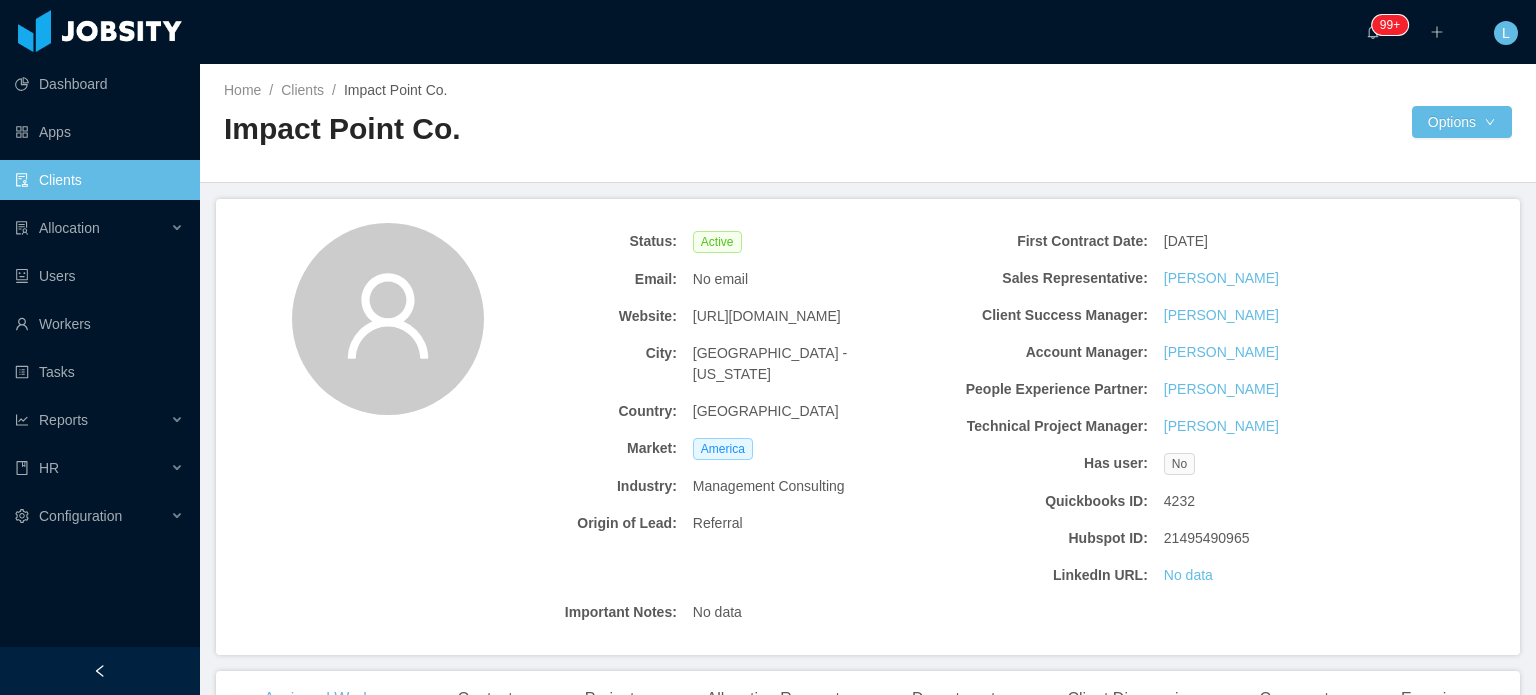 click on "[URL][DOMAIN_NAME]" at bounding box center (767, 316) 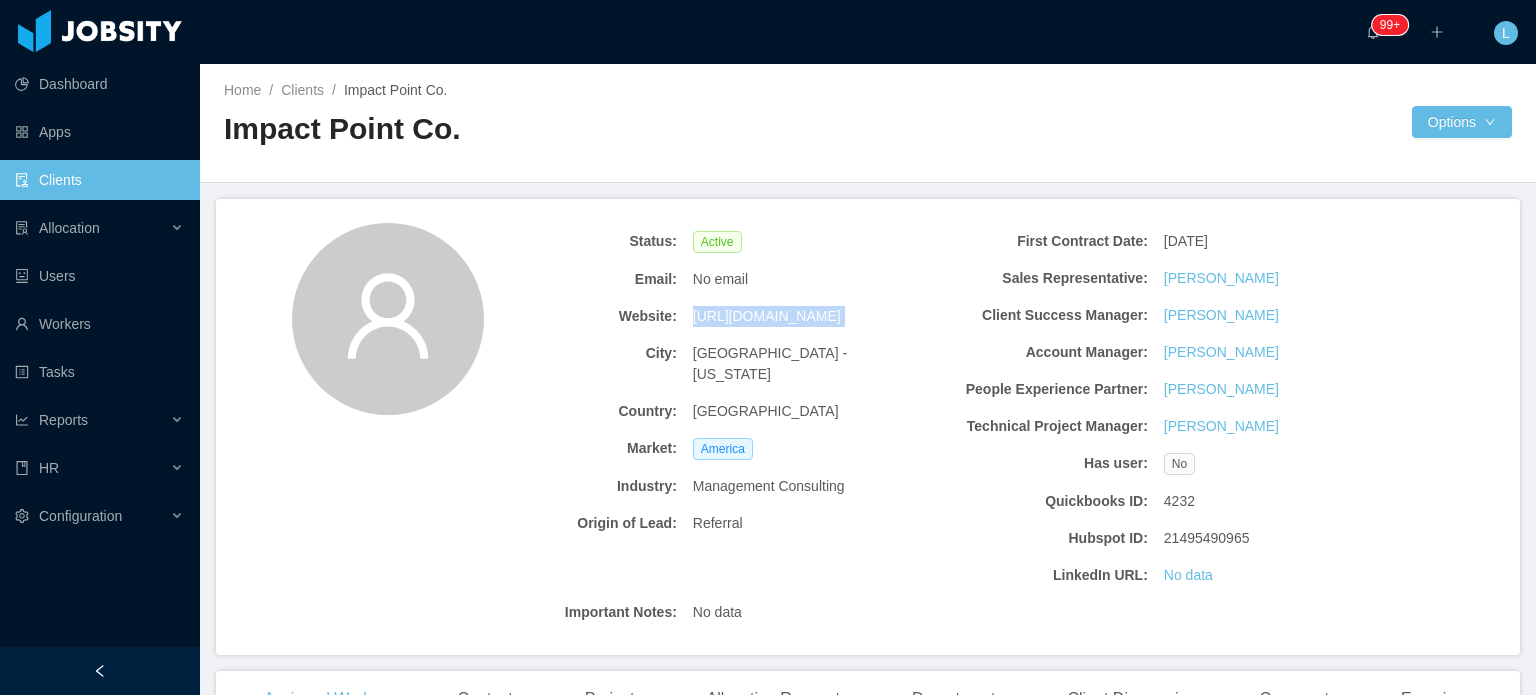 click on "[URL][DOMAIN_NAME]" at bounding box center (767, 316) 